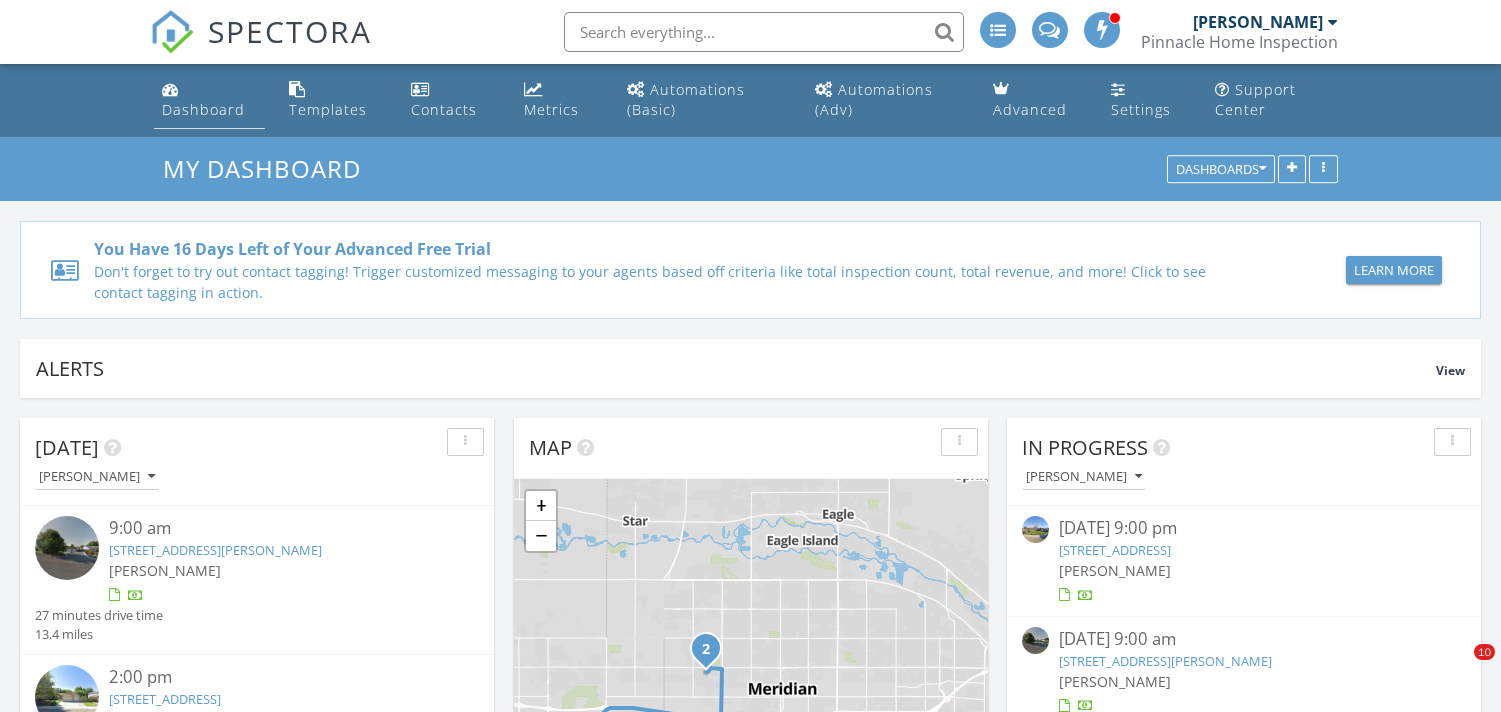 scroll, scrollTop: 0, scrollLeft: 0, axis: both 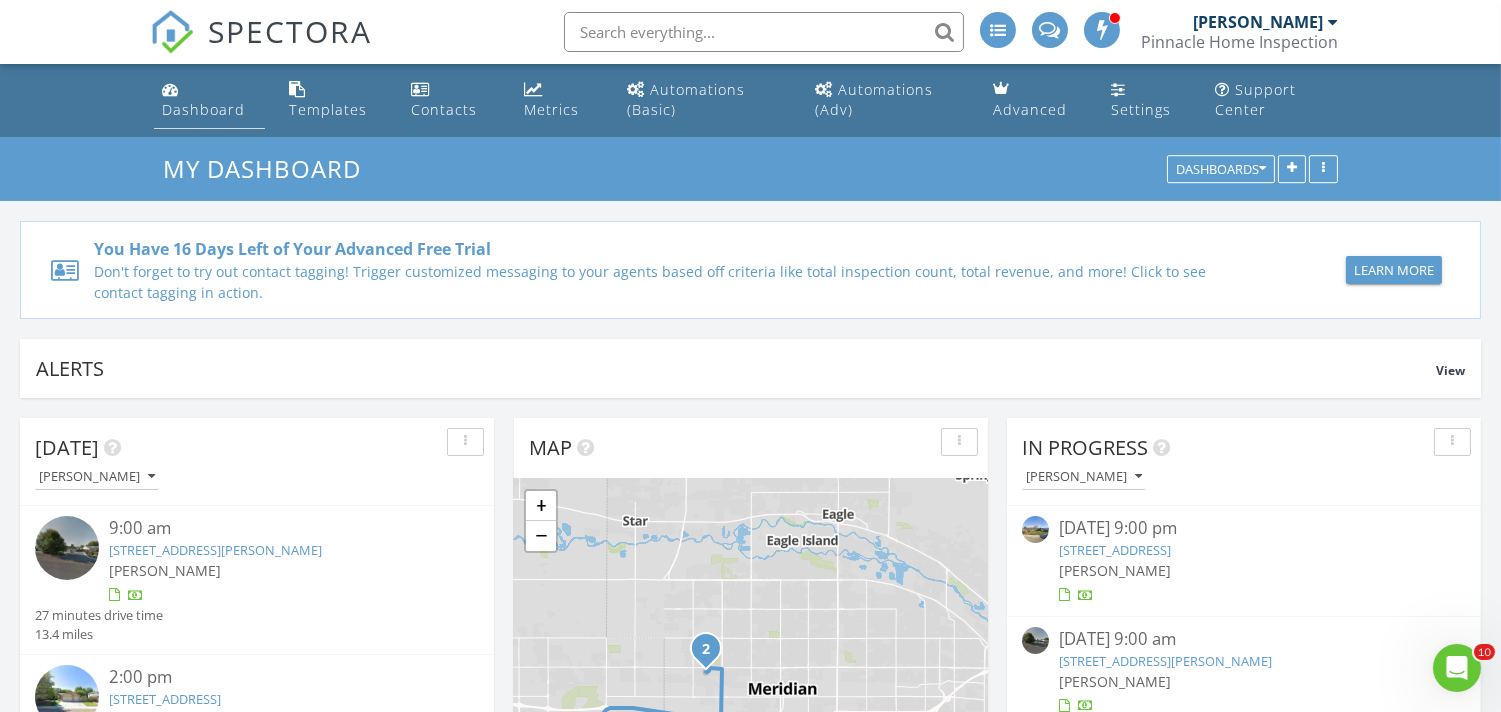 click on "Dashboard" at bounding box center [209, 100] 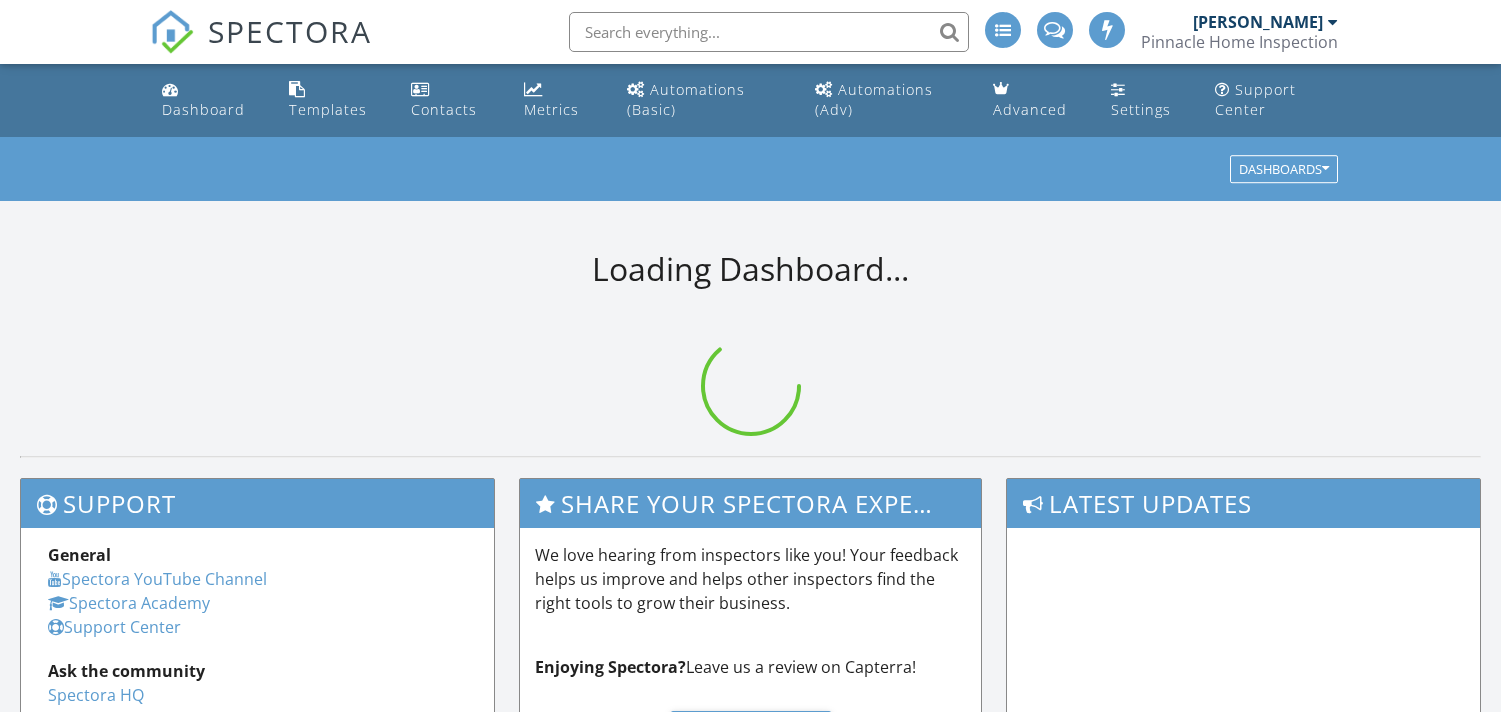 scroll, scrollTop: 0, scrollLeft: 0, axis: both 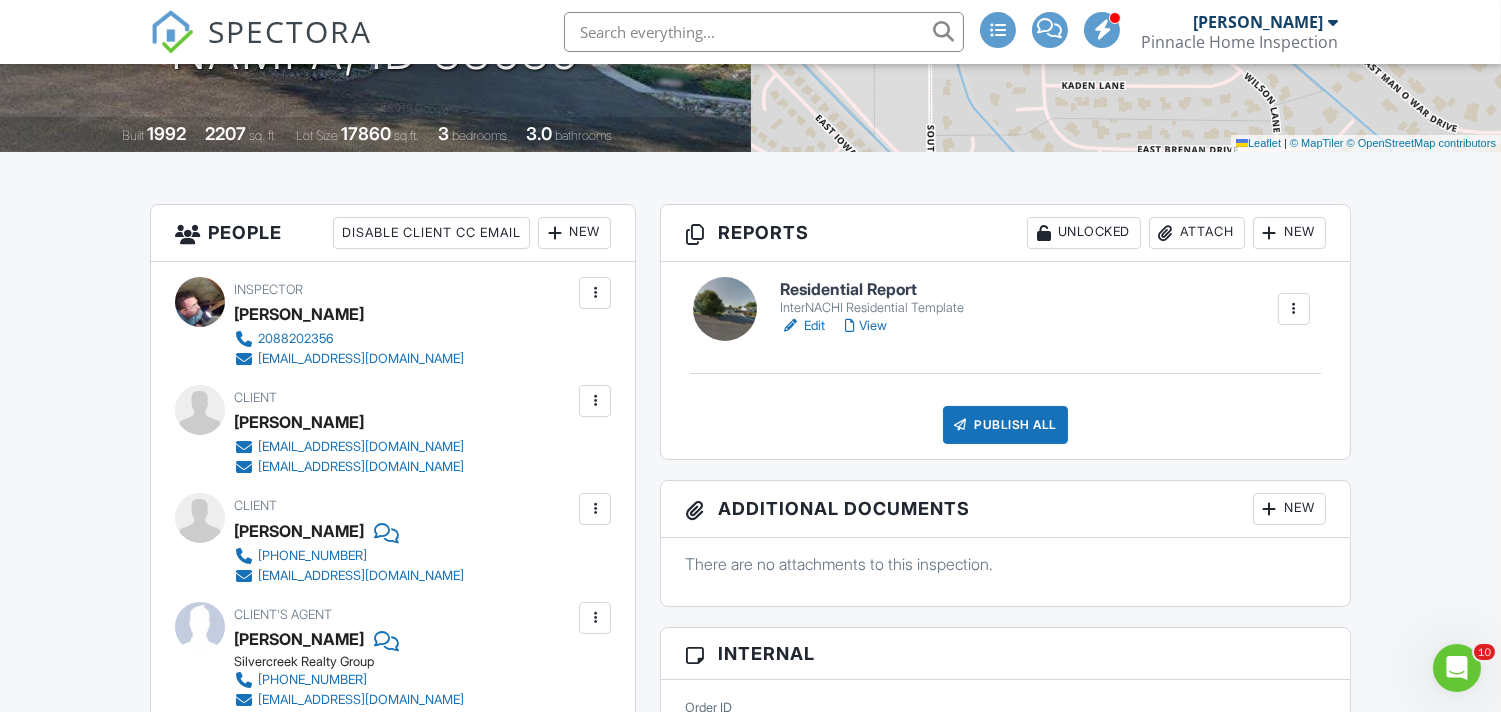 click on "Edit" at bounding box center (802, 326) 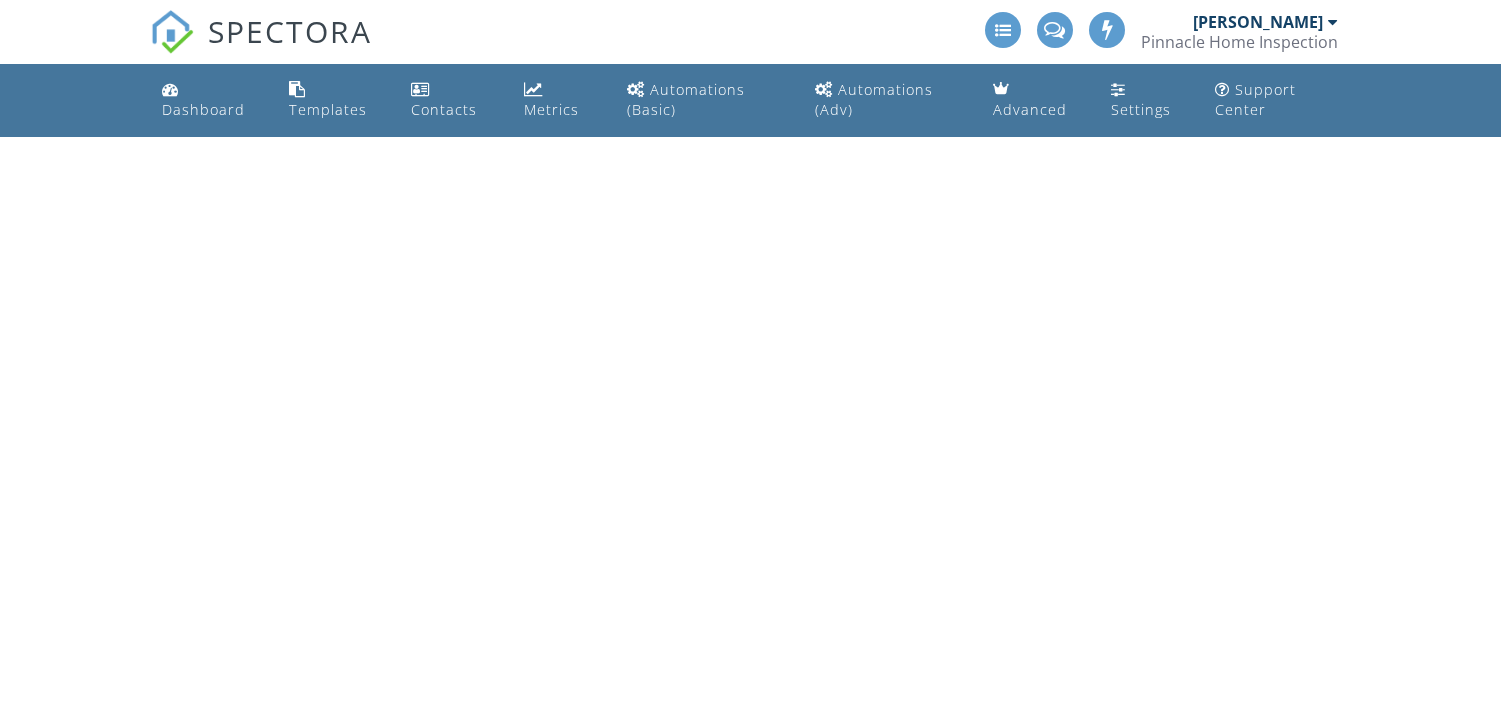 scroll, scrollTop: 0, scrollLeft: 0, axis: both 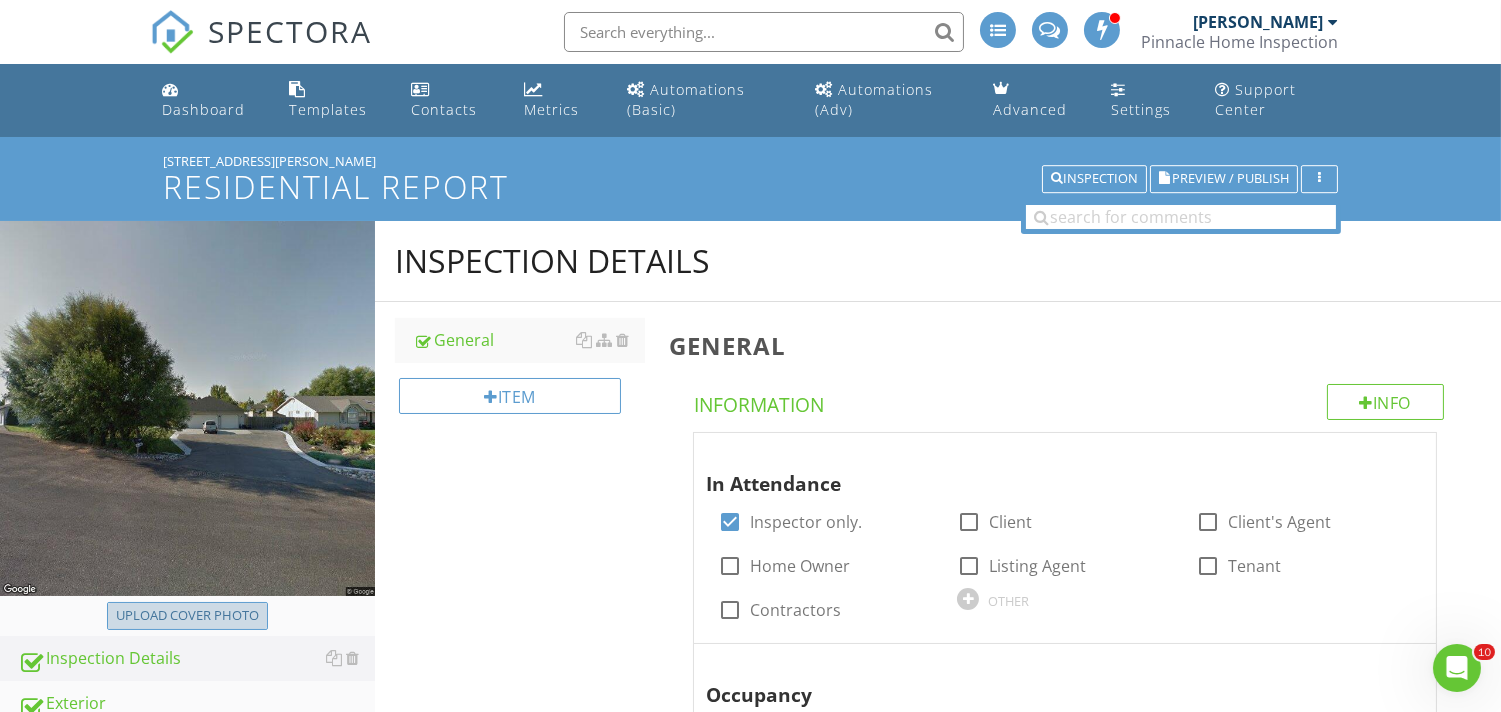 click on "Upload cover photo" at bounding box center [187, 616] 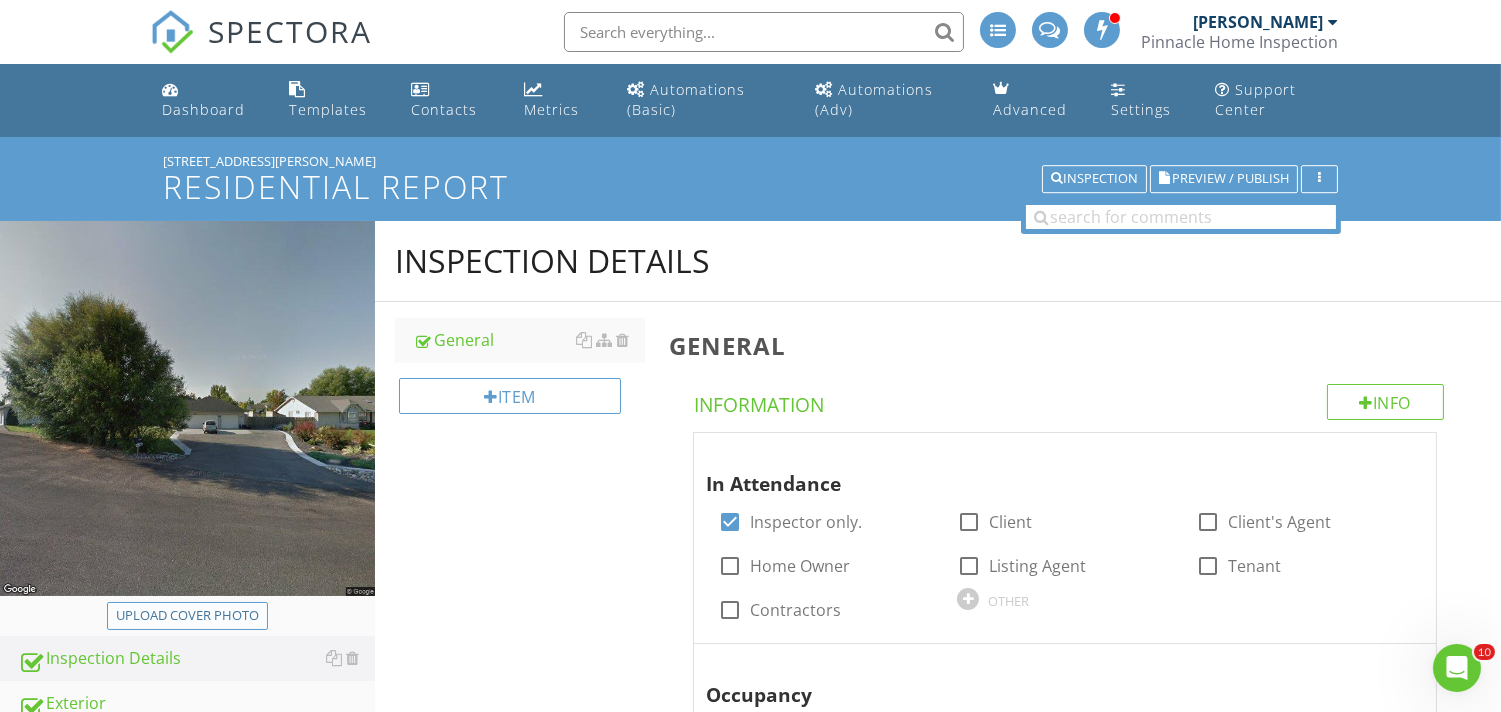 type on "C:\fakepath\2025-6-10-1.jpg" 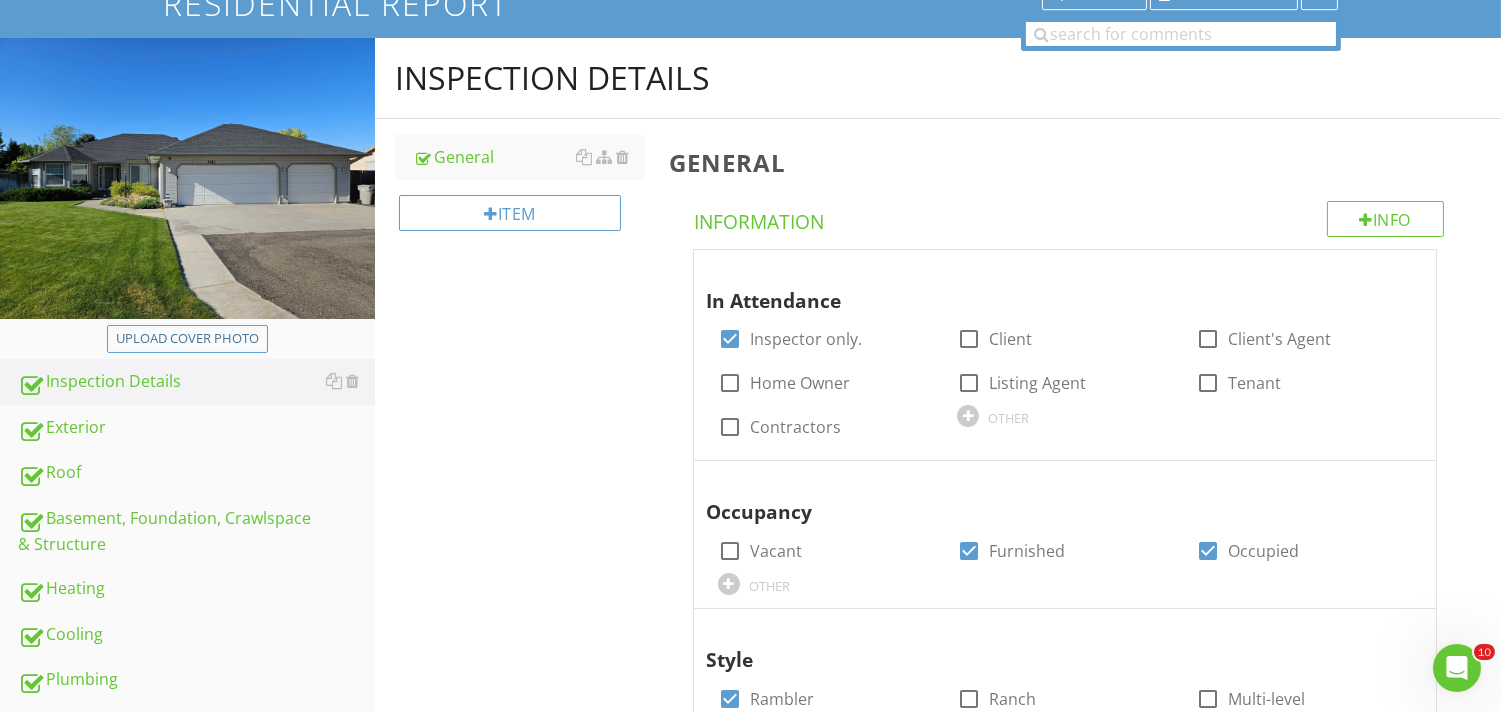 scroll, scrollTop: 0, scrollLeft: 0, axis: both 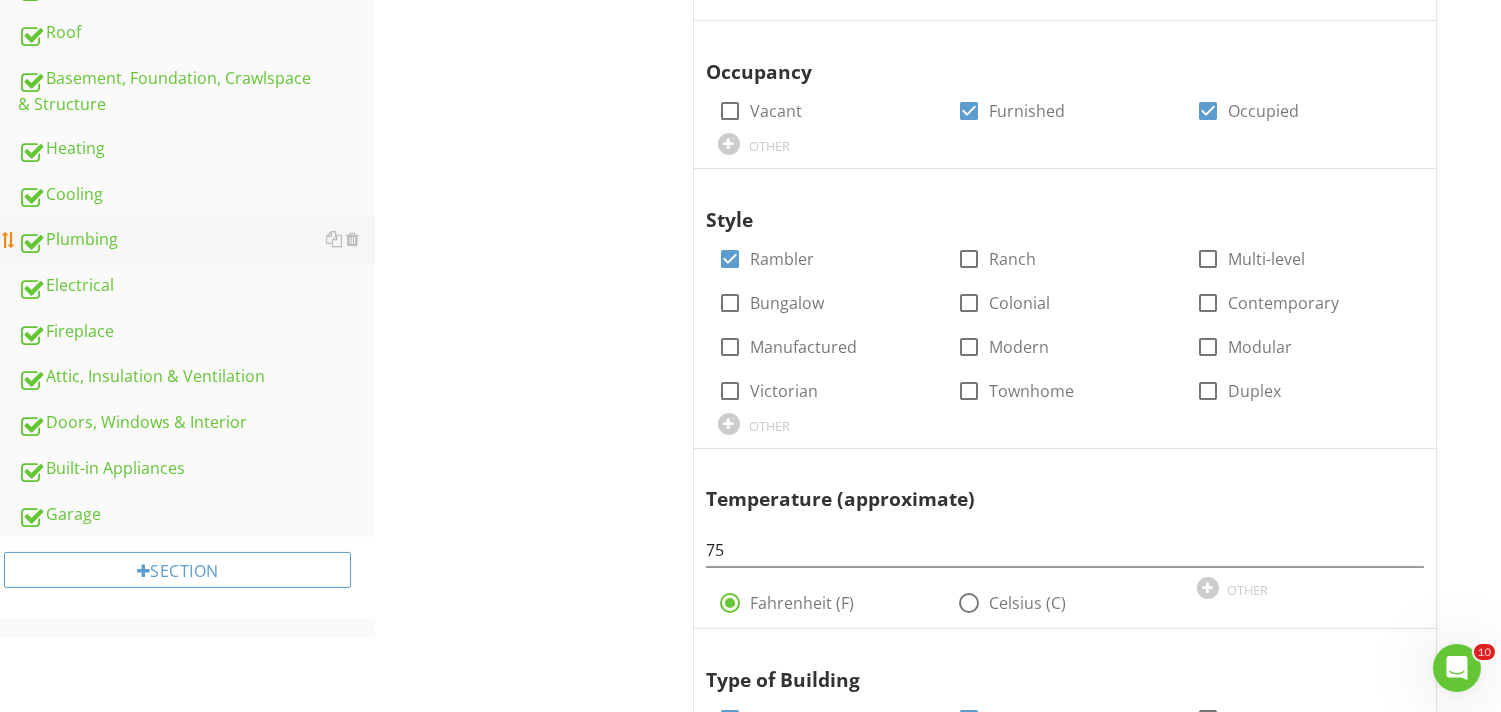 click on "Plumbing" at bounding box center (196, 240) 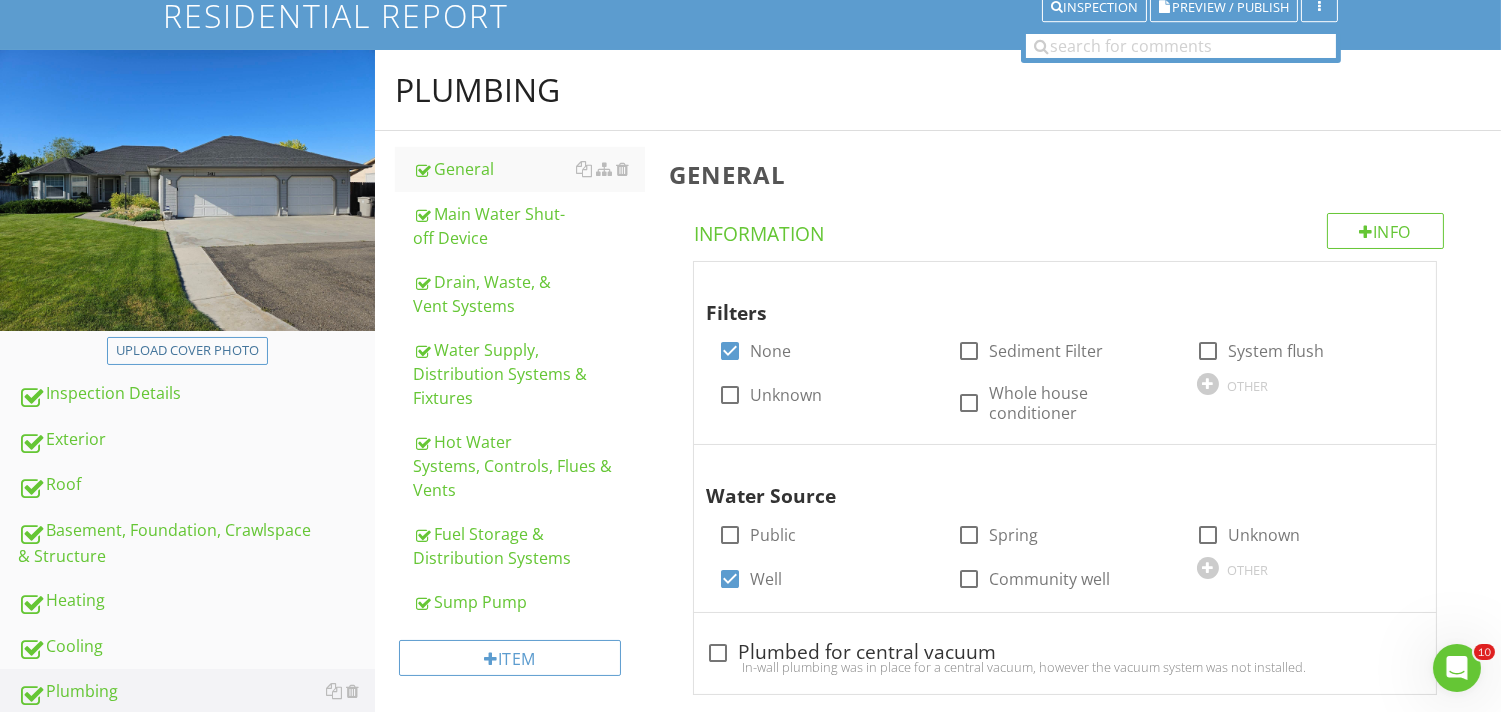 scroll, scrollTop: 95, scrollLeft: 0, axis: vertical 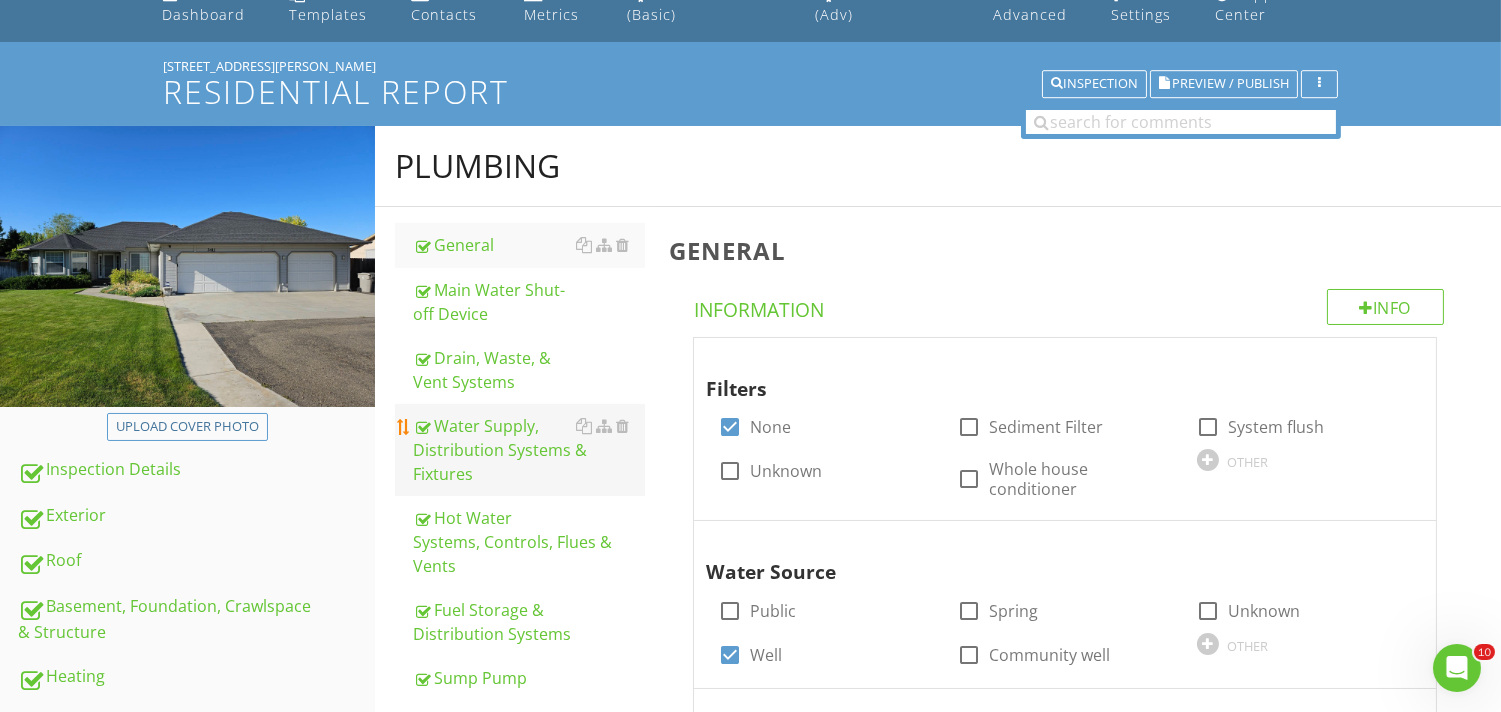 click on "Water Supply, Distribution Systems & Fixtures" at bounding box center (528, 450) 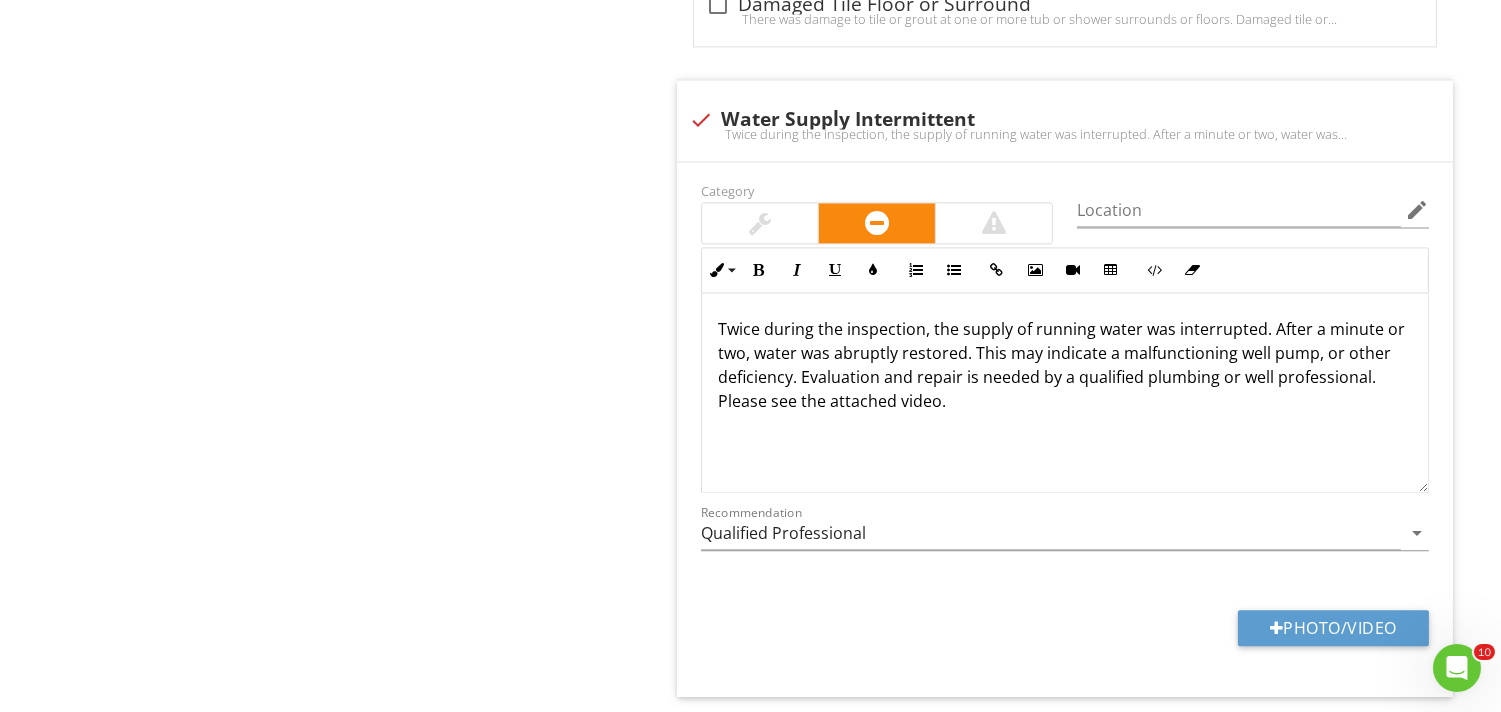 scroll, scrollTop: 8012, scrollLeft: 0, axis: vertical 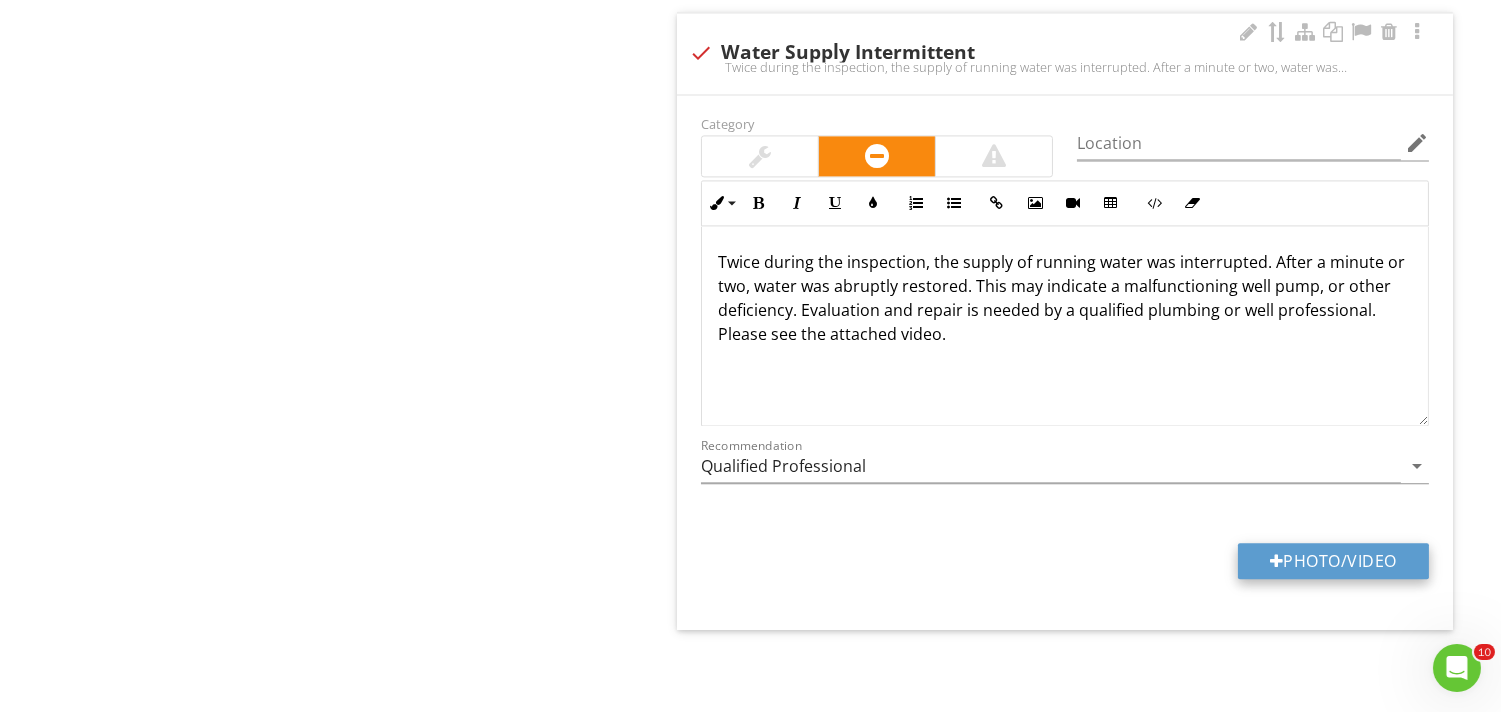 click on "Photo/Video" at bounding box center (1333, 561) 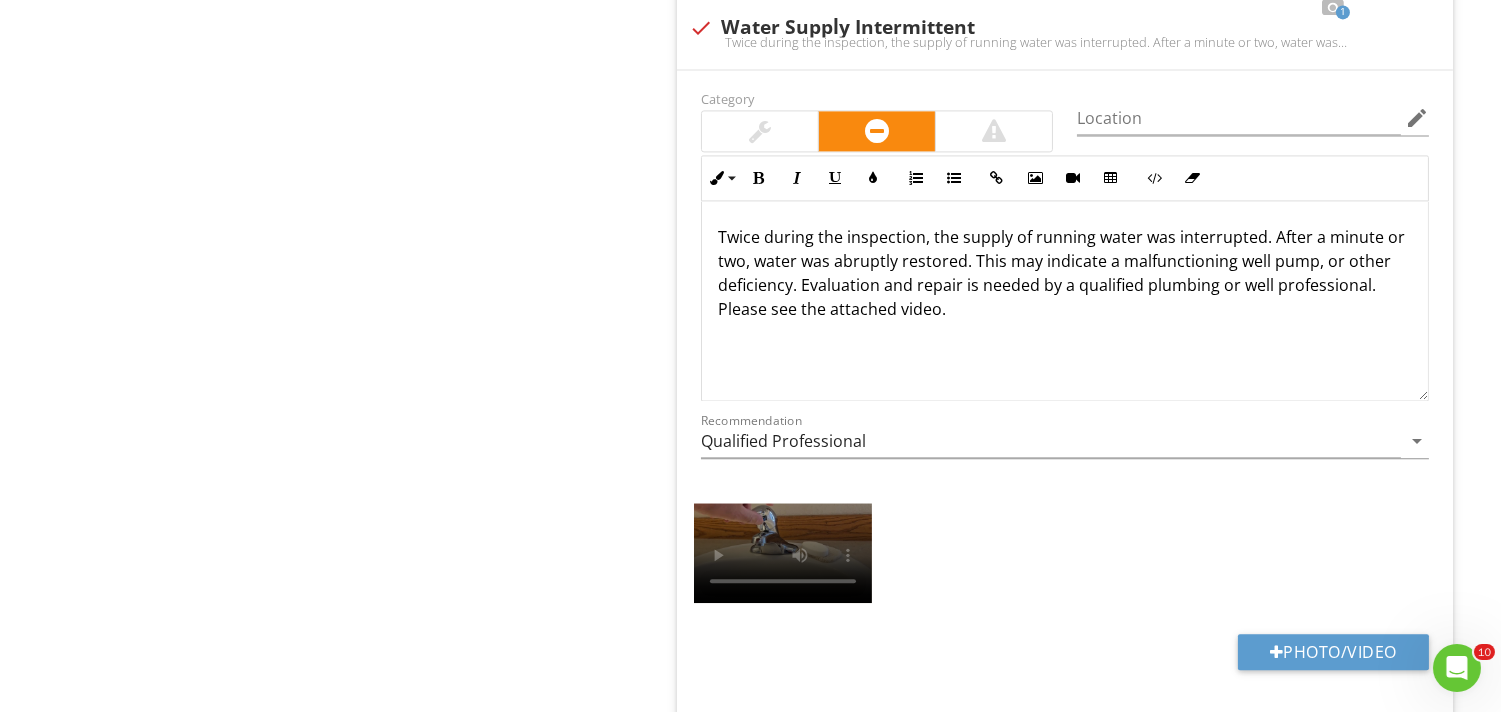 scroll, scrollTop: 0, scrollLeft: 0, axis: both 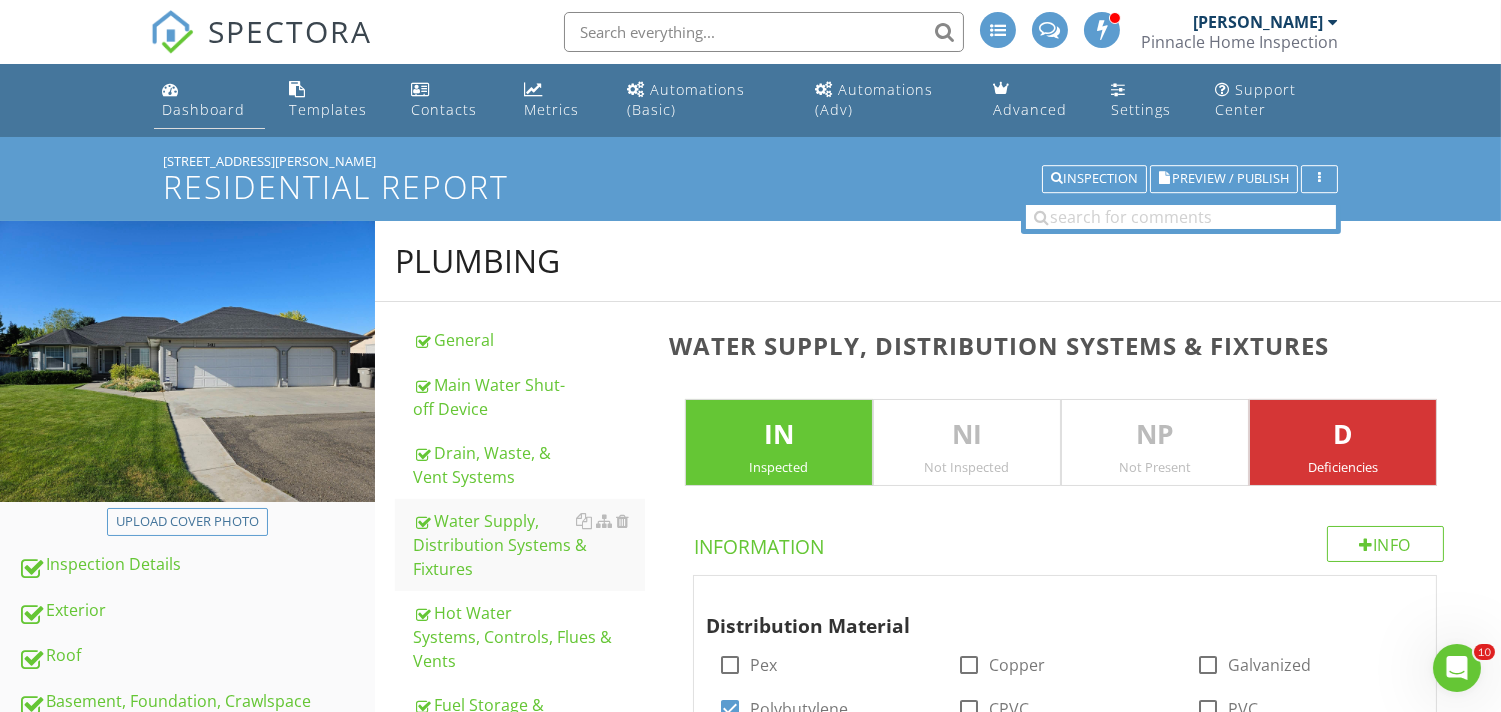 click on "Dashboard" at bounding box center [209, 100] 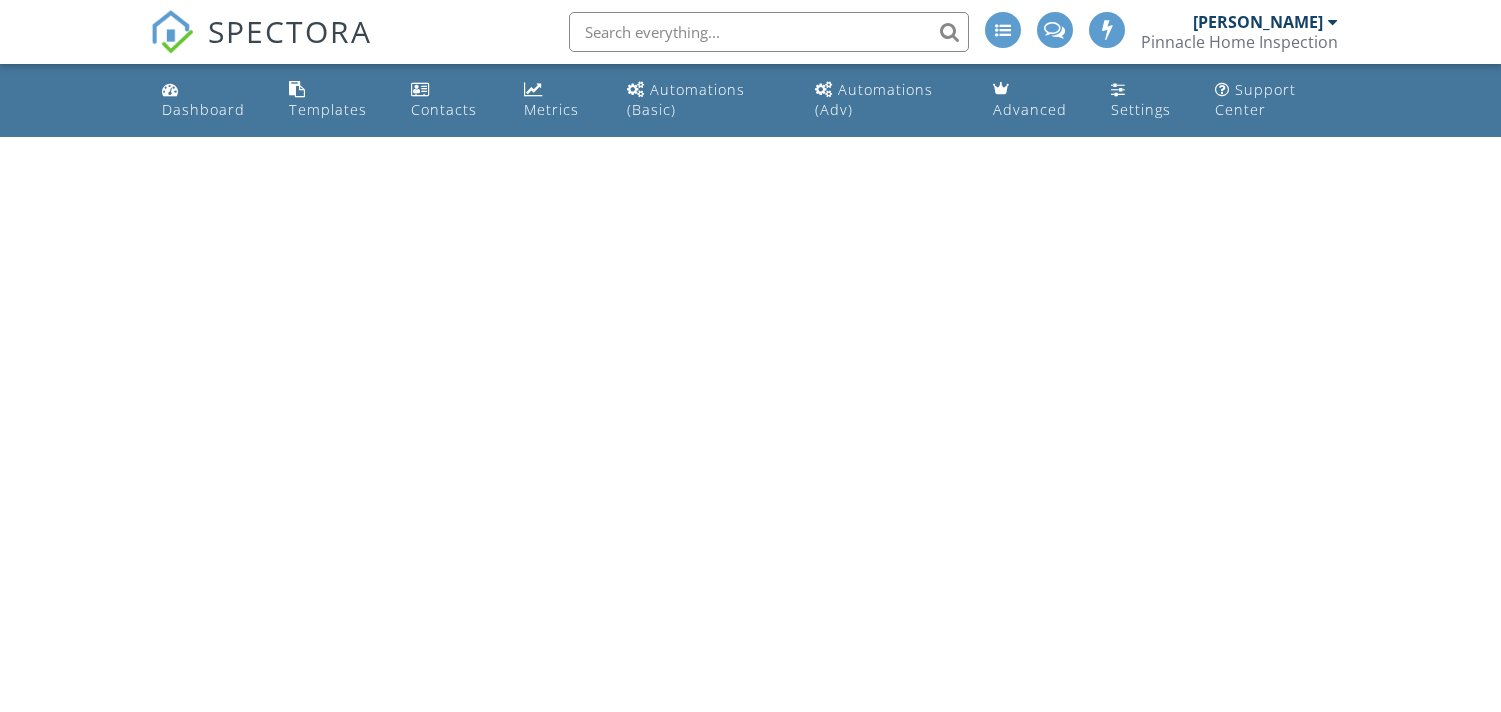 scroll, scrollTop: 0, scrollLeft: 0, axis: both 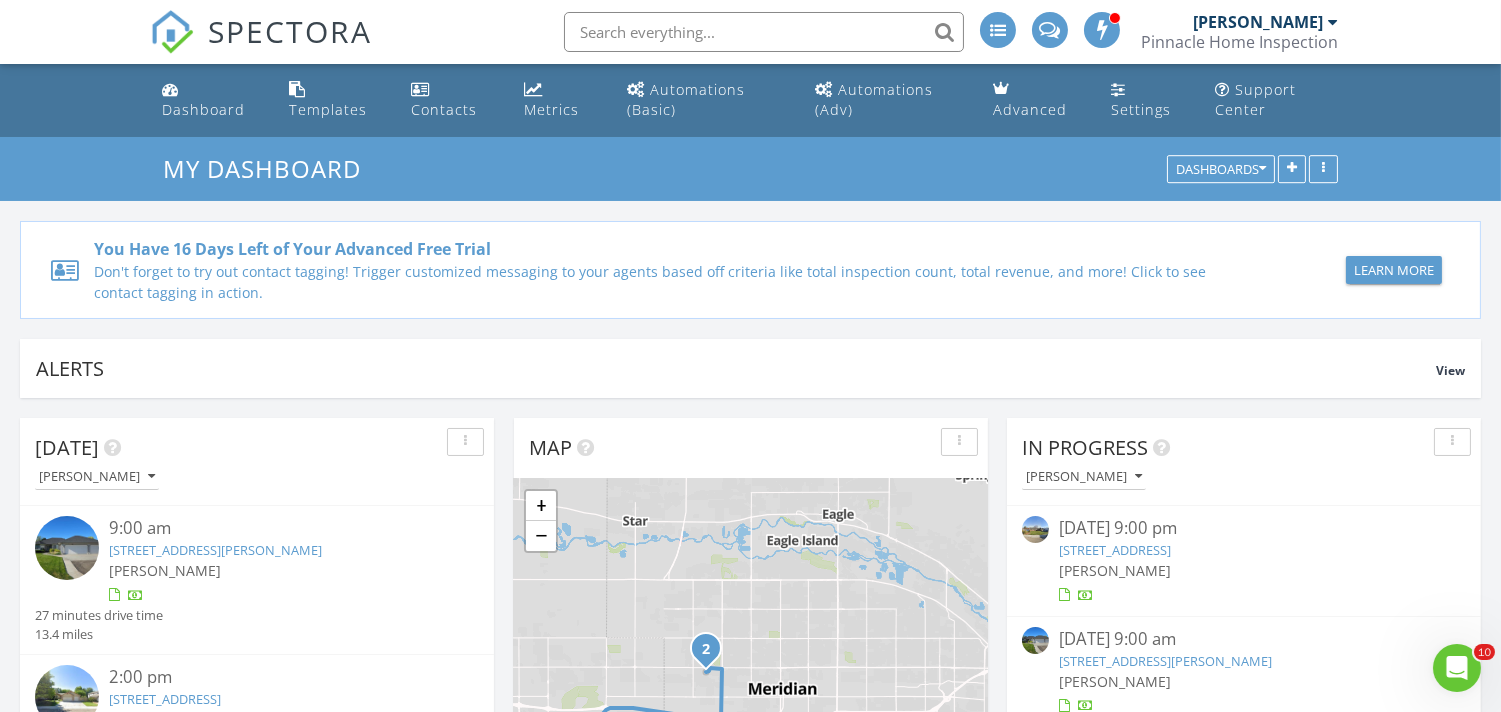 click on "[STREET_ADDRESS][PERSON_NAME]" at bounding box center (215, 550) 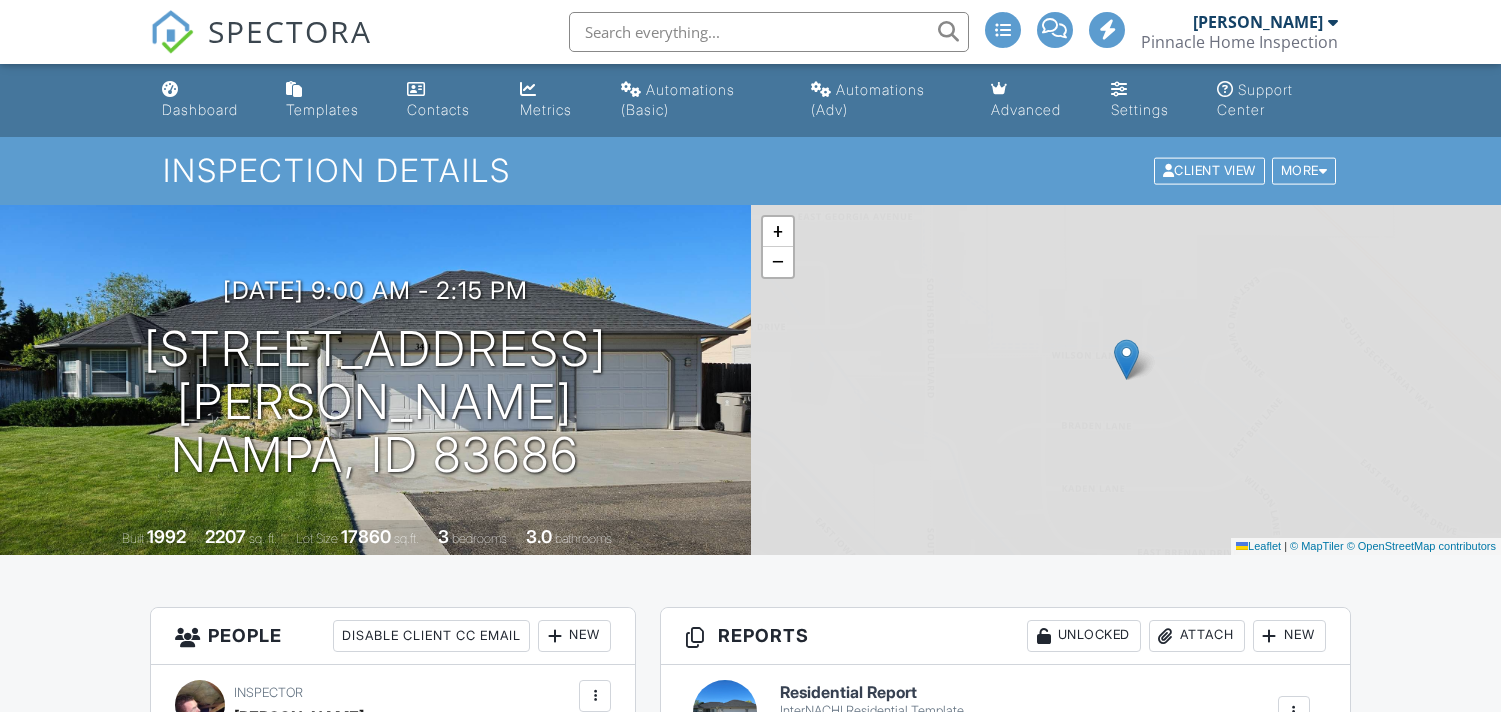 scroll, scrollTop: 0, scrollLeft: 0, axis: both 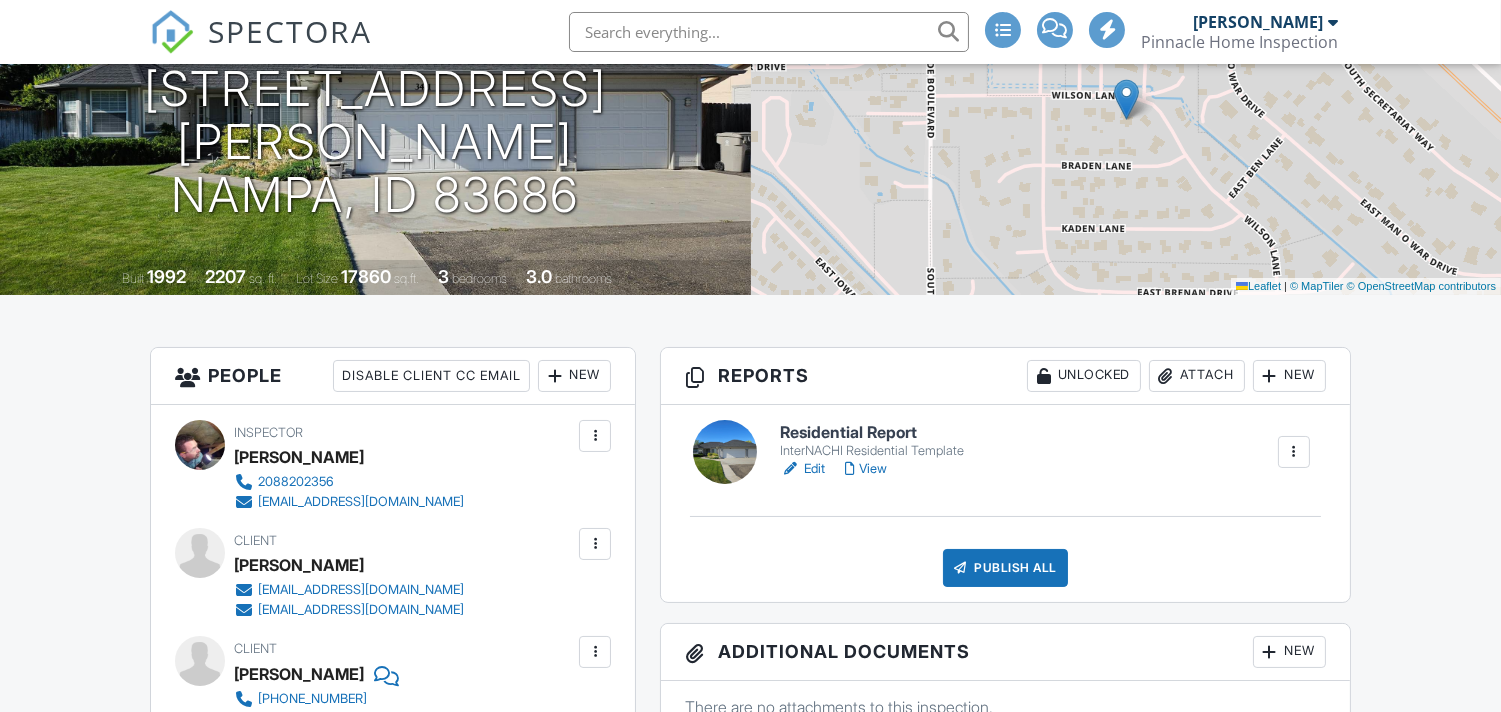click on "SPECTORA
[PERSON_NAME]
Pinnacle Home Inspection
Role:
Inspector
Change Role
Dashboard
New Inspection
Inspections
Calendar
Template Editor
Contacts
Automations (Basic)
Automations (Adv)
Team
Metrics
Payments
Data Exports
Time Tracking
Billing
Conversations
Tasks
Reporting
Advanced
Equipment
Settings
What's New
Sign Out
Change Active Role
Your account has more than one possible role. Please choose how you'd like to view the site:
Company/Agency
City
Role
Dashboard
Templates
Contacts
Metrics
Automations (Basic)
Automations (Adv)
Advanced
Settings
Support Center" at bounding box center [750, 1296] 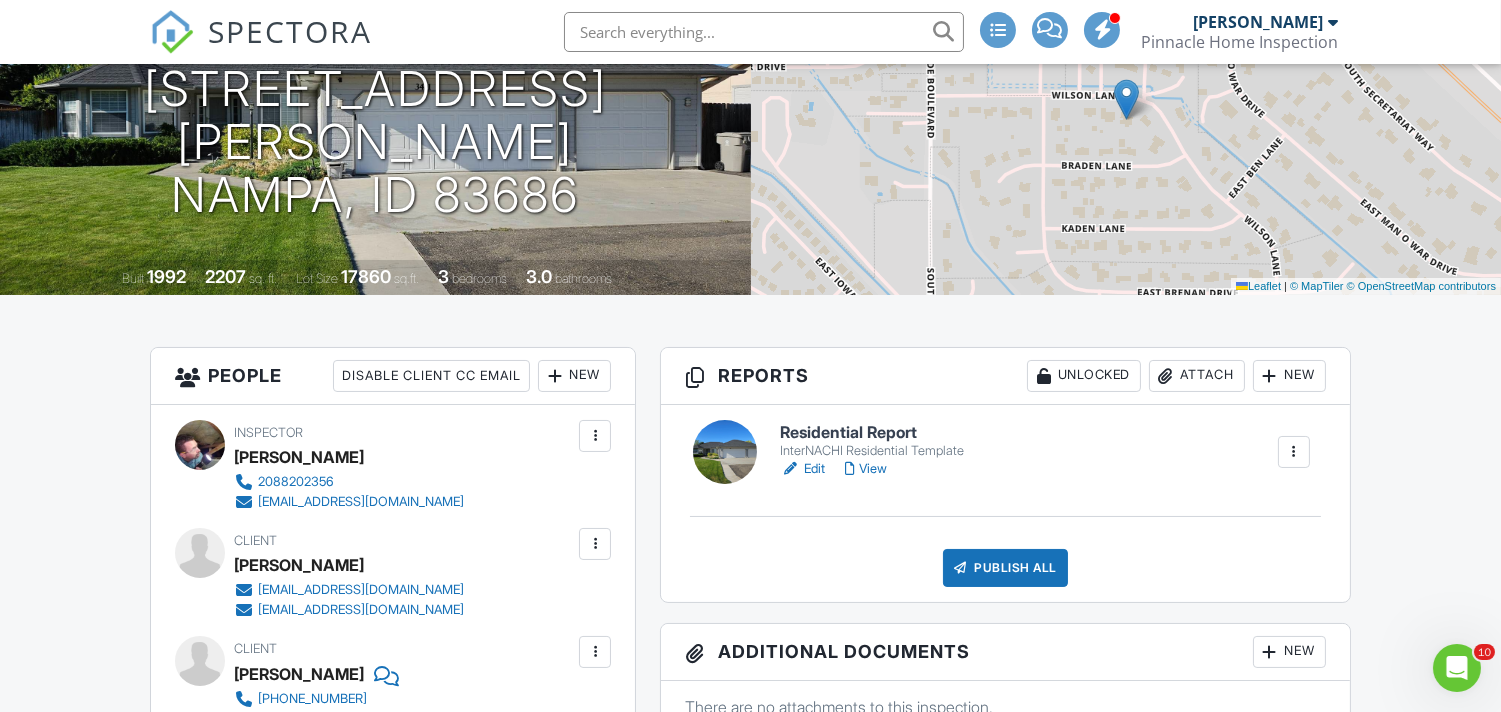 scroll, scrollTop: 0, scrollLeft: 0, axis: both 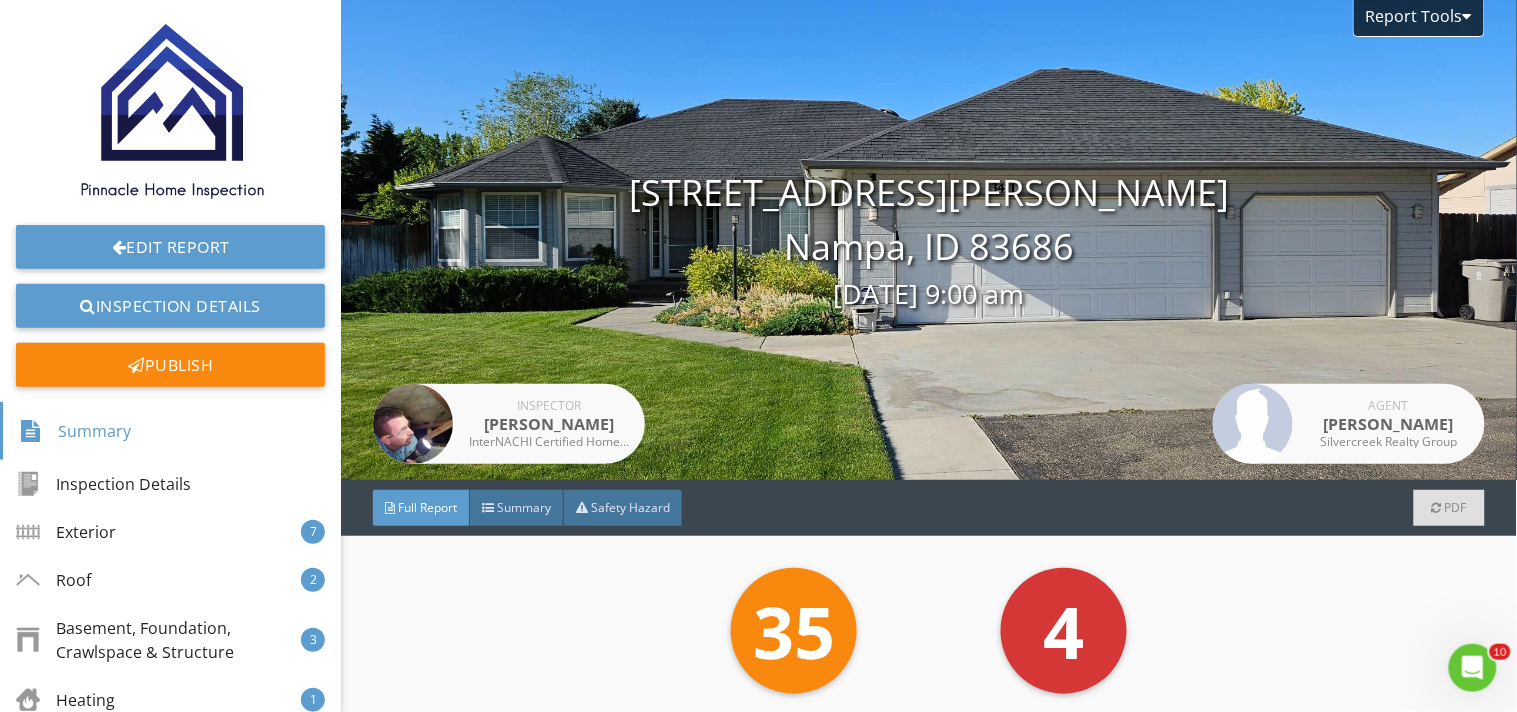 click on "35   Recommendation   4   Safety Hazard               Recommendation   Safety Hazard
1 -
Inspection Details
Edit Section
Information
Limitations
In Attendance
Inspector only.
Edit
Occupancy
Furnished, Occupied
Edit
Style
Rambler
Edit
Temperature (approximate)
75
Fahrenheit (F)
Edit
Type of Building
Detached, Single Family
Edit
Weather Conditions
Clear, Dry
Edit
Personal belongings        Throughout the home stored items, personal belongings and furniture obscured some areas making them inaccessible for inspection.
Edit
Overview
IN NI NP D" at bounding box center [929, 6908] 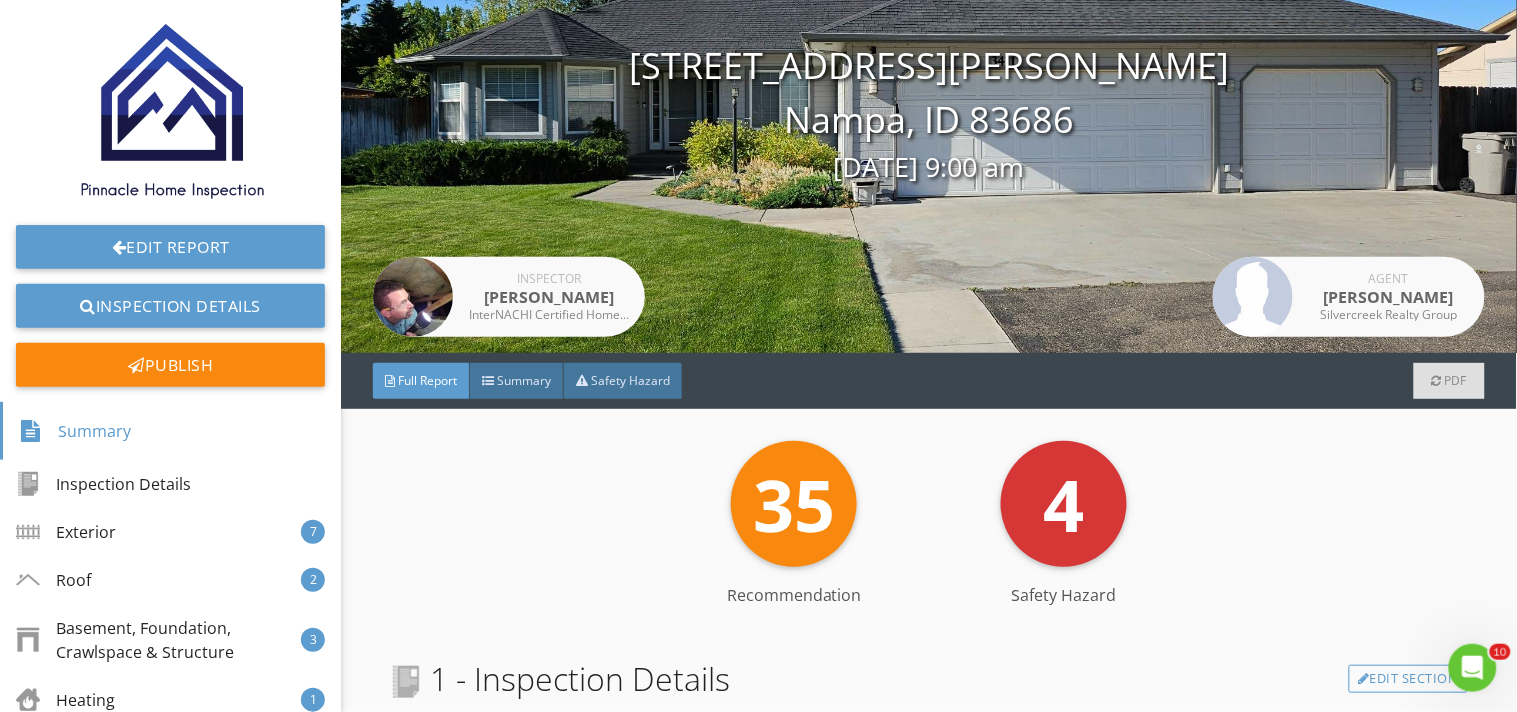 scroll, scrollTop: 133, scrollLeft: 0, axis: vertical 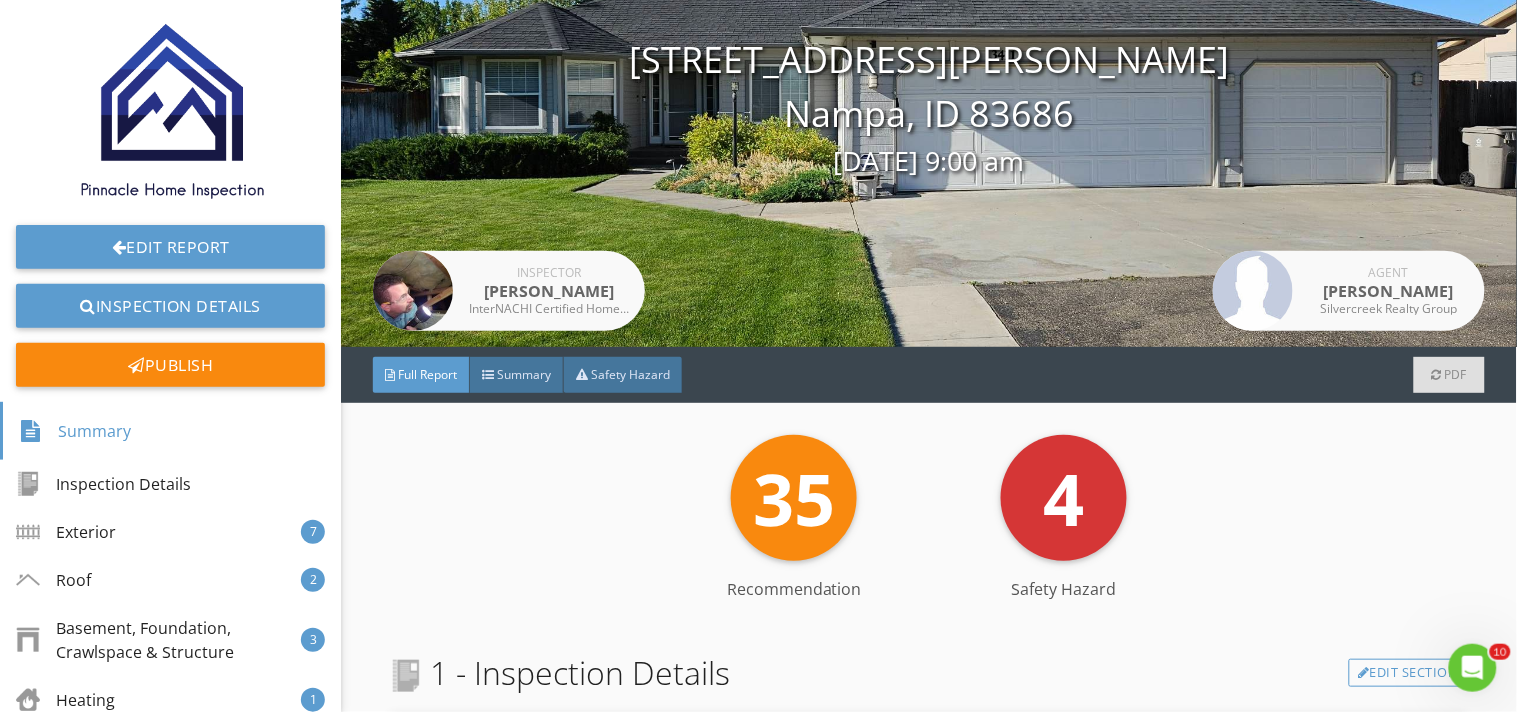 click on "35   Recommendation   4   Safety Hazard" at bounding box center [929, 498] 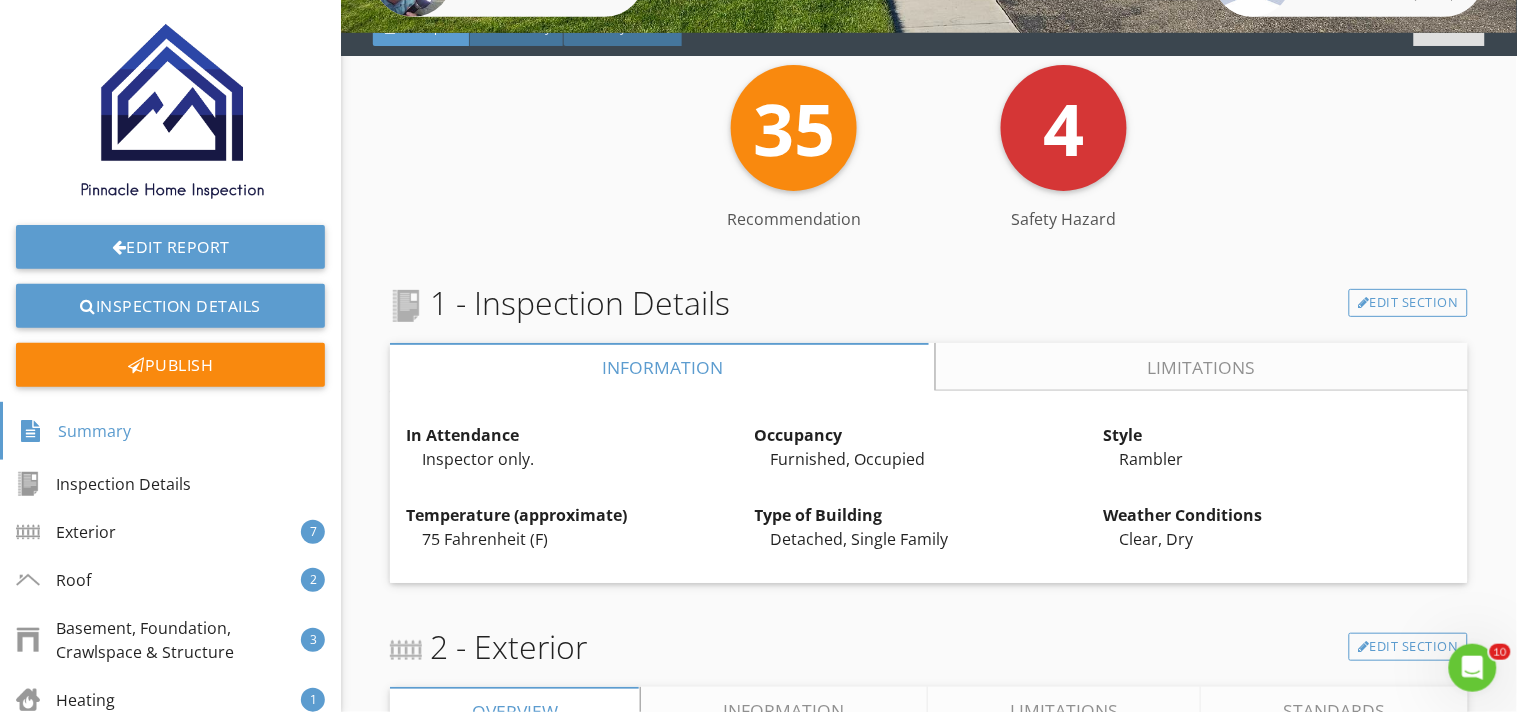 scroll, scrollTop: 533, scrollLeft: 0, axis: vertical 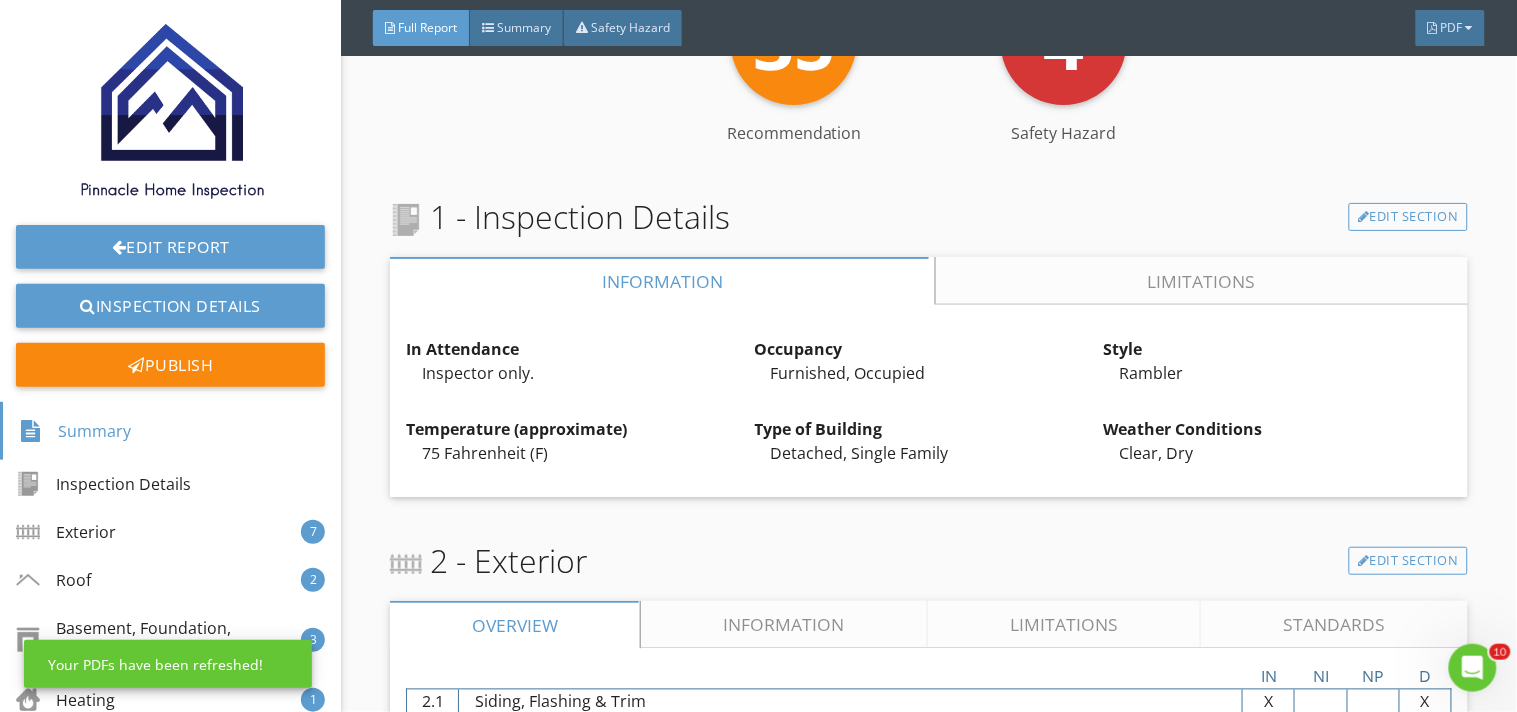 click on "Limitations" at bounding box center [1202, 281] 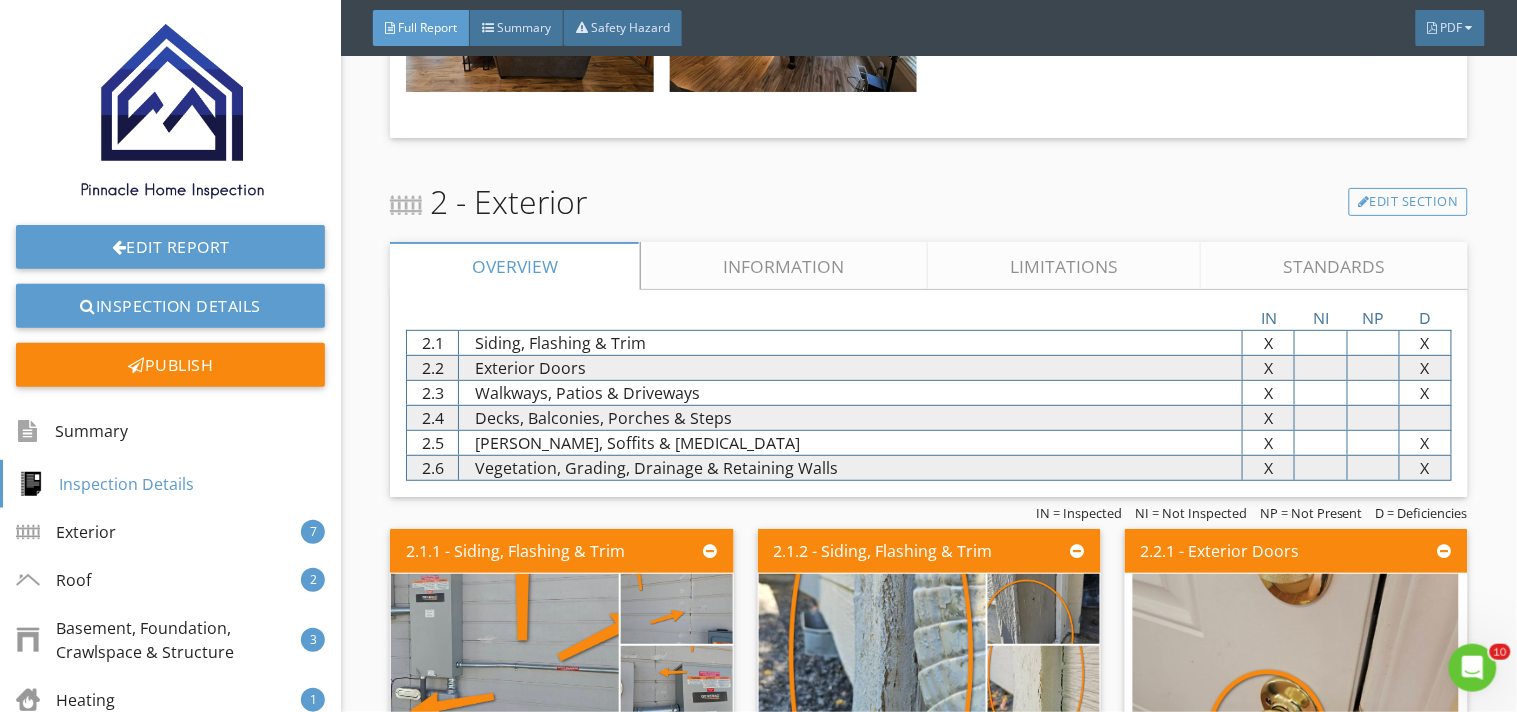 scroll, scrollTop: 1955, scrollLeft: 0, axis: vertical 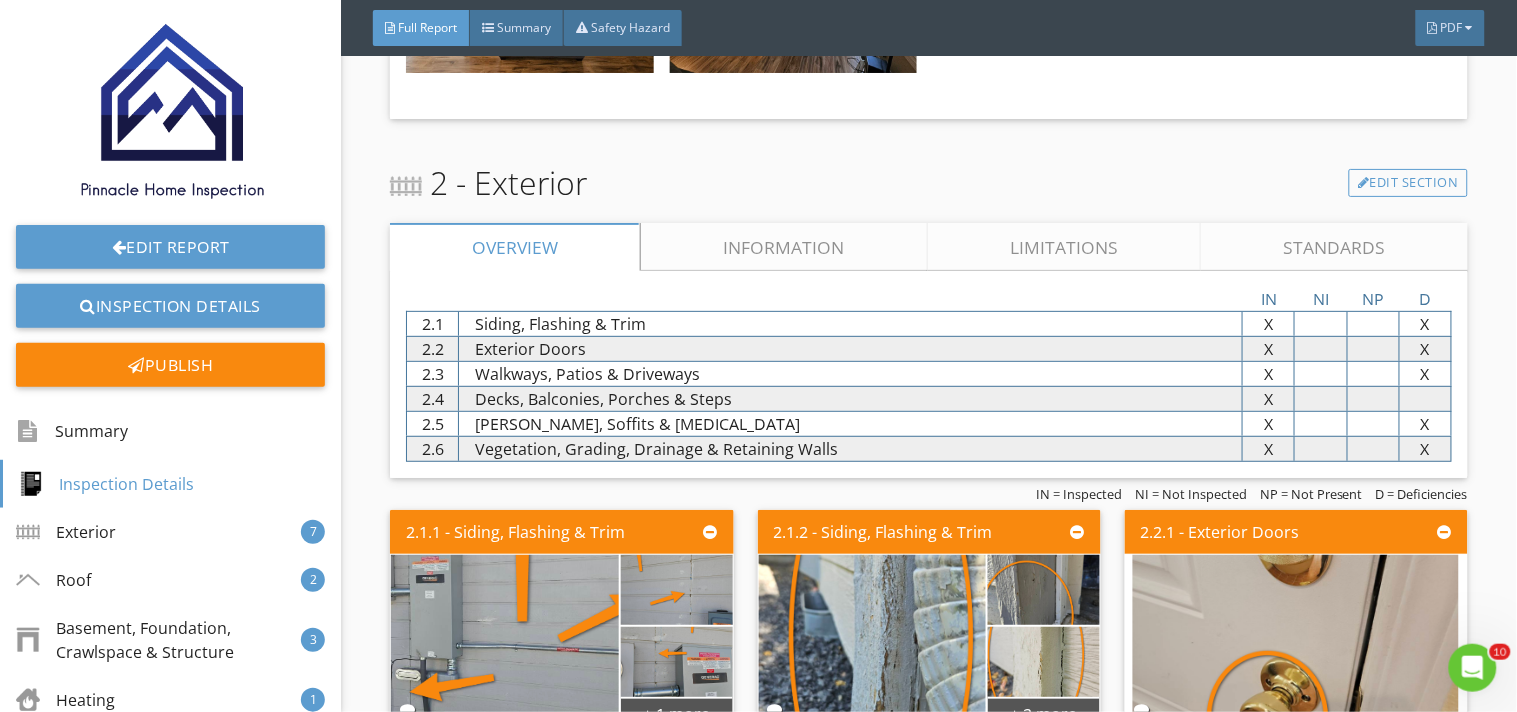 click on "Information" at bounding box center [785, 247] 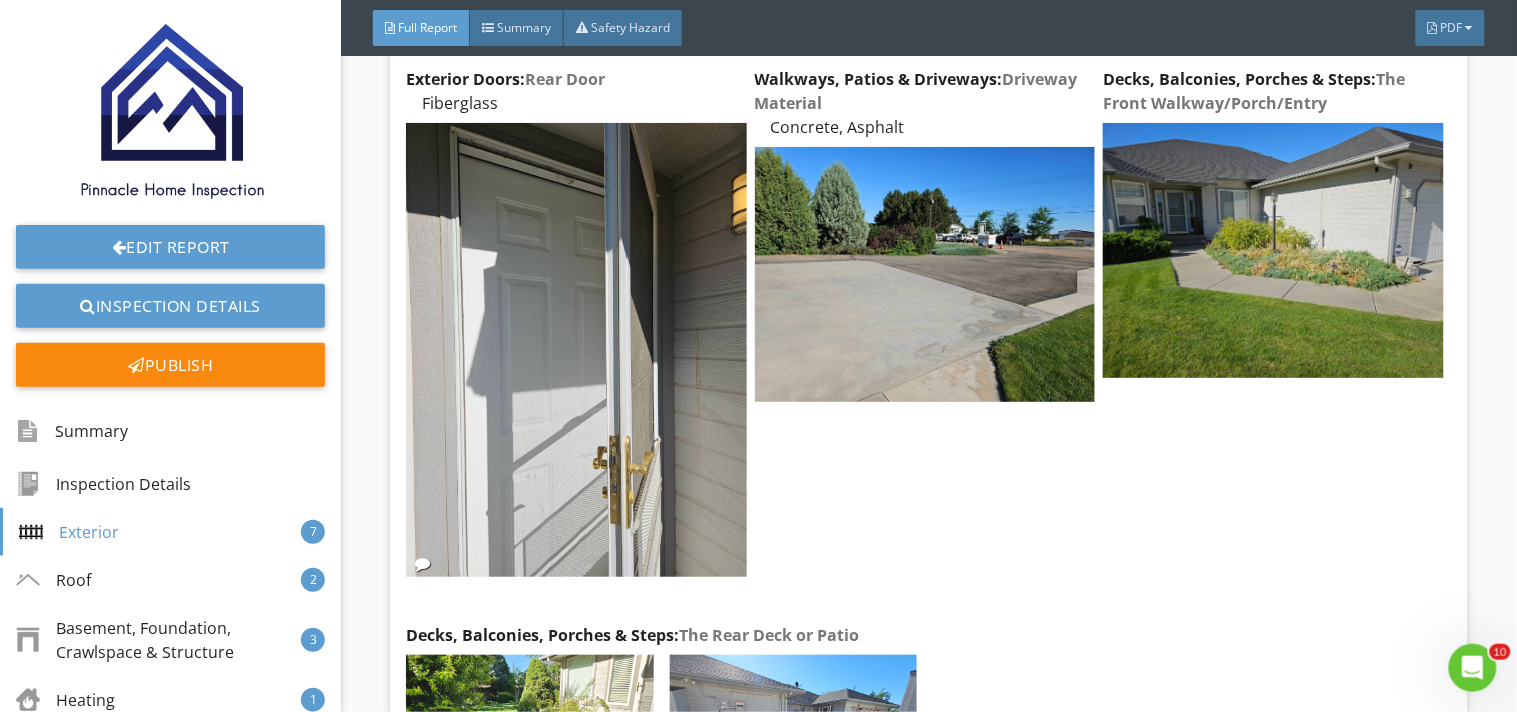 scroll, scrollTop: 2982, scrollLeft: 0, axis: vertical 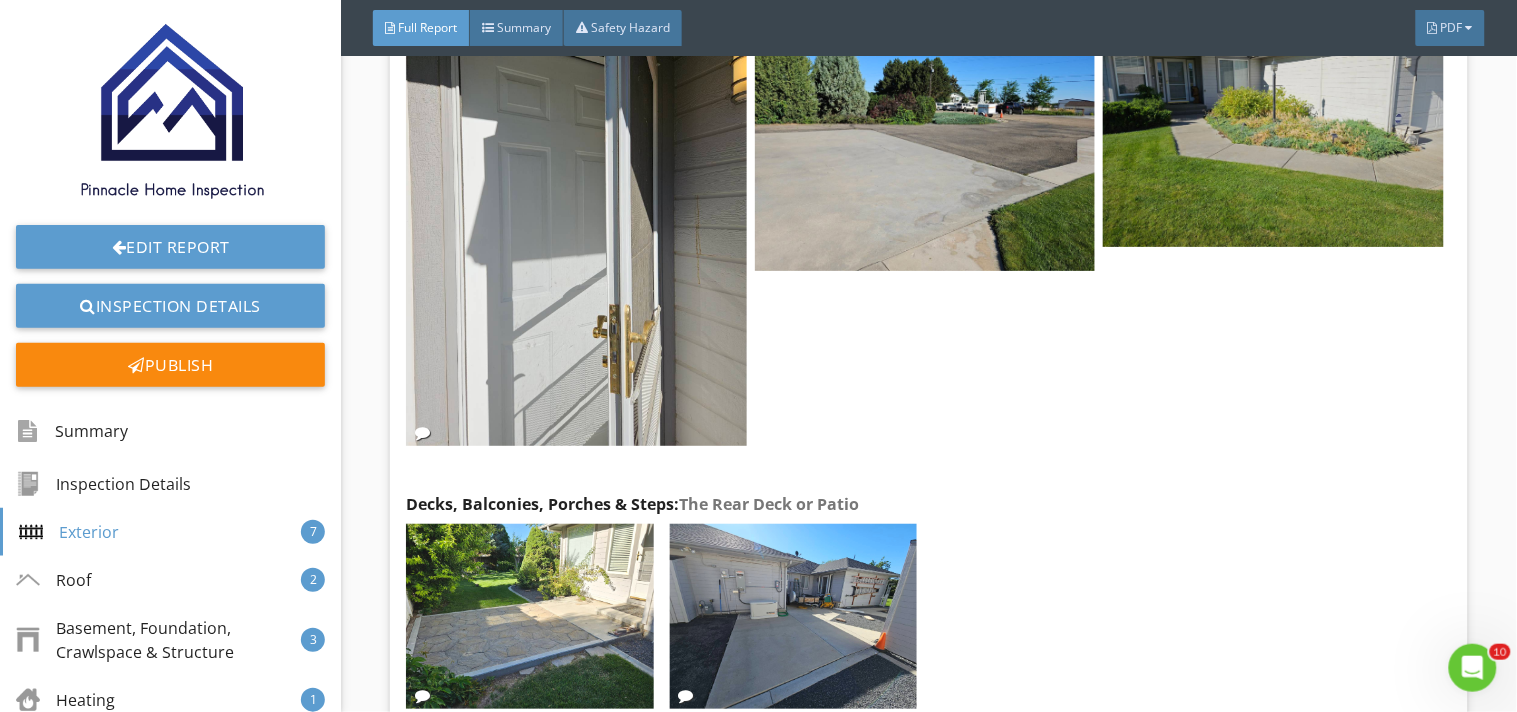 click on "Inspection Method
Attic Access, Crawlspace Access
Edit
Siding, Flashing & Trim:
Siding Style
Drop
Edit
Decks, Balconies, Porches & Steps:
Appurtenance
Front Porch, Patio
Edit
Decks, Balconies, Porches & Steps:
Material
Concrete, Pavers
Edit
Siding, Flashing & Trim:
Siding Material
Wood
Edit
Exterior Doors:
Front Door
Fiberglass
Edit
Exterior Doors:
Rear Door
Fiberglass
Edit
Walkways, Patios & Driveways:
Driveway Material
Concrete, Asphalt
Edit
Decks, Balconies, Porches & Steps:
The Front Walkway/Porch/Entry
Edit
The Rear Deck or Patio" at bounding box center (929, 0) 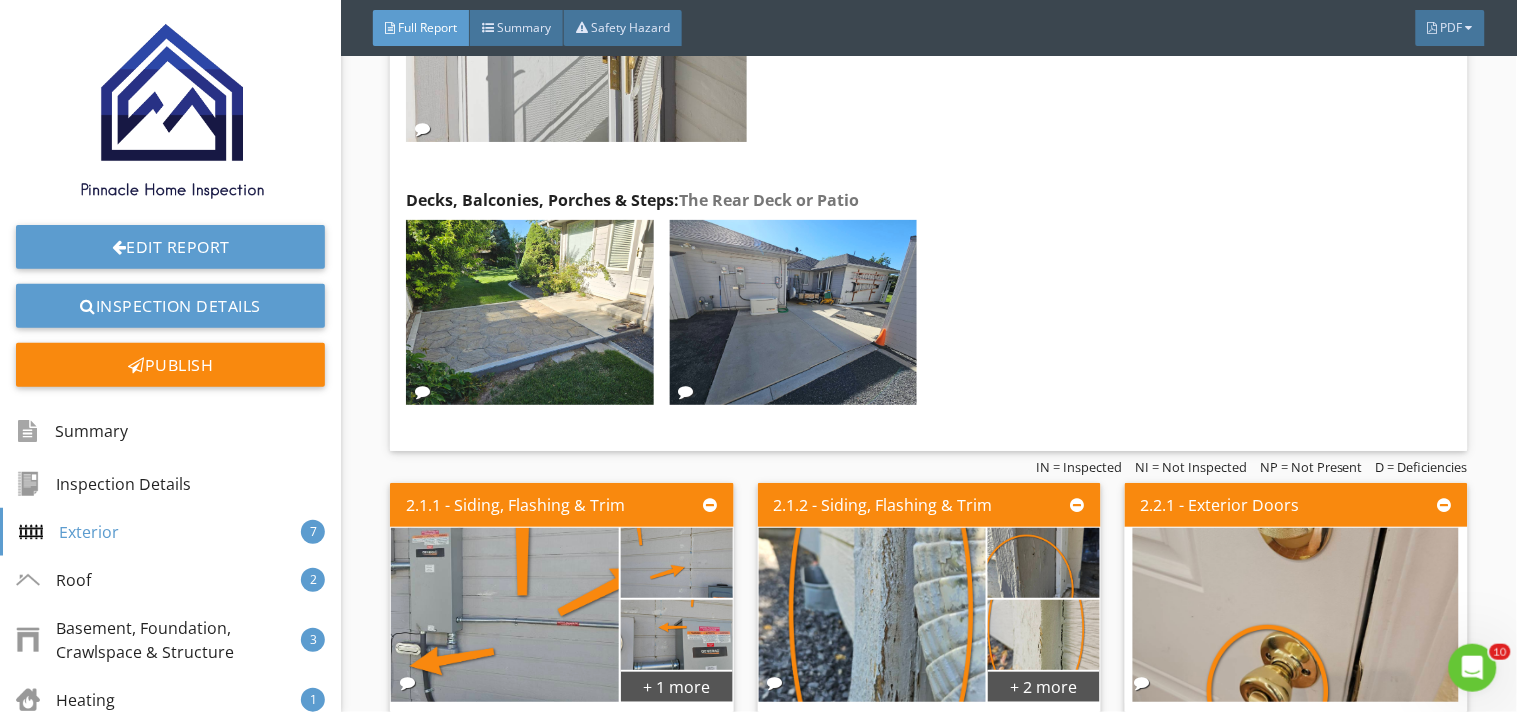 scroll, scrollTop: 3337, scrollLeft: 0, axis: vertical 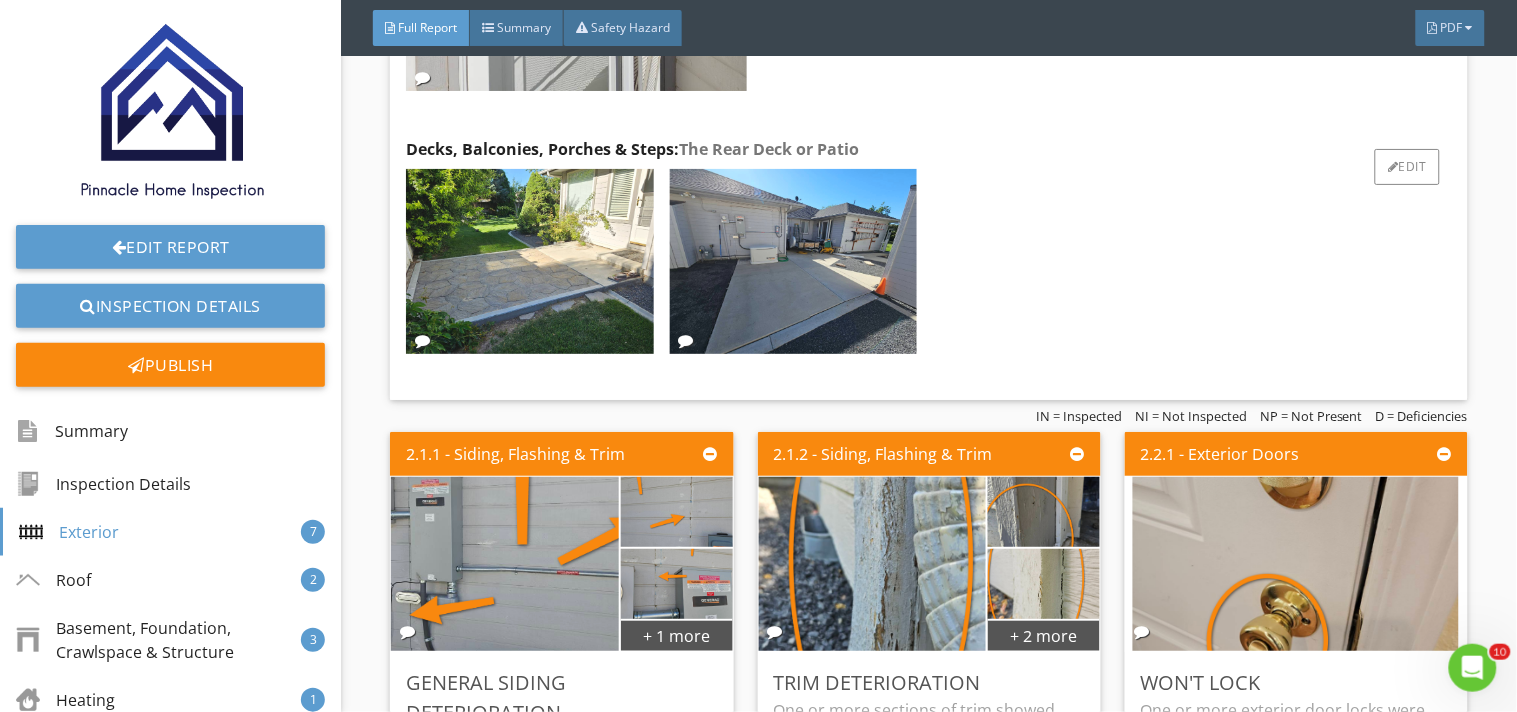 click at bounding box center [925, 265] 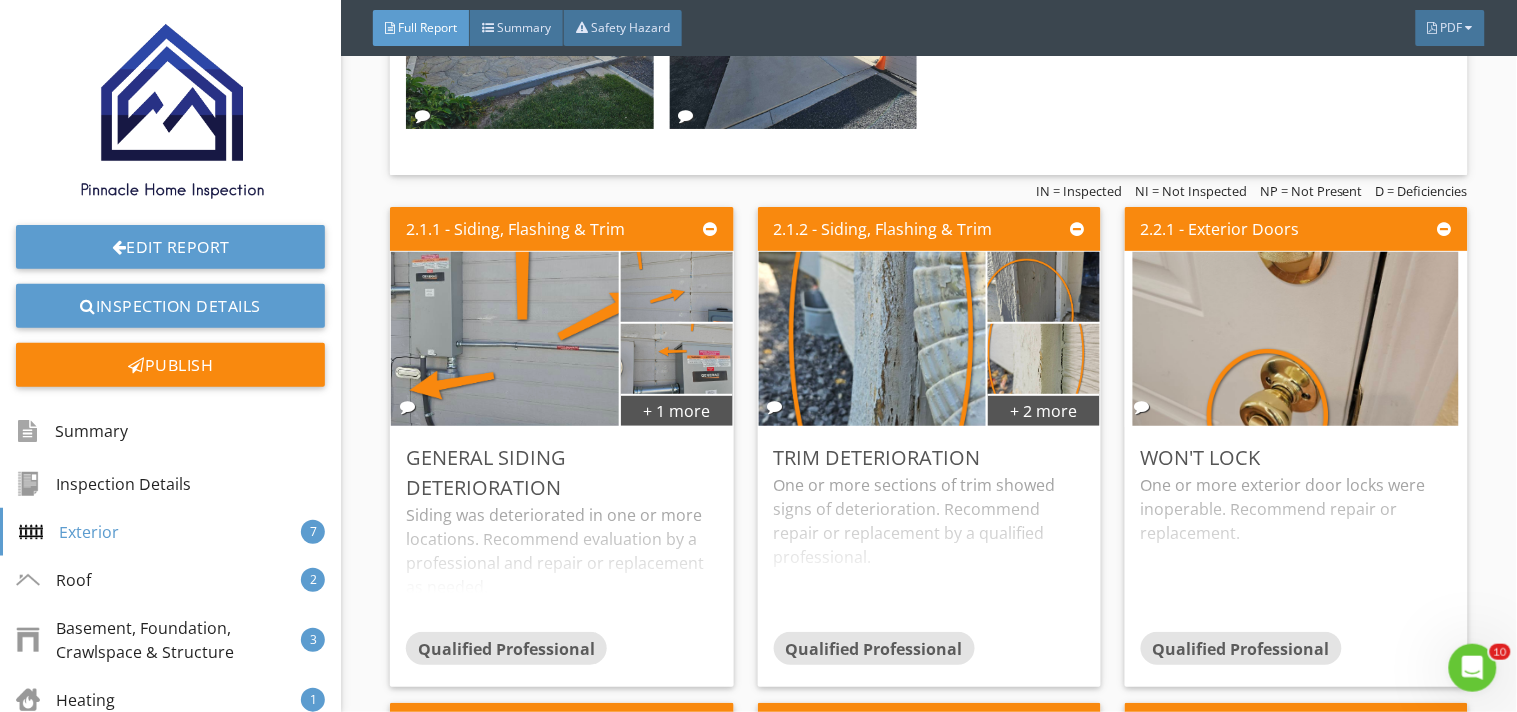 scroll, scrollTop: 3604, scrollLeft: 0, axis: vertical 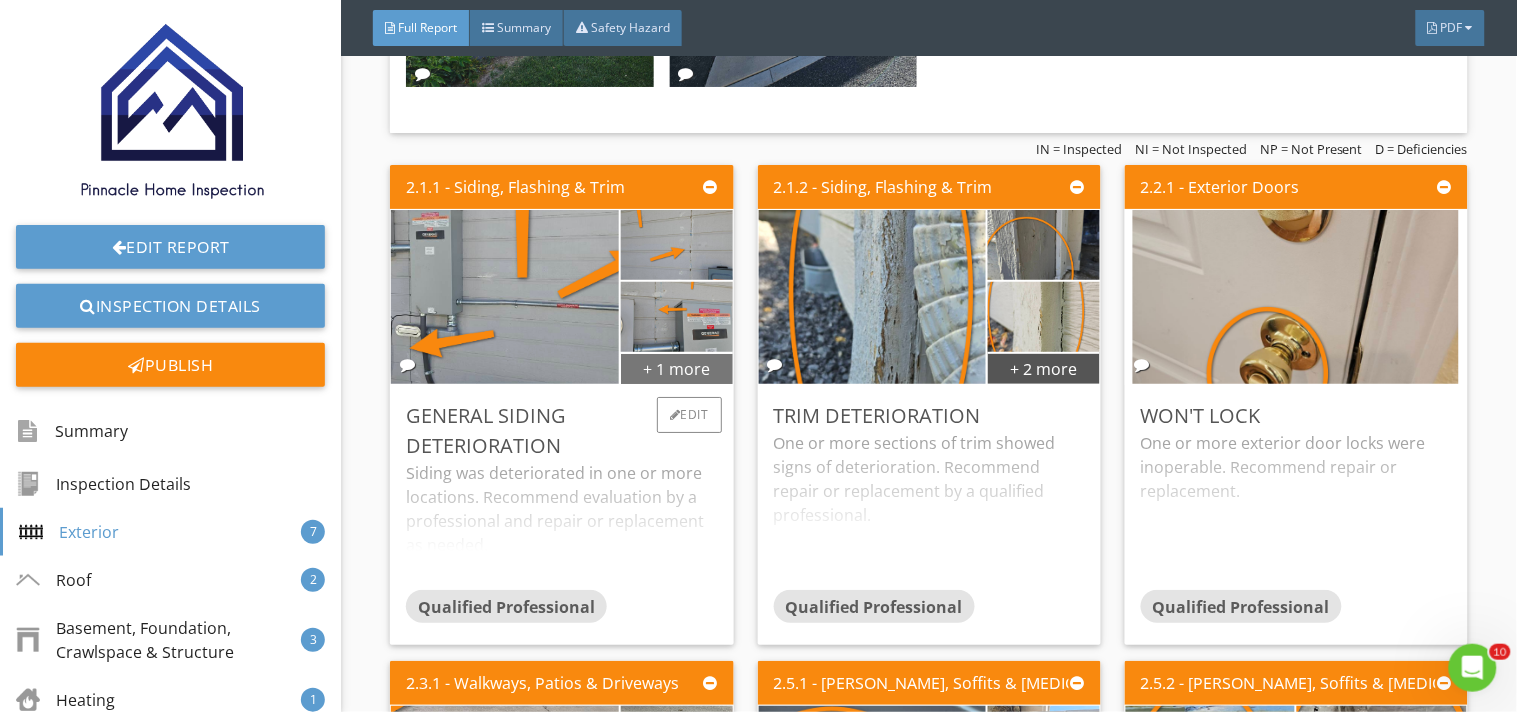 click on "+ 1 more" at bounding box center (677, 368) 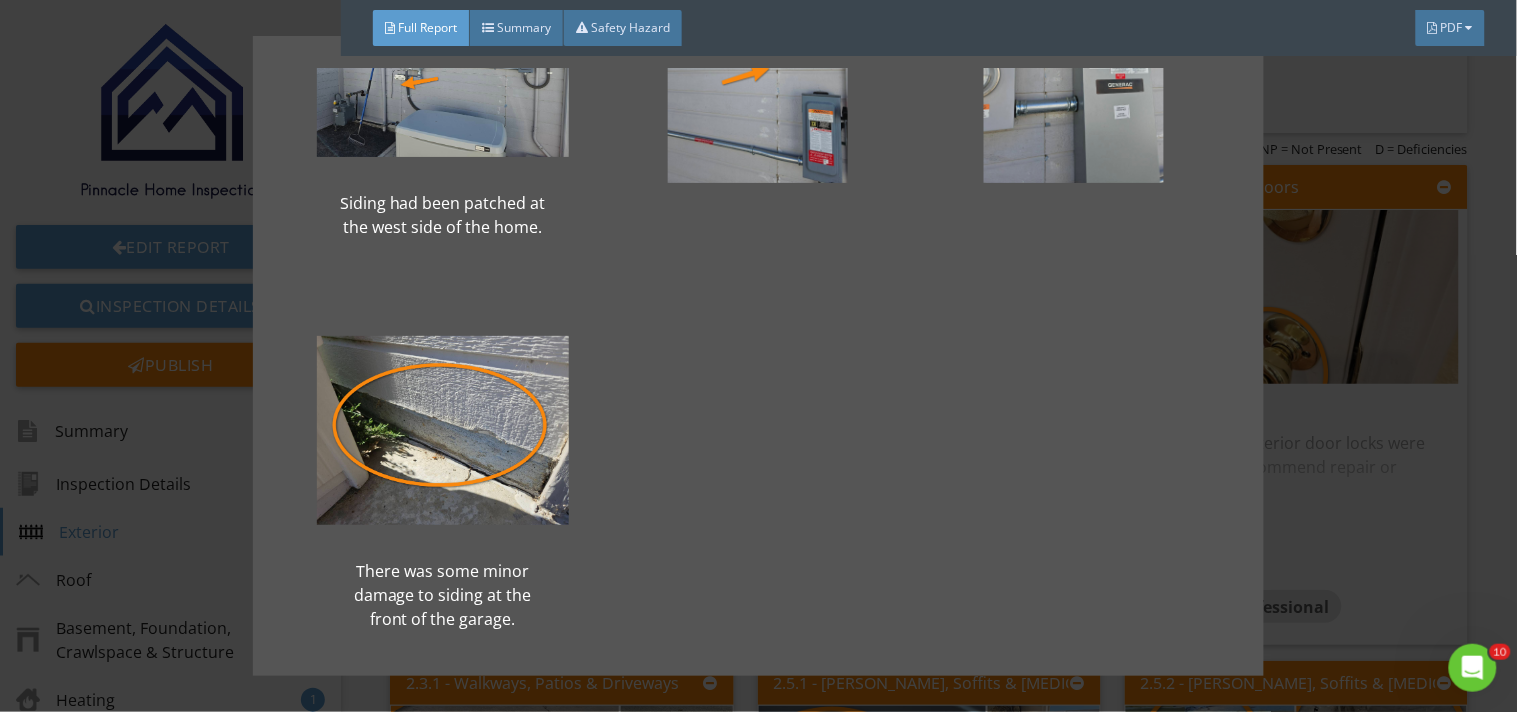 scroll, scrollTop: 160, scrollLeft: 0, axis: vertical 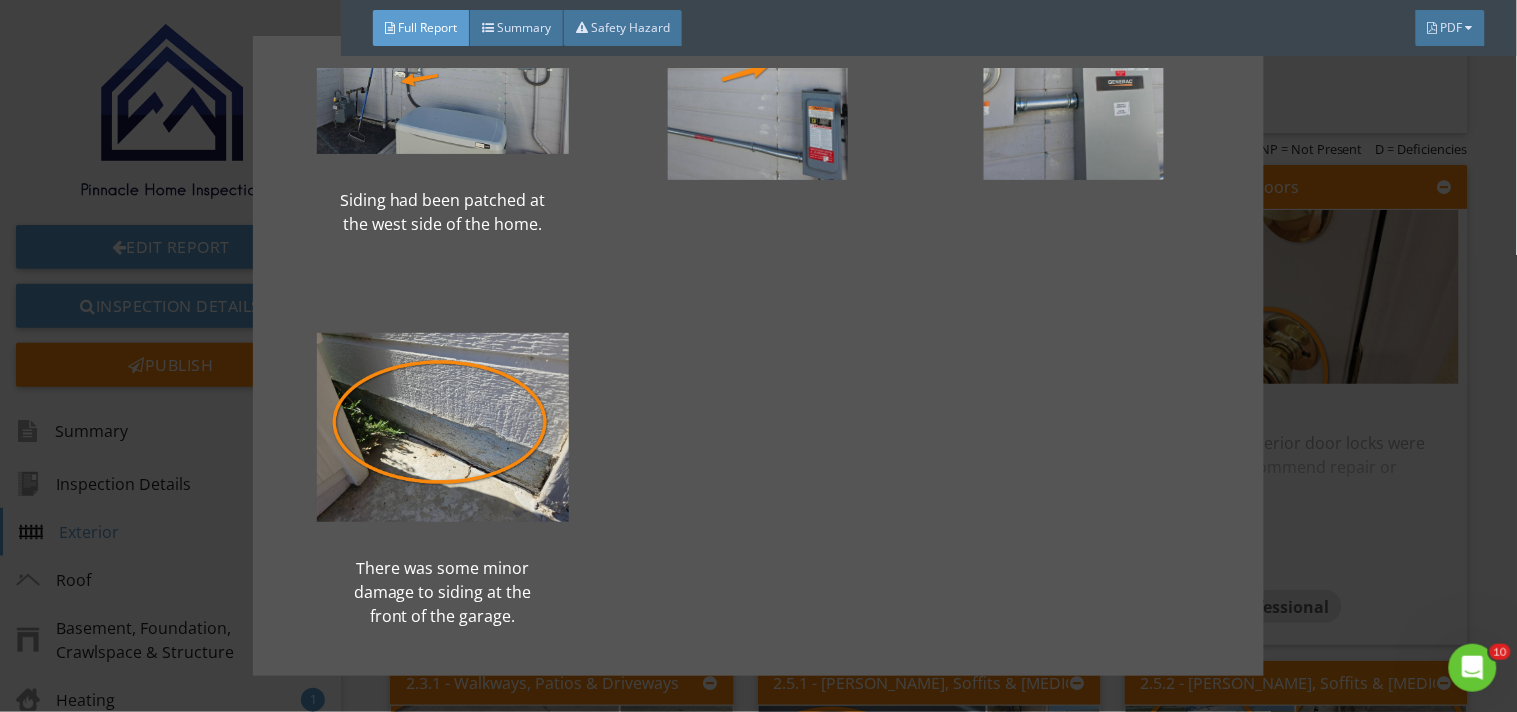 click on "Siding had been patched at the west side of the home.
There was some minor damage to siding at the front of the garage." at bounding box center [758, 356] 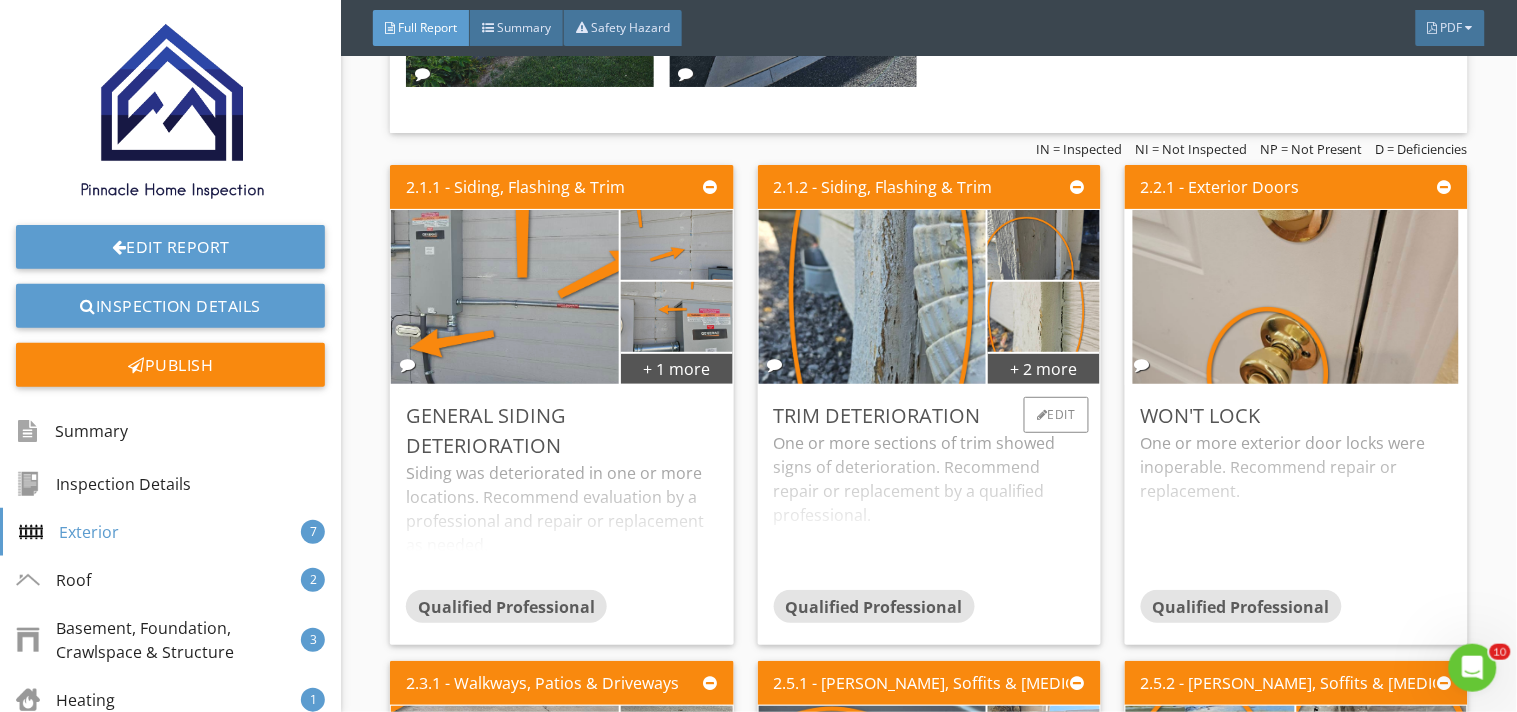 click on "Trim deterioration
One or more sections of trim showed signs of deterioration. Recommend repair or replacement by a qualified professional.   Qualified Professional
Edit" at bounding box center [929, 515] 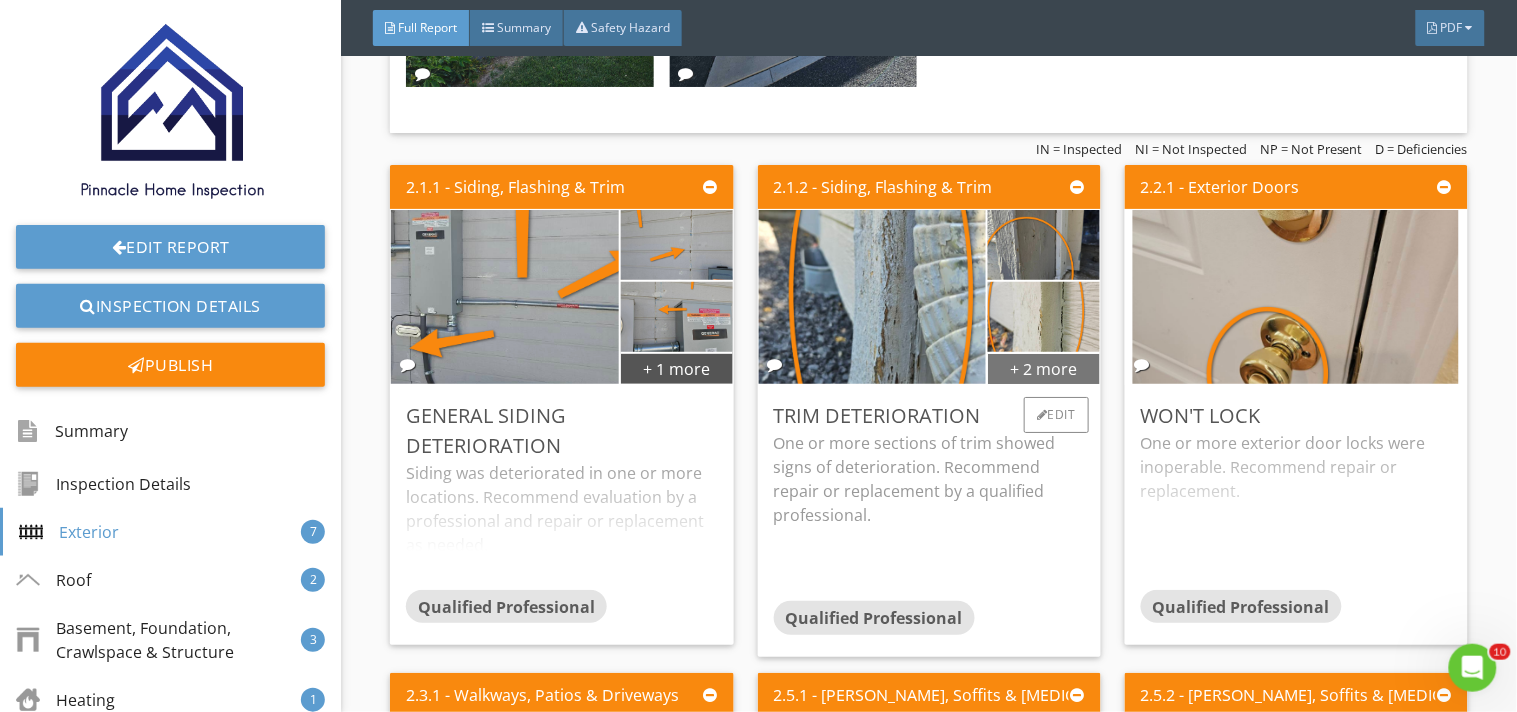 click on "+ 2 more" at bounding box center (1044, 368) 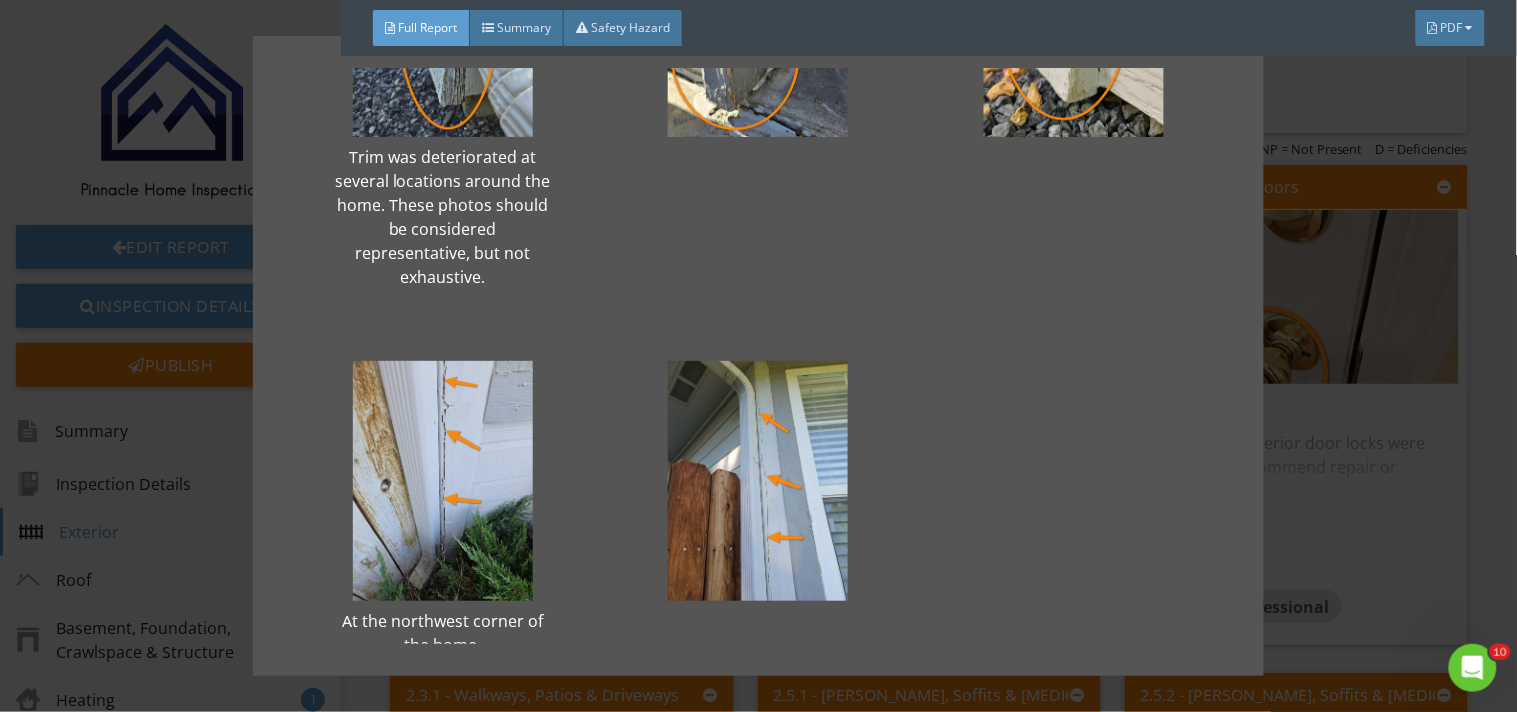 scroll, scrollTop: 255, scrollLeft: 0, axis: vertical 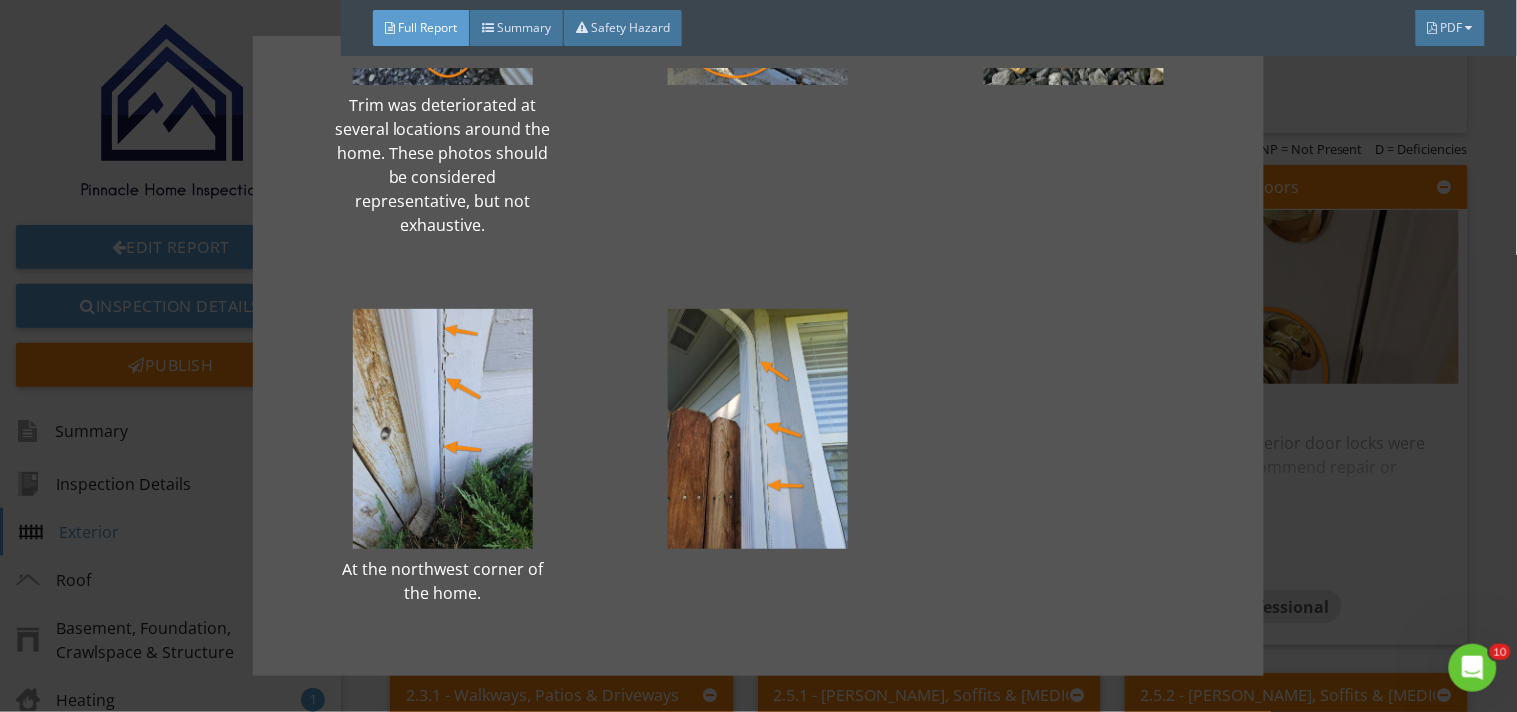 click on "Trim was deteriorated at several locations around the home. These photos should be considered representative, but not exhaustive.
At the northwest corner of the home." at bounding box center (758, 356) 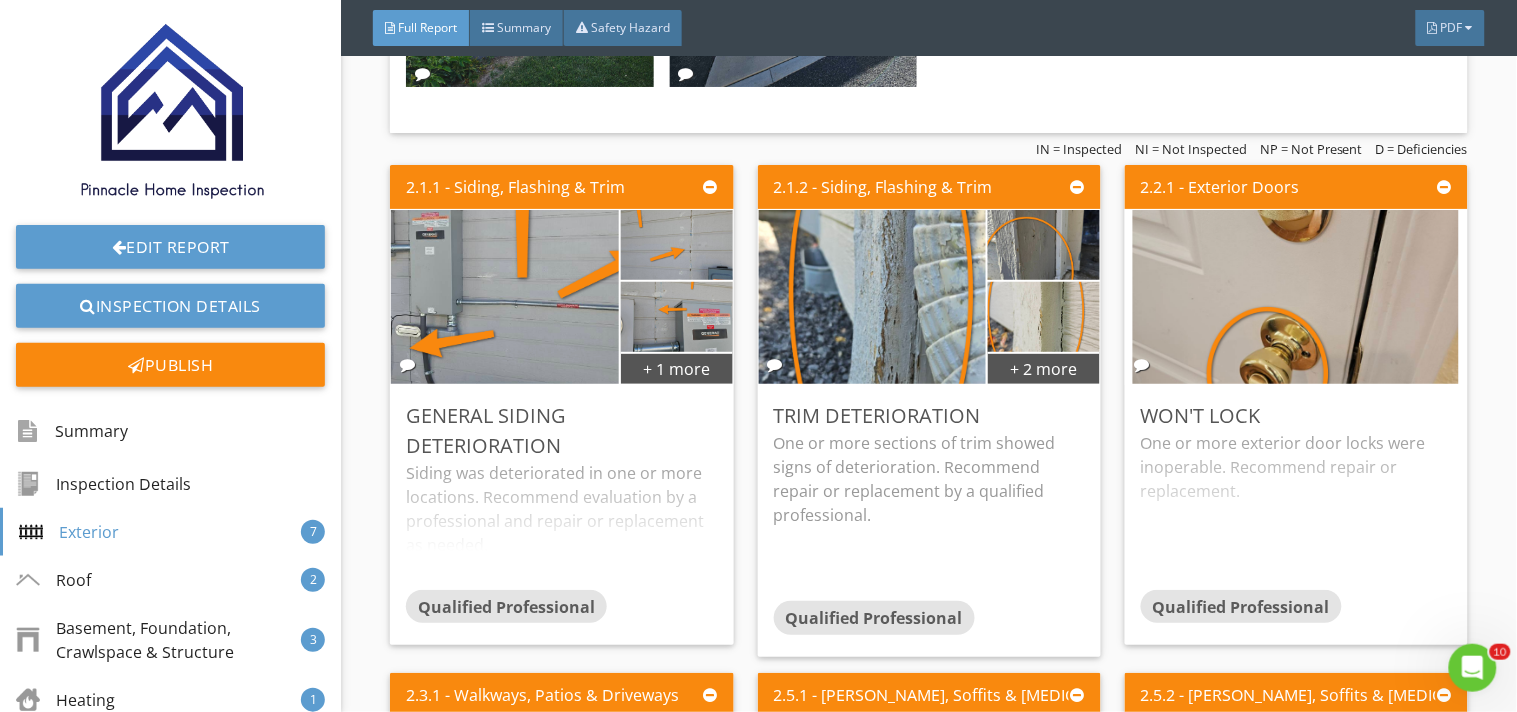 click on "2.1.1 - Siding, Flashing & Trim
+ 1 more
General siding deterioration
Siding was deteriorated in one or more locations. Recommend evaluation by a professional and repair or replacement as needed.   Qualified Professional
Edit" at bounding box center [569, 410] 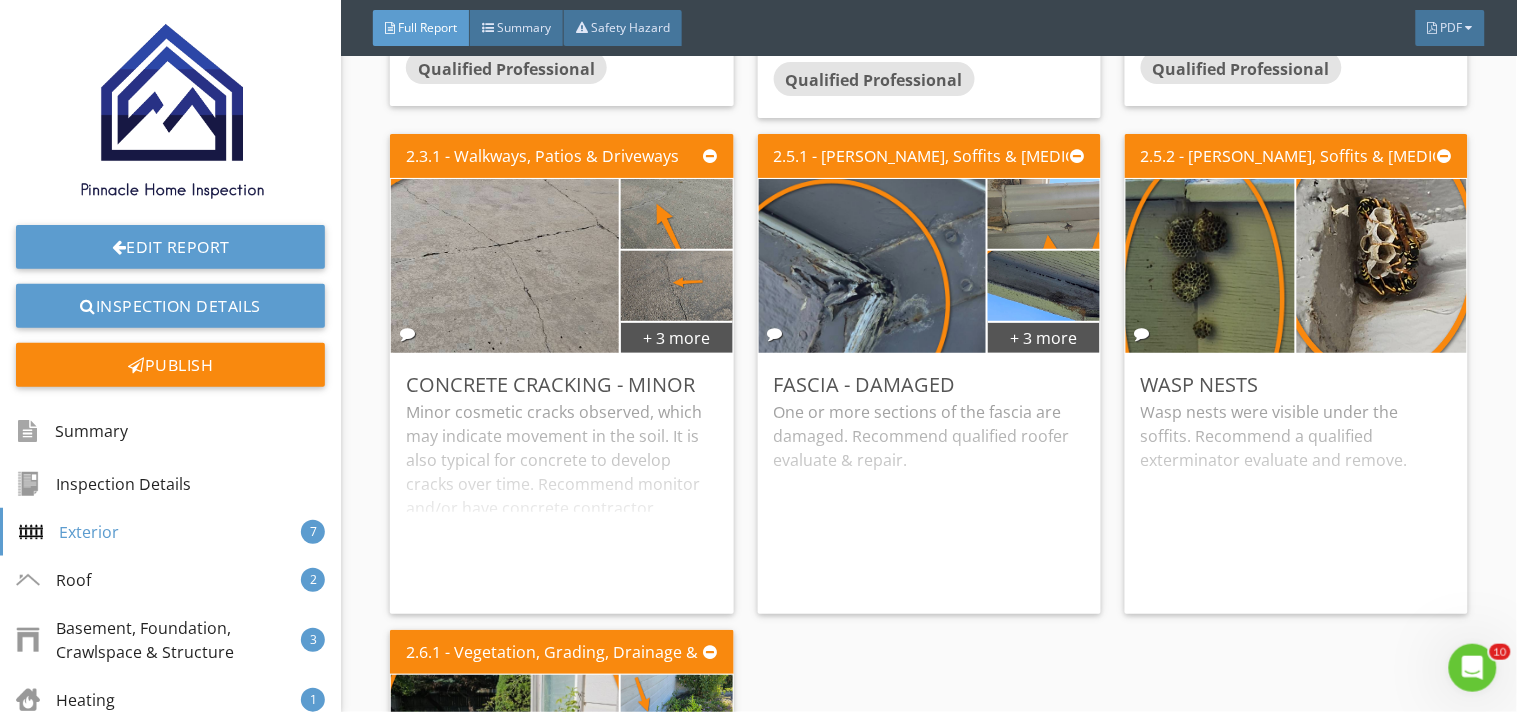 scroll, scrollTop: 4182, scrollLeft: 0, axis: vertical 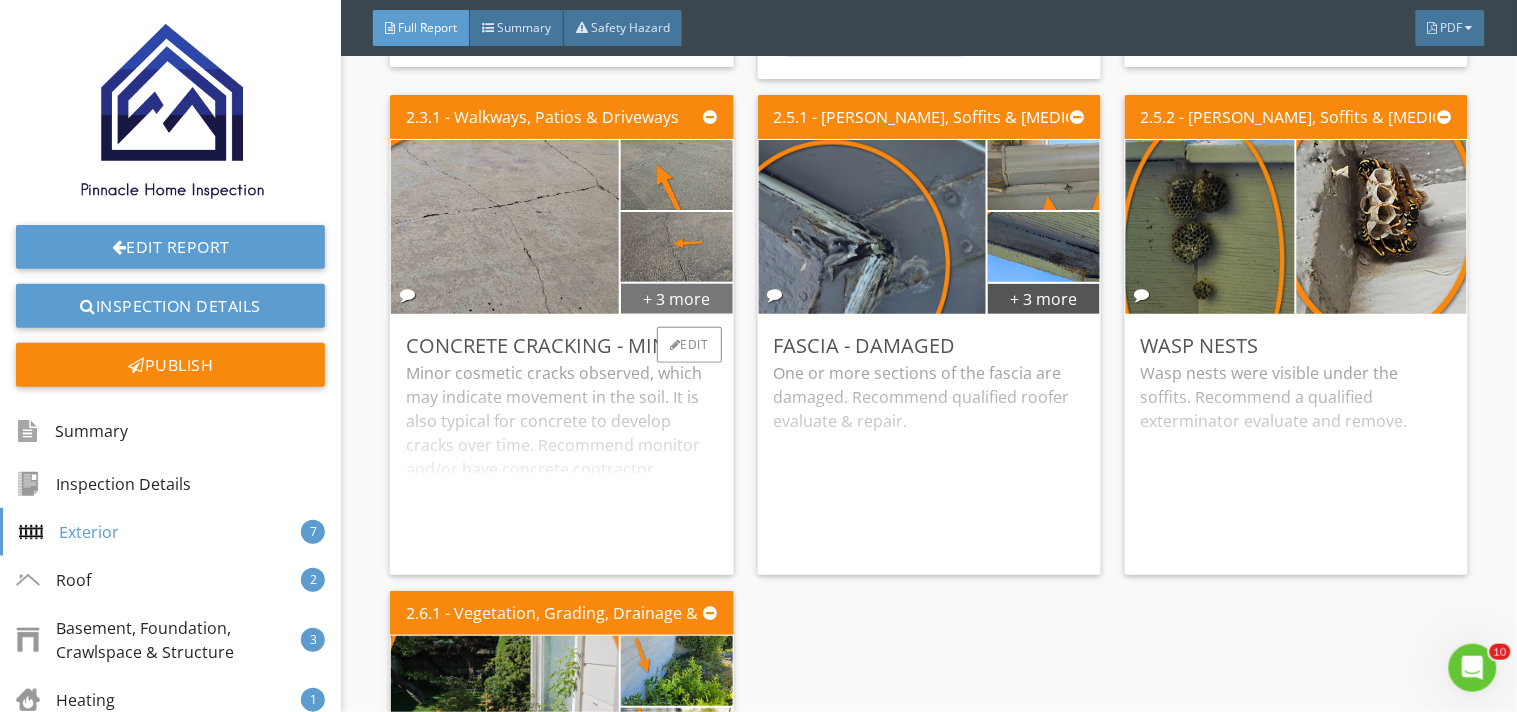 click on "+ 3 more" at bounding box center [677, 298] 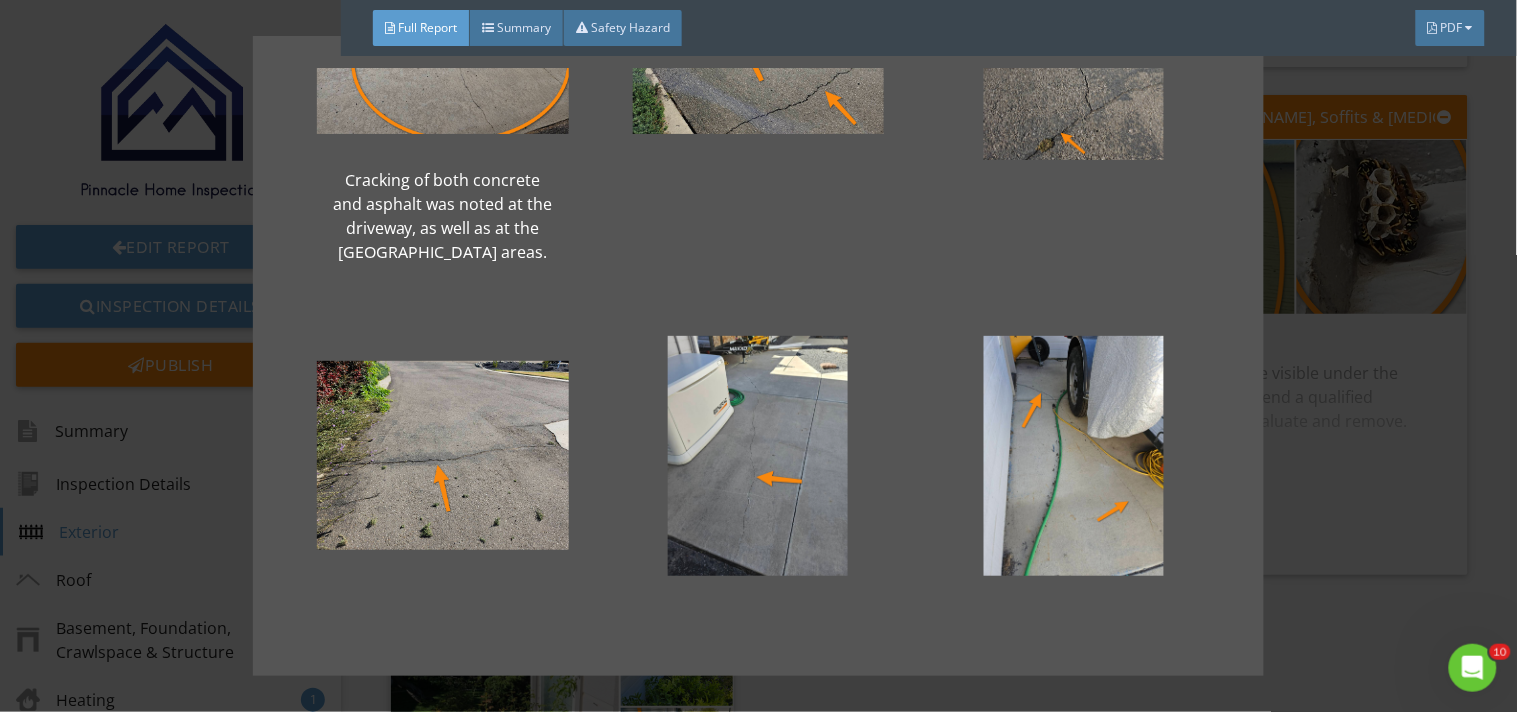 scroll, scrollTop: 183, scrollLeft: 0, axis: vertical 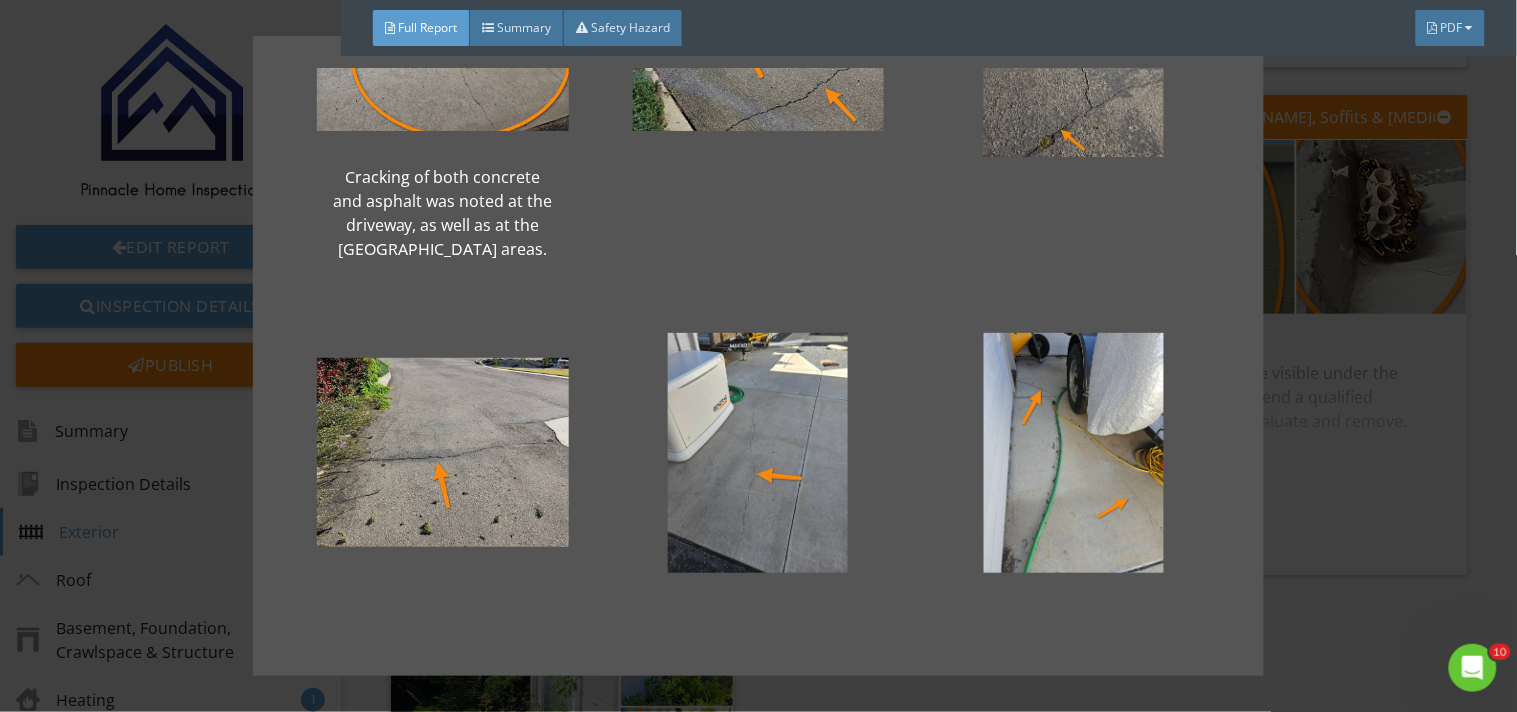 click on "Cracking of both concrete and asphalt was noted at the driveway, as well as at the west patio areas." at bounding box center (758, 356) 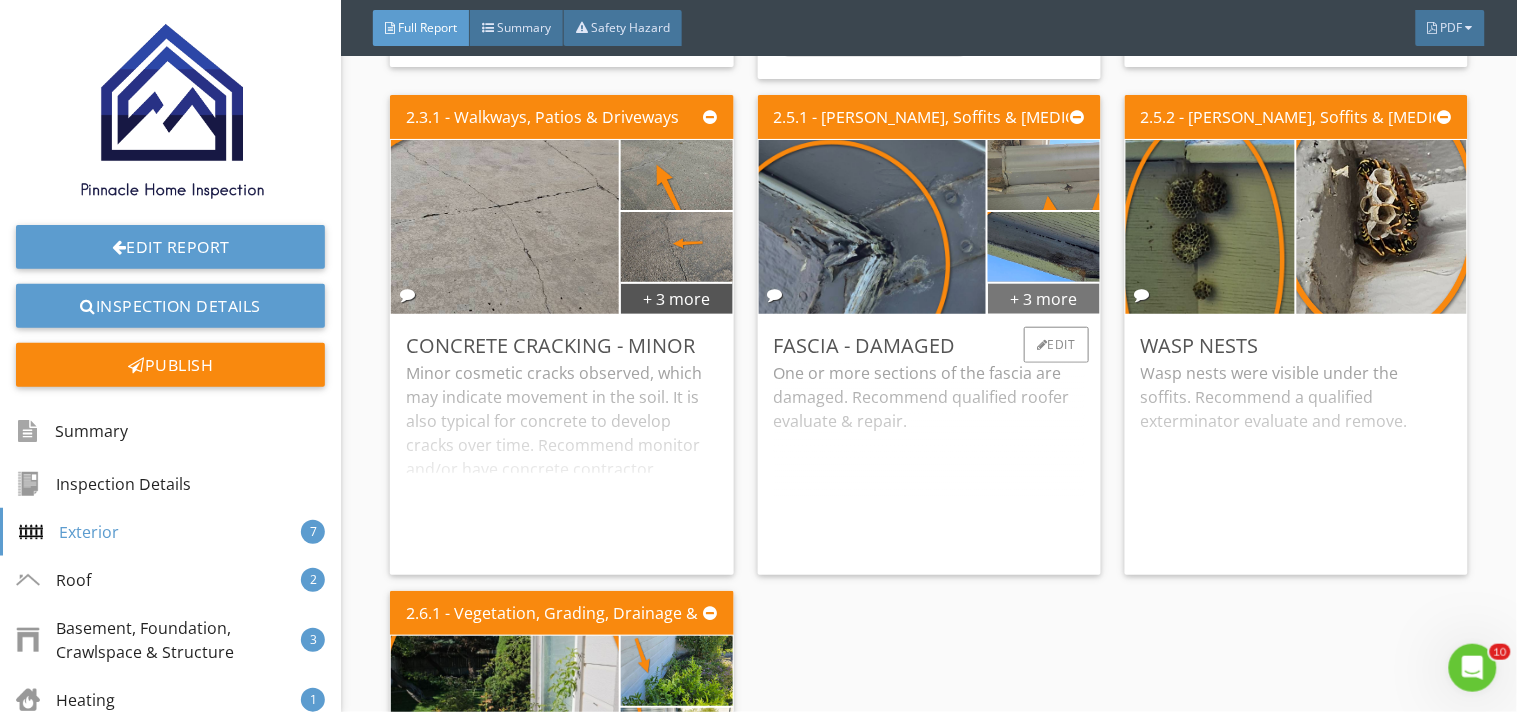 click on "+ 3 more" at bounding box center (1044, 298) 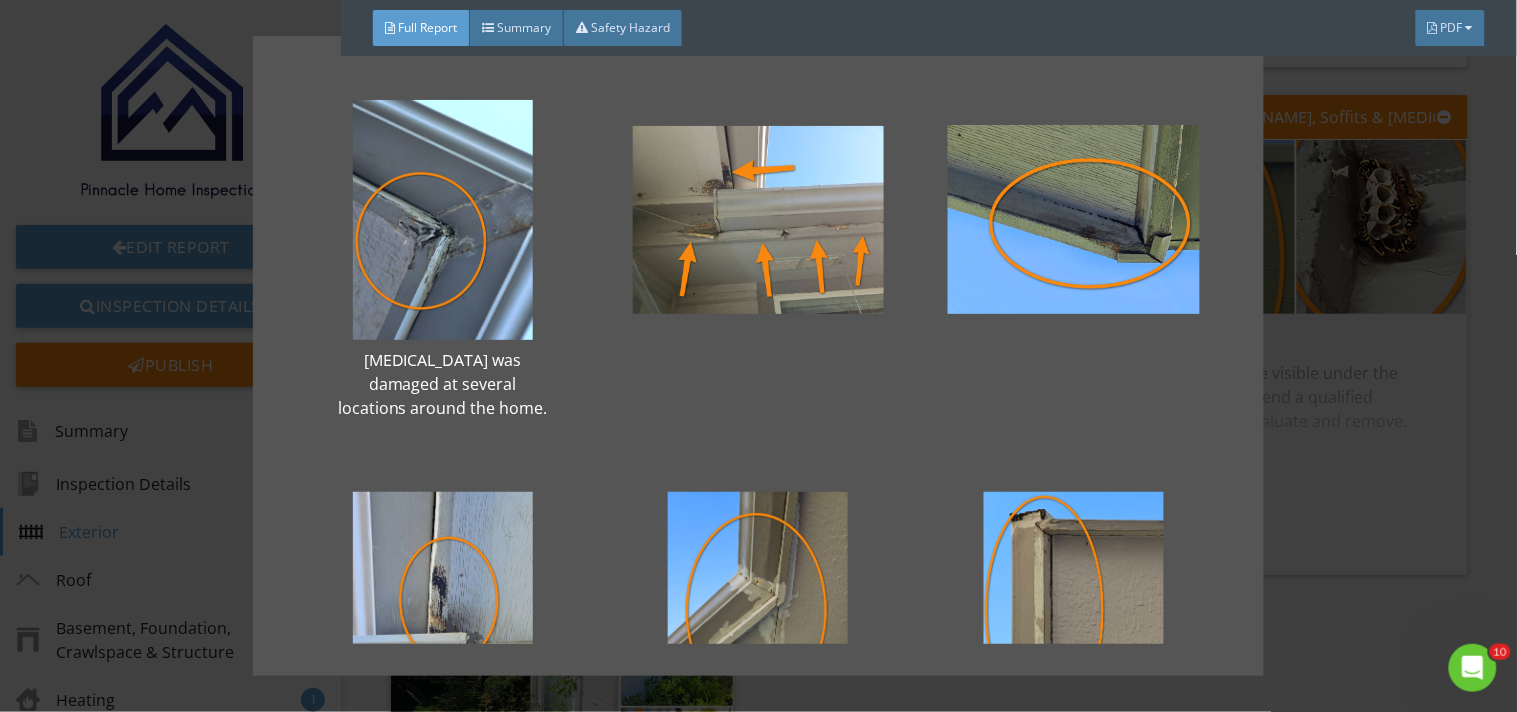 scroll, scrollTop: 231, scrollLeft: 0, axis: vertical 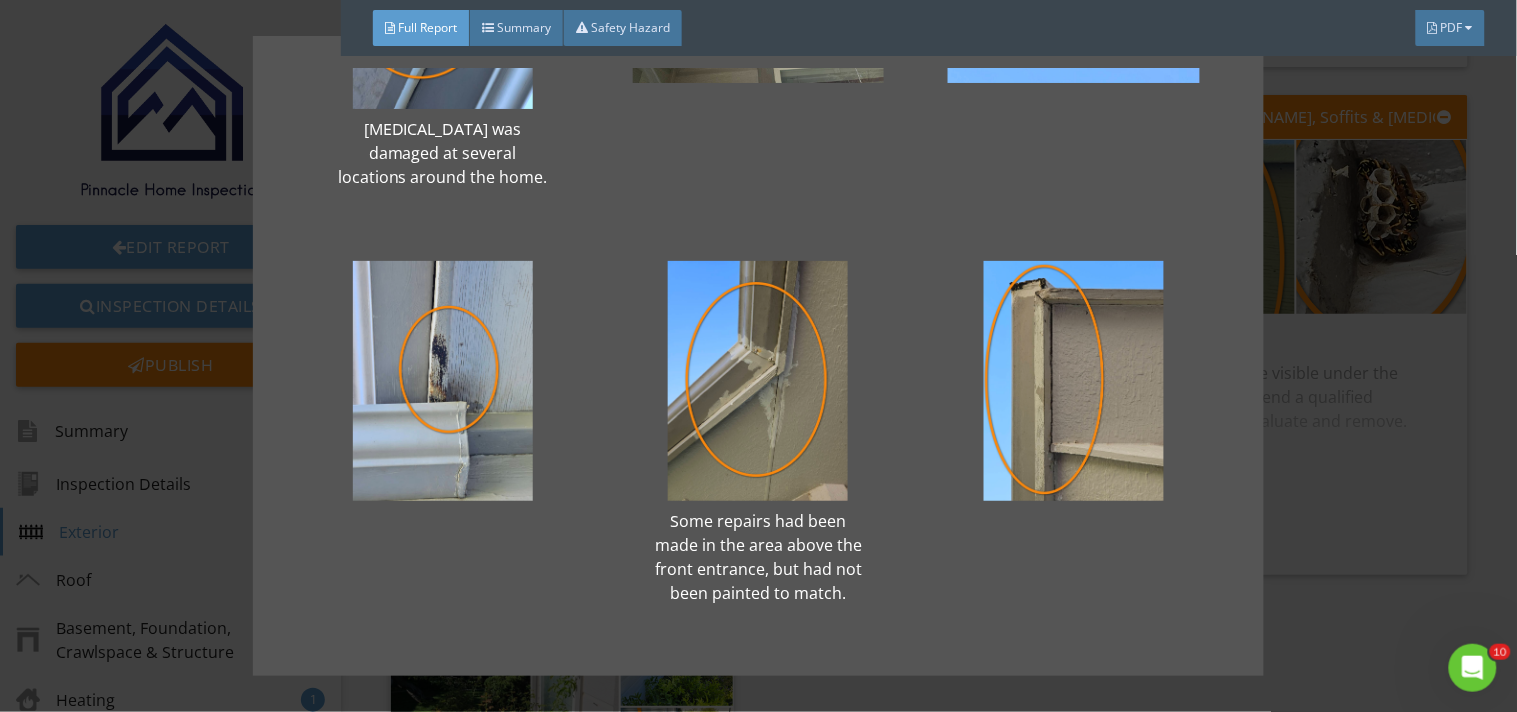 click on "Fascia was damaged at several locations around the home.
Some repairs had been made in the area above the front entrance, but had not been painted to match." at bounding box center [758, 356] 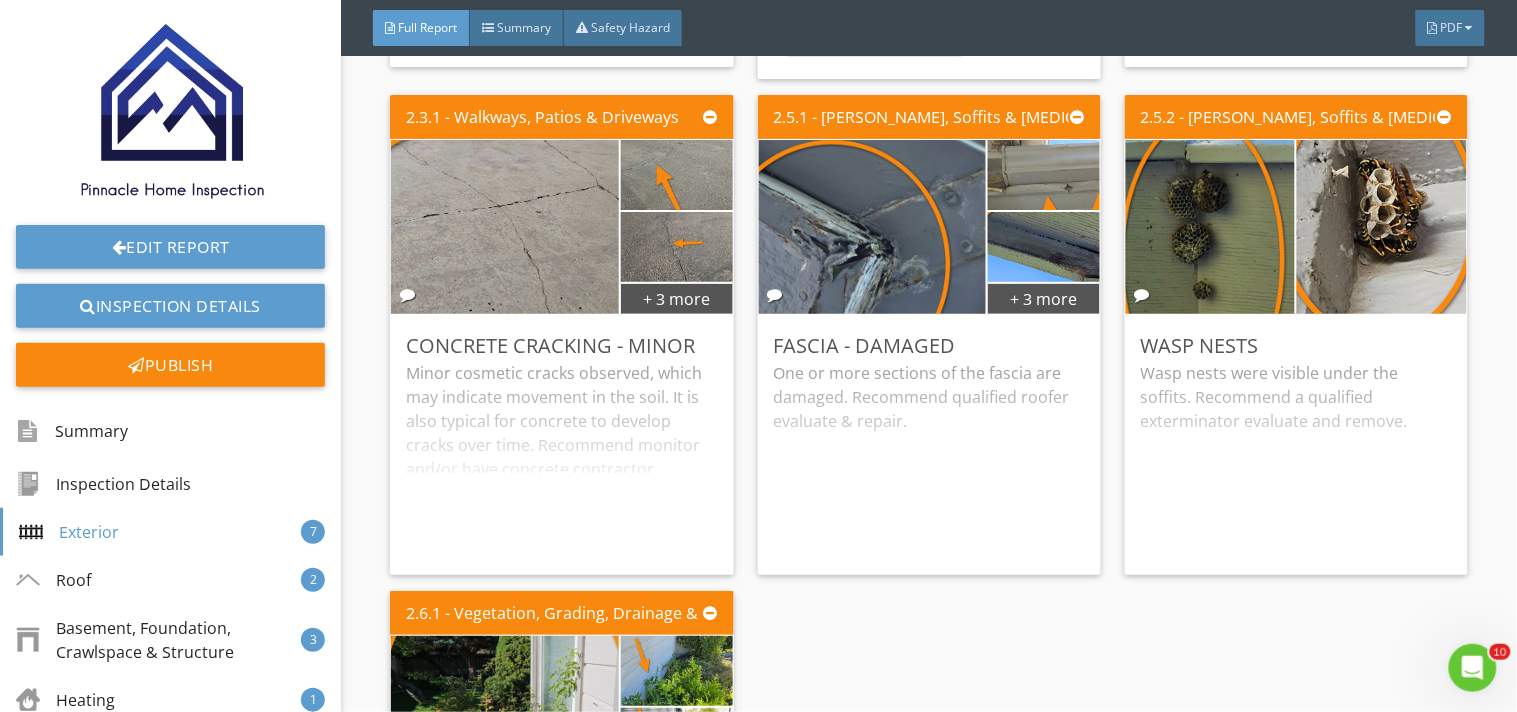 click on "2.1.1 - Siding, Flashing & Trim
+ 1 more
General siding deterioration
Siding was deteriorated in one or more locations. Recommend evaluation by a professional and repair or replacement as needed.   Qualified Professional
Edit
2.1.2 - Siding, Flashing & Trim
+ 2 more
Trim deterioration
One or more sections of trim showed signs of deterioration. Recommend repair or replacement by a qualified professional.   Qualified Professional
Edit
2.2.1 - Exterior Doors
Won't Lock
One or more exterior door locks were inoperable. Recommend repair or replacement.   Qualified Professional
Edit
2.3.1 - Walkways, Patios & Driveways
+ 3 more
Concrete Cracking - Minor" at bounding box center [929, 328] 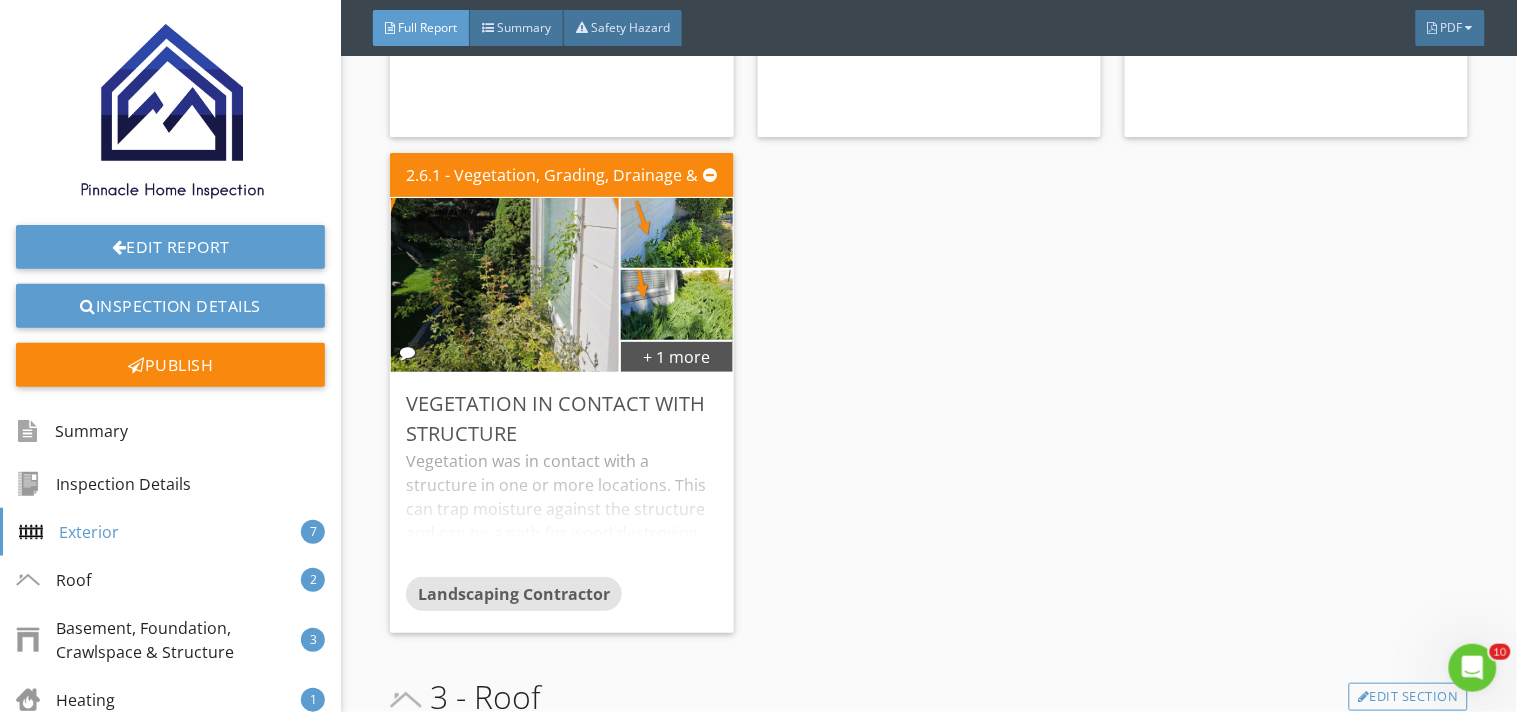 scroll, scrollTop: 4626, scrollLeft: 0, axis: vertical 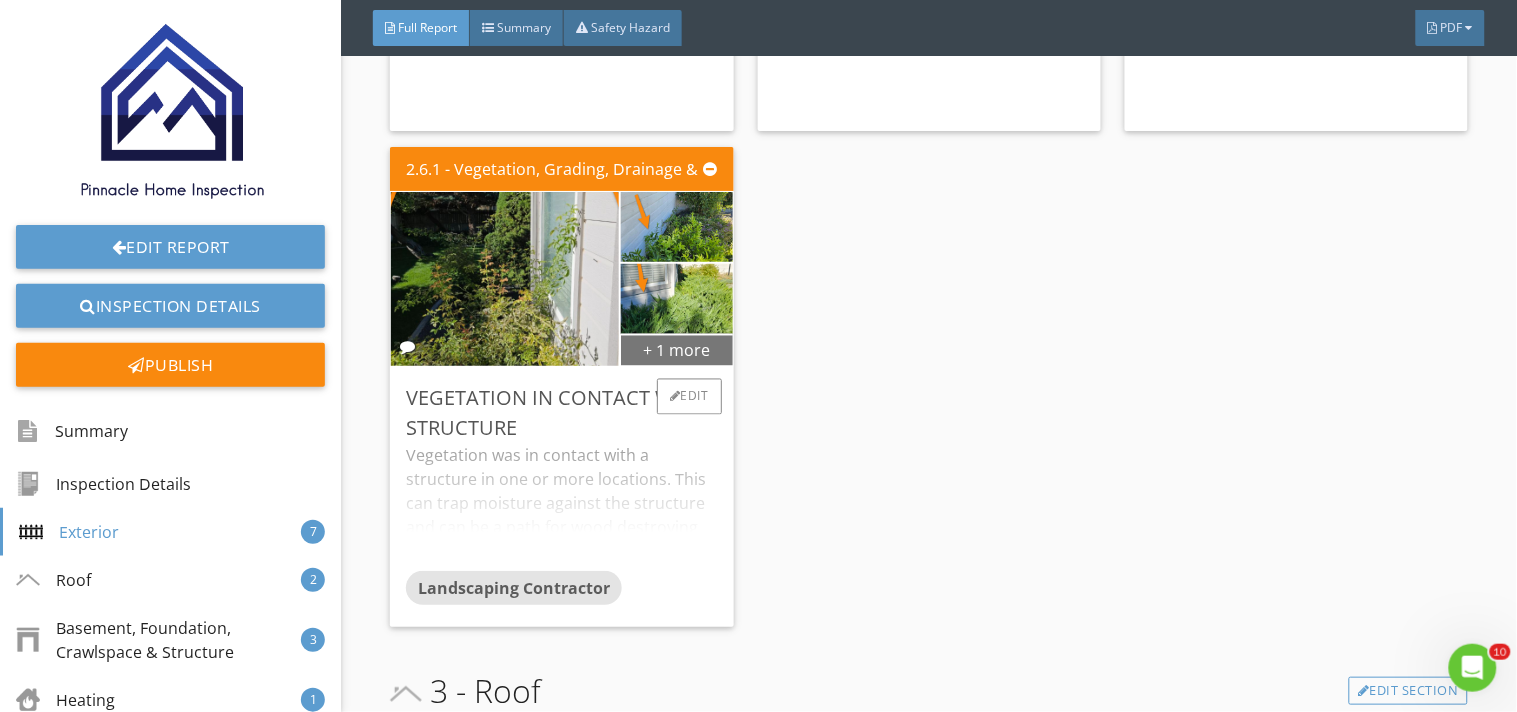 click on "+ 1 more" at bounding box center (677, 350) 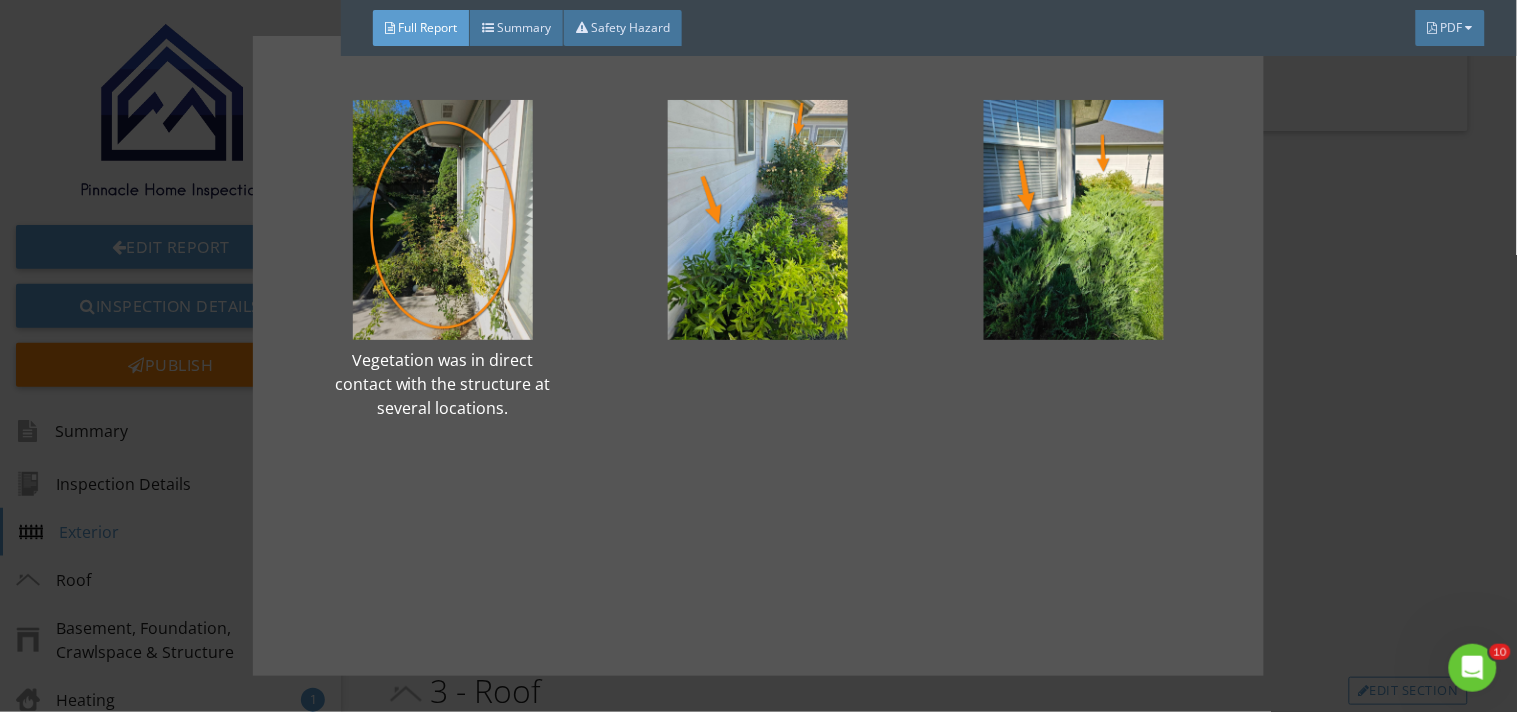 scroll, scrollTop: 158, scrollLeft: 0, axis: vertical 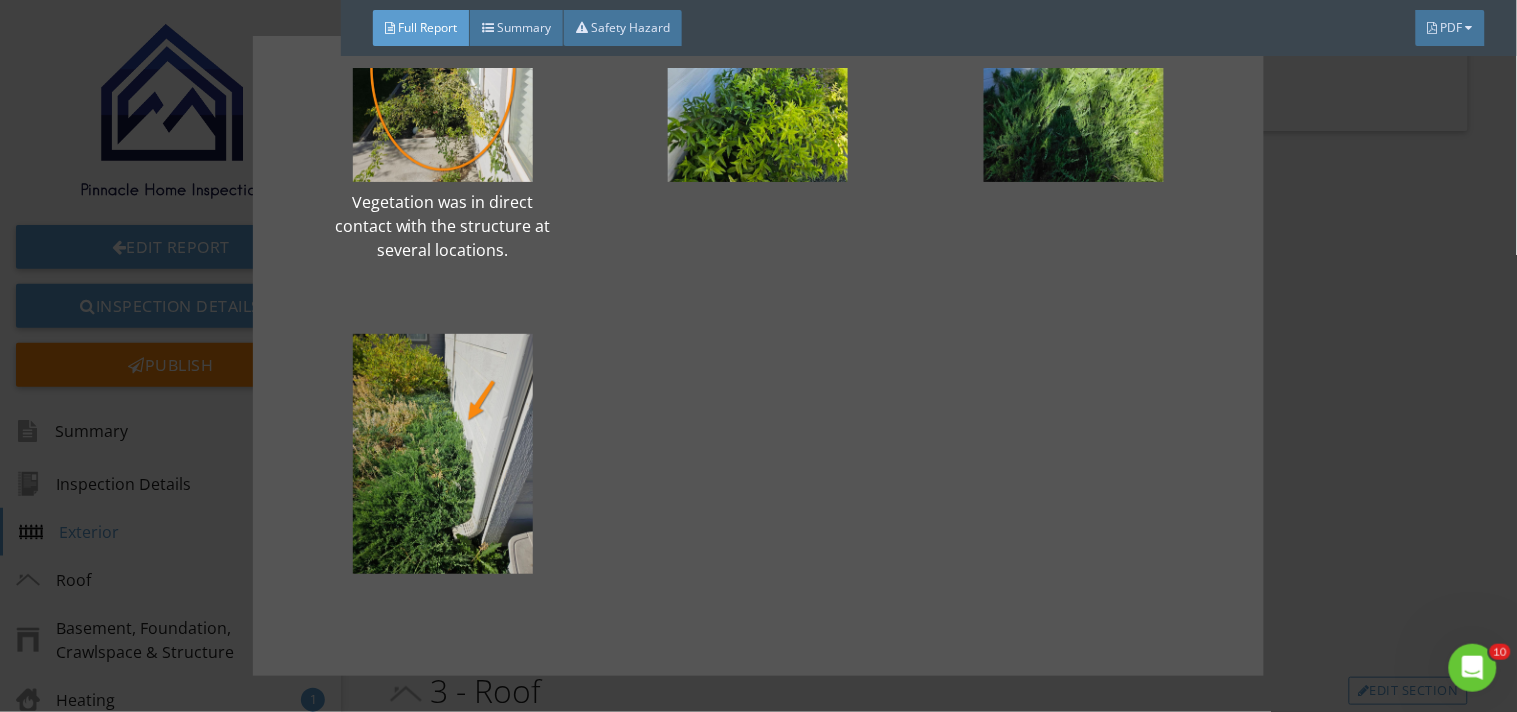 click on "Vegetation was in direct contact with the structure at several locations." at bounding box center (758, 356) 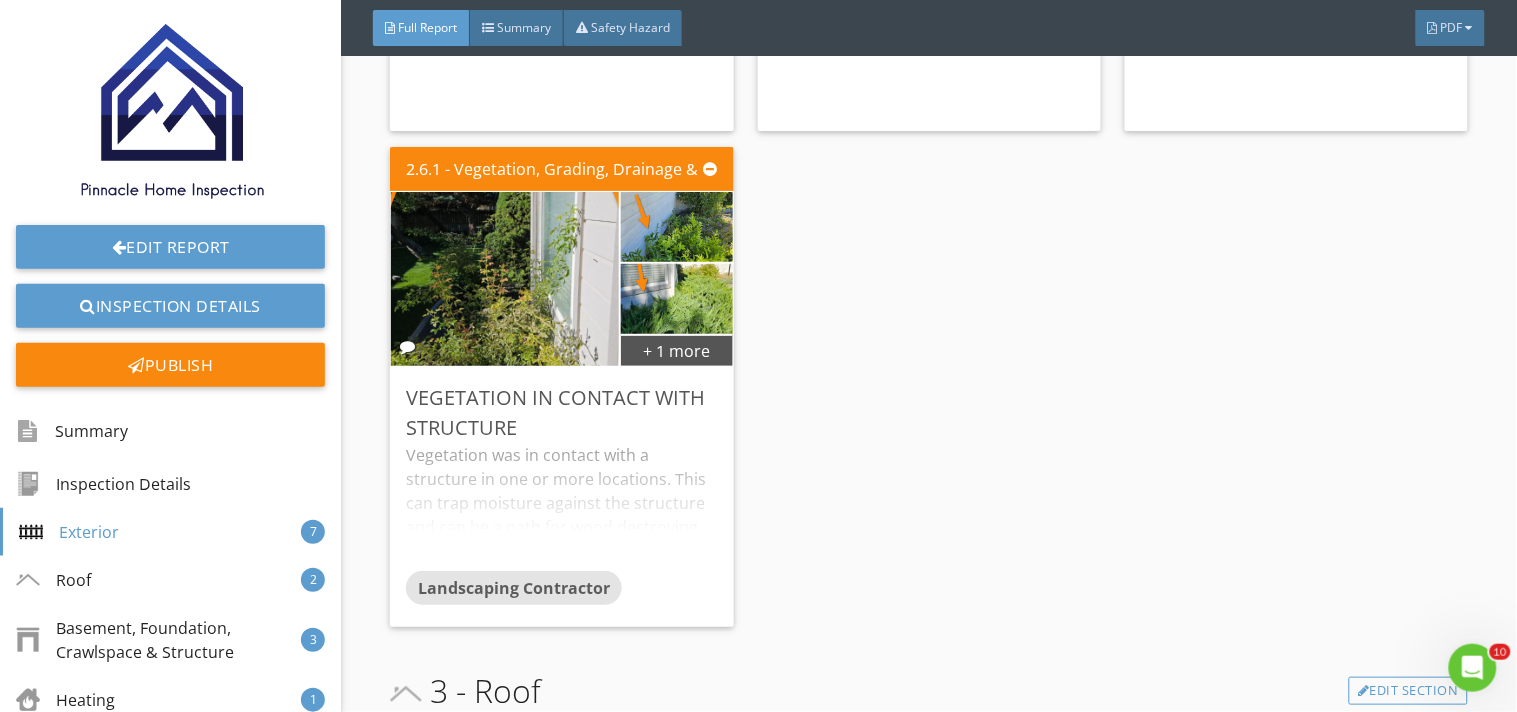 click on "2.1.1 - Siding, Flashing & Trim
+ 1 more
General siding deterioration
Siding was deteriorated in one or more locations. Recommend evaluation by a professional and repair or replacement as needed.   Qualified Professional
Edit
2.1.2 - Siding, Flashing & Trim
+ 2 more
Trim deterioration
One or more sections of trim showed signs of deterioration. Recommend repair or replacement by a qualified professional.   Qualified Professional
Edit
2.2.1 - Exterior Doors
Won't Lock
One or more exterior door locks were inoperable. Recommend repair or replacement.   Qualified Professional
Edit
2.3.1 - Walkways, Patios & Driveways
+ 3 more
Concrete Cracking - Minor" at bounding box center (929, -116) 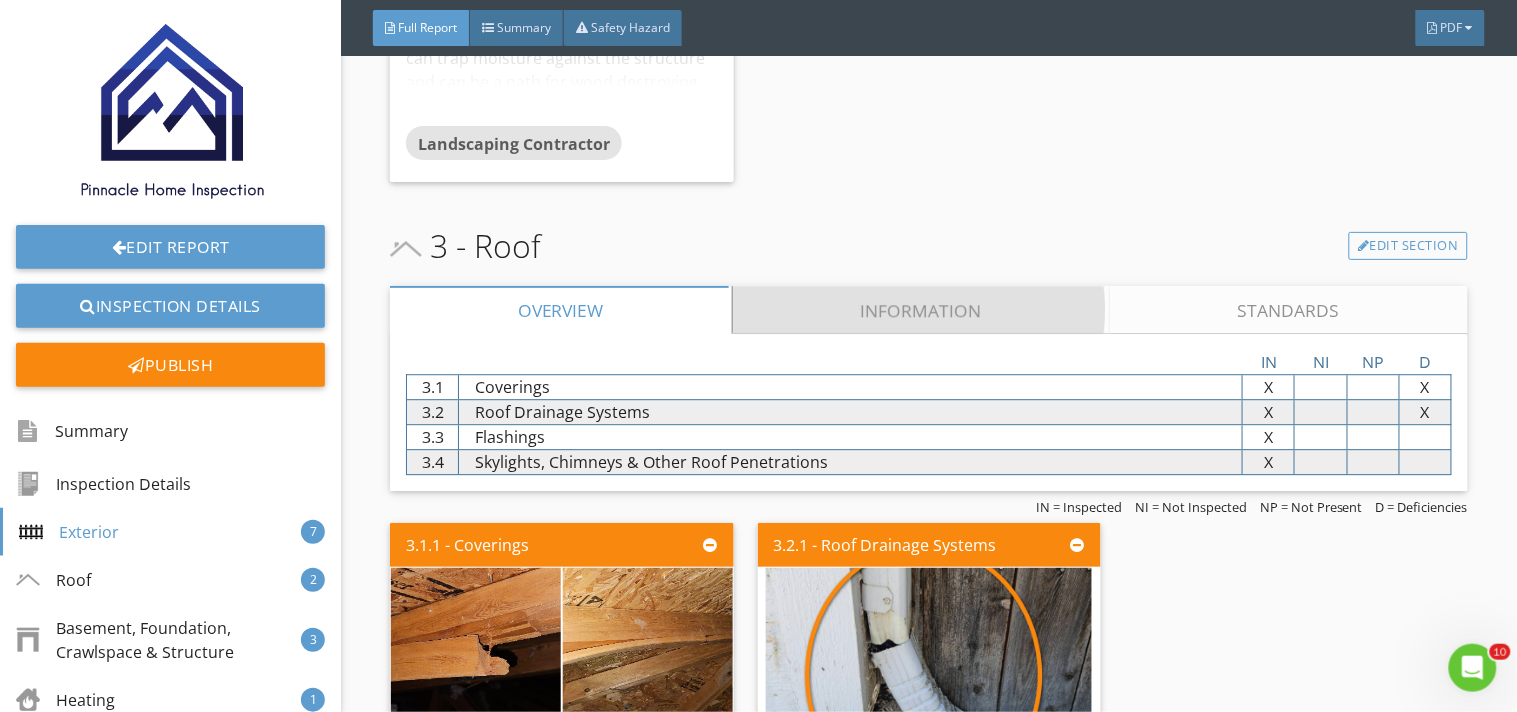 click on "Information" at bounding box center [922, 310] 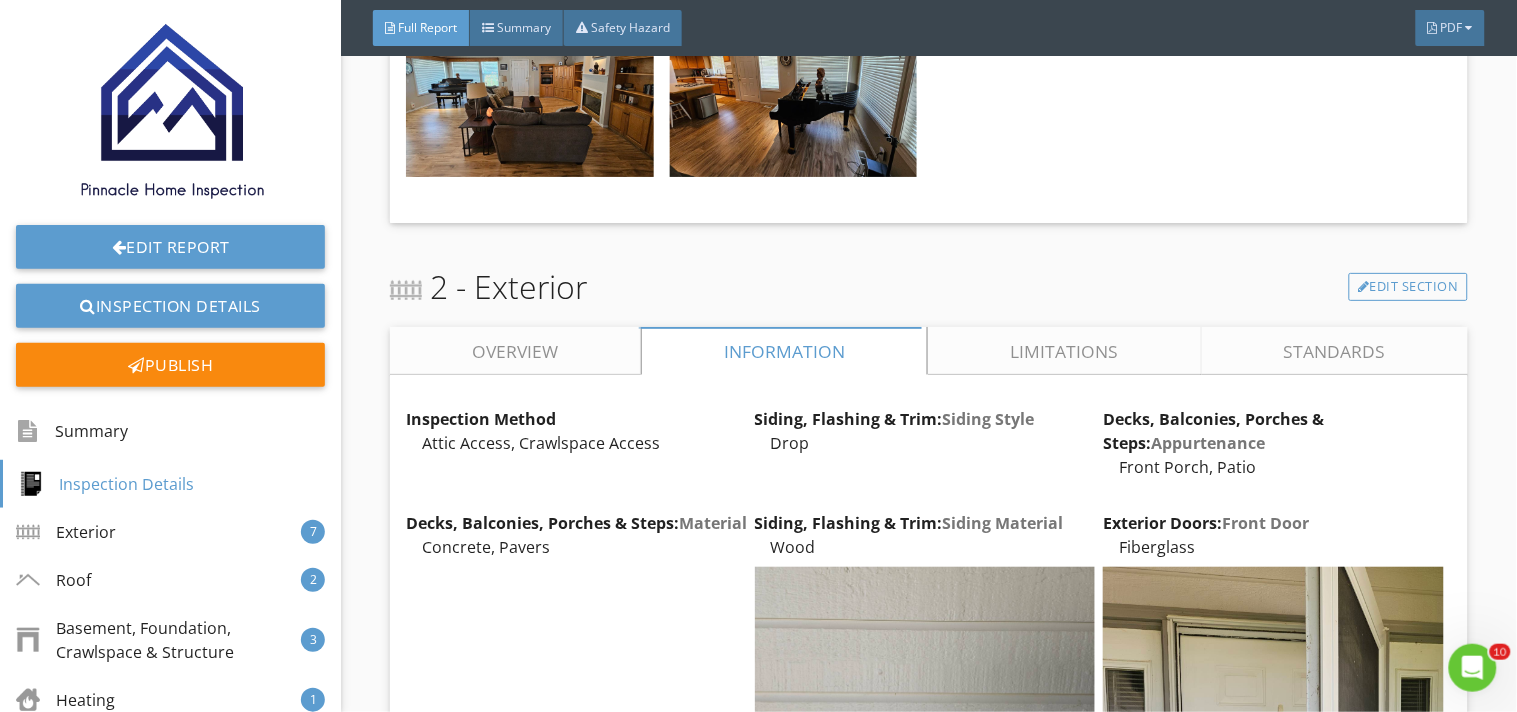 scroll, scrollTop: 0, scrollLeft: 0, axis: both 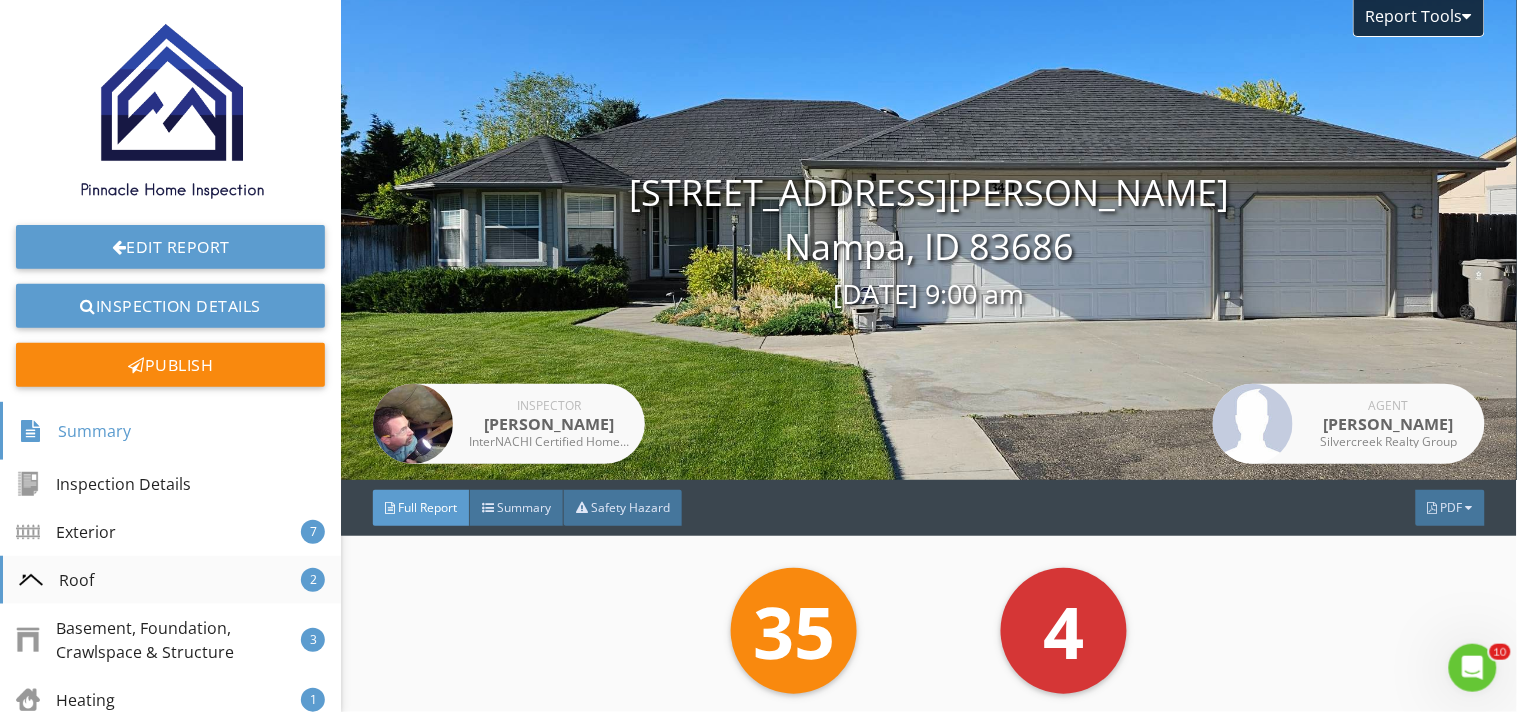 click on "Roof
2" at bounding box center (170, 580) 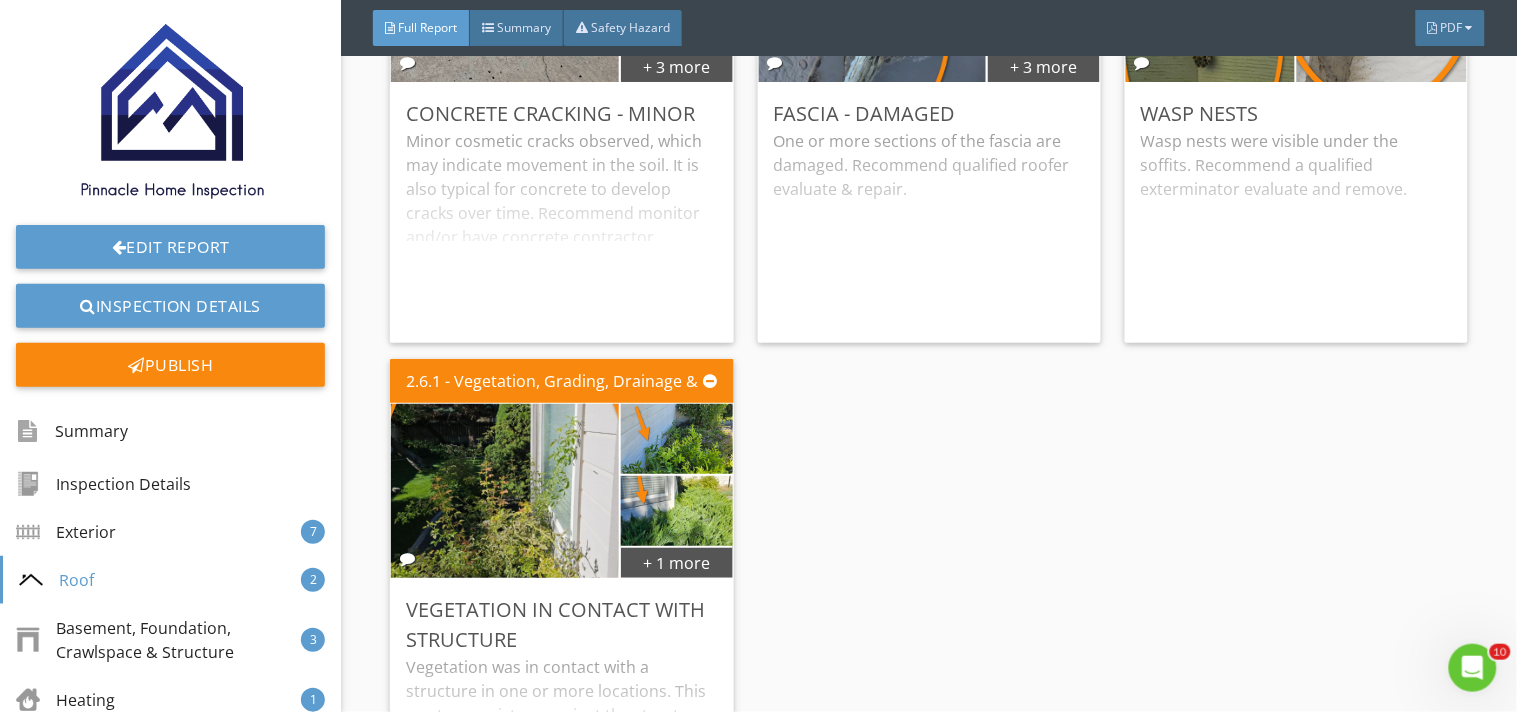 scroll, scrollTop: 5318, scrollLeft: 0, axis: vertical 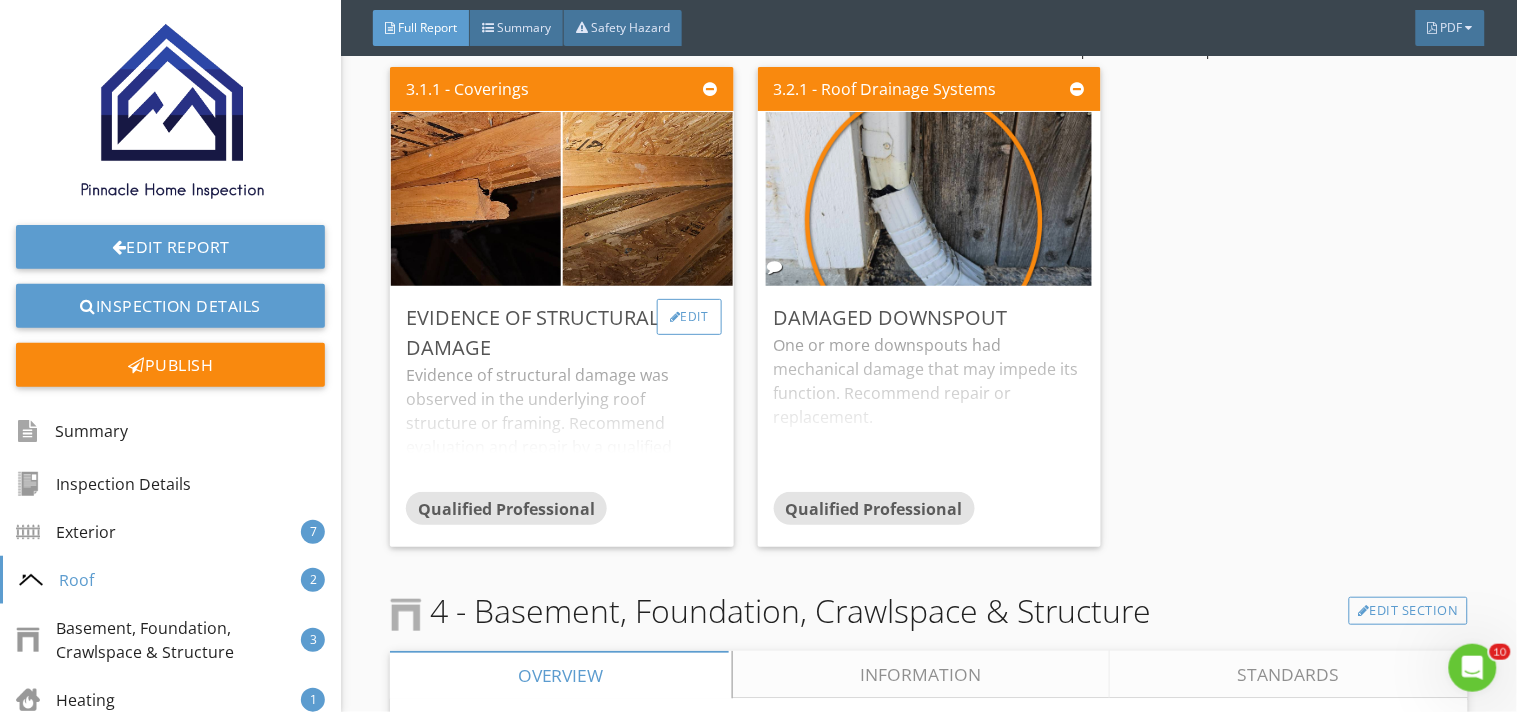 click on "Edit" at bounding box center [689, 317] 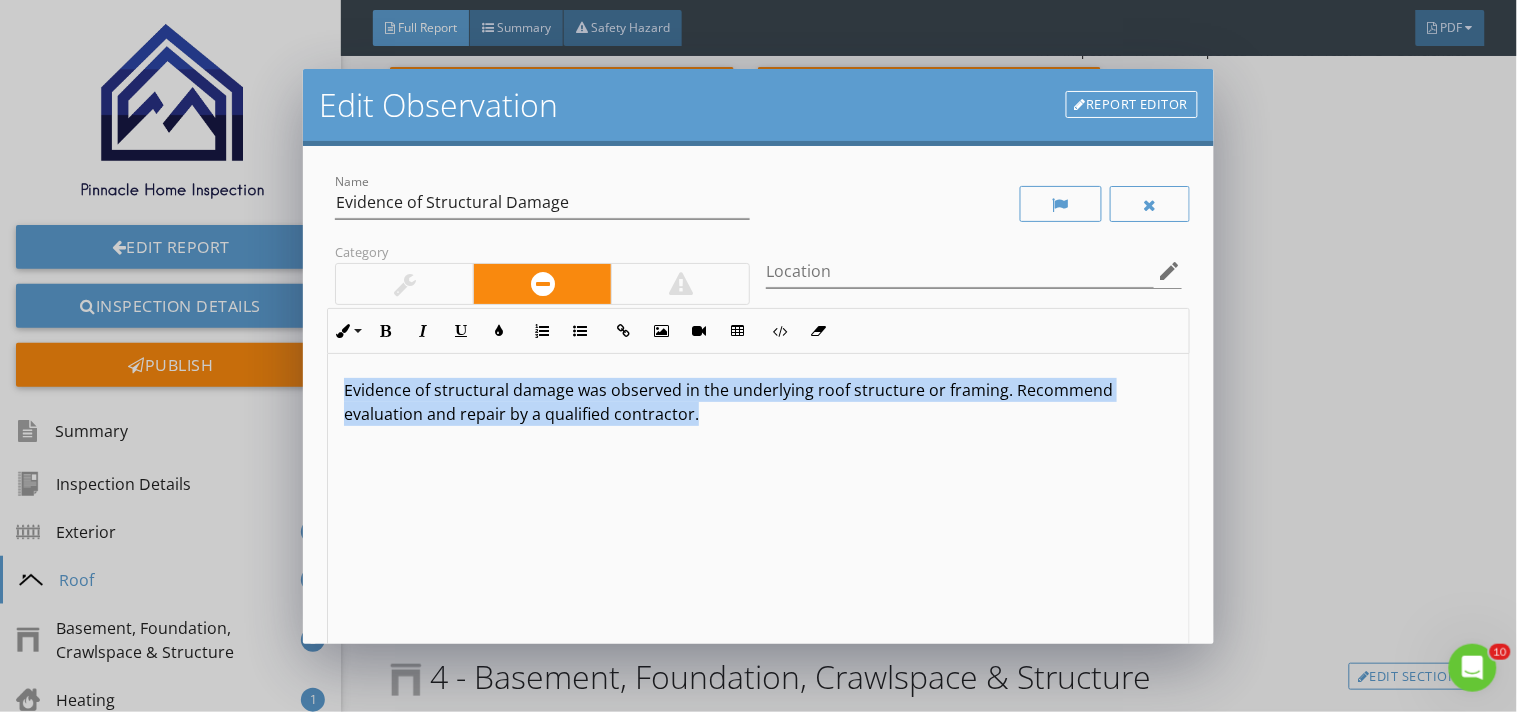 drag, startPoint x: 795, startPoint y: 426, endPoint x: 236, endPoint y: 375, distance: 561.32166 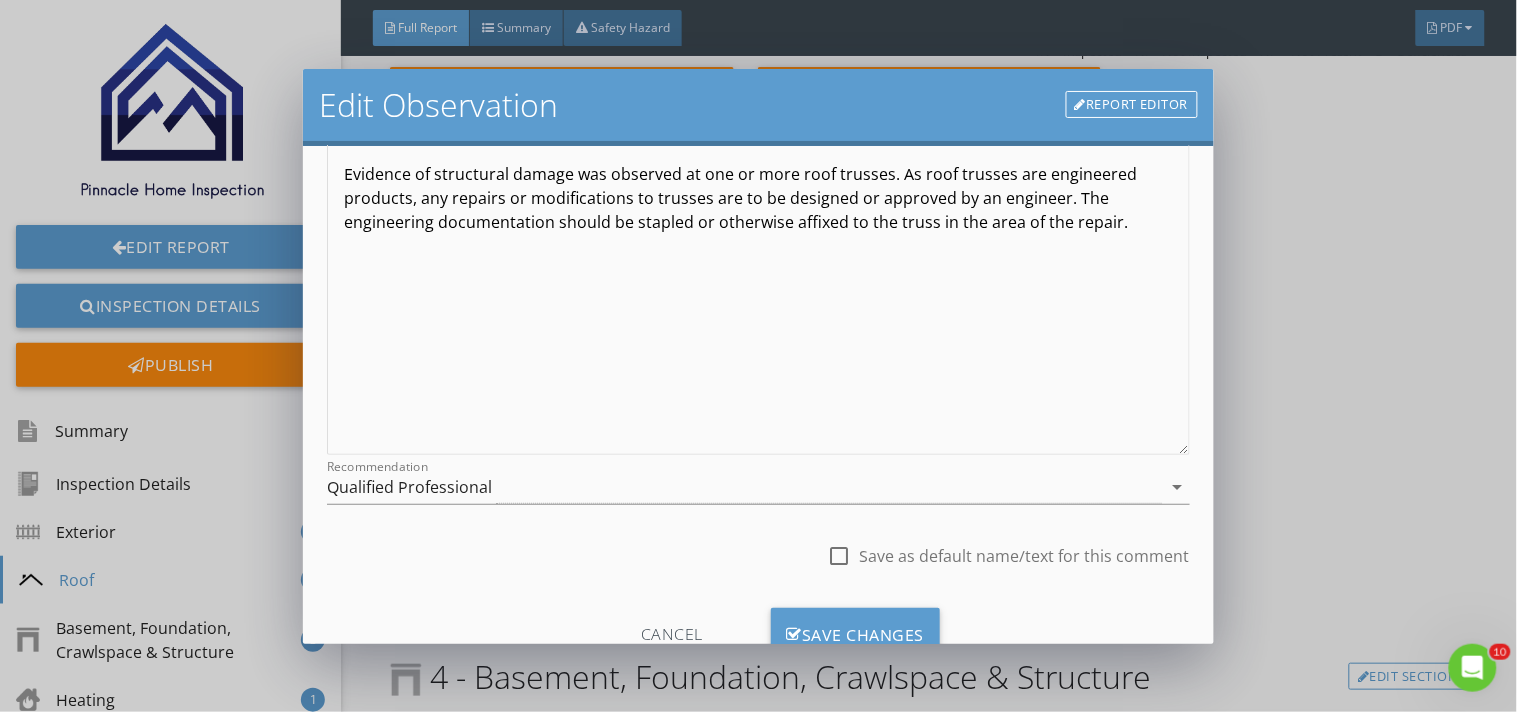 scroll, scrollTop: 288, scrollLeft: 0, axis: vertical 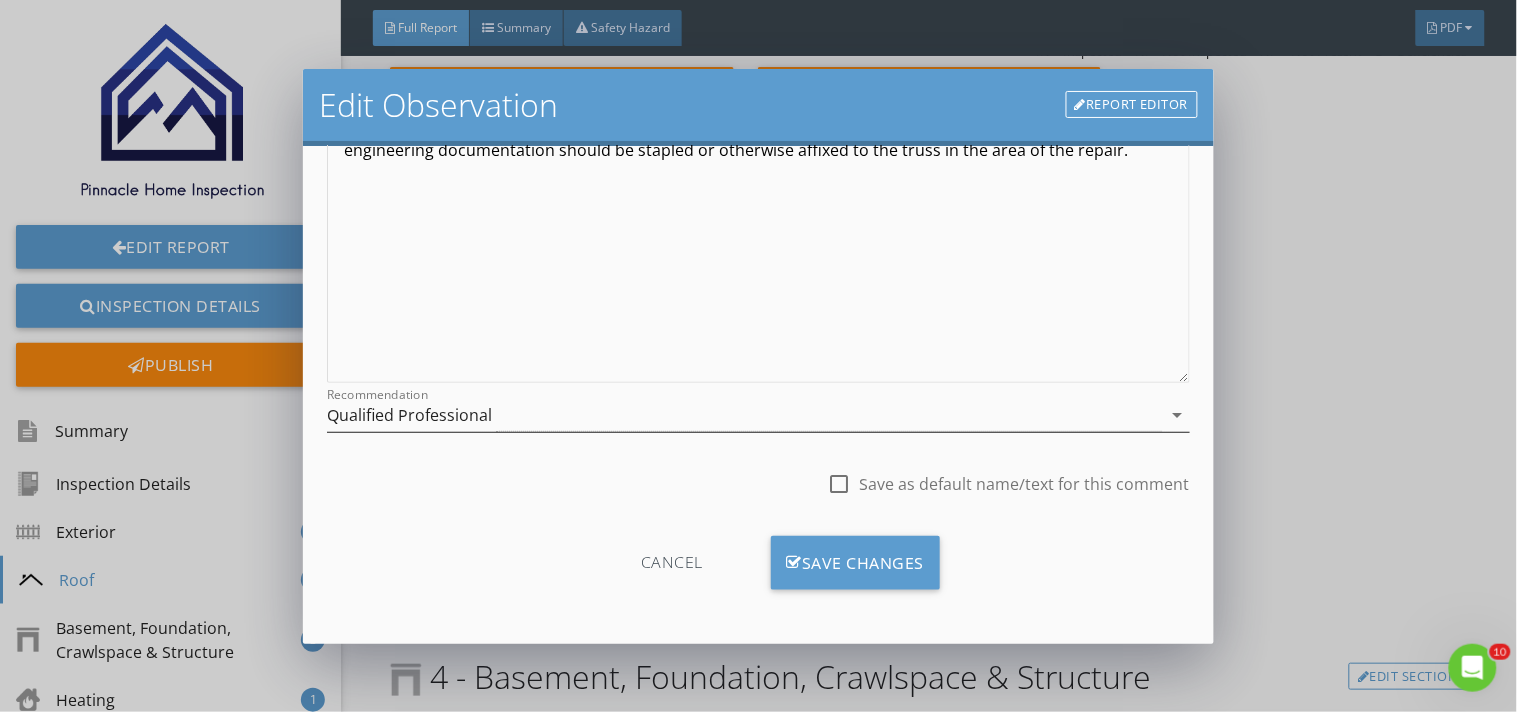 click on "Qualified Professional" at bounding box center (409, 415) 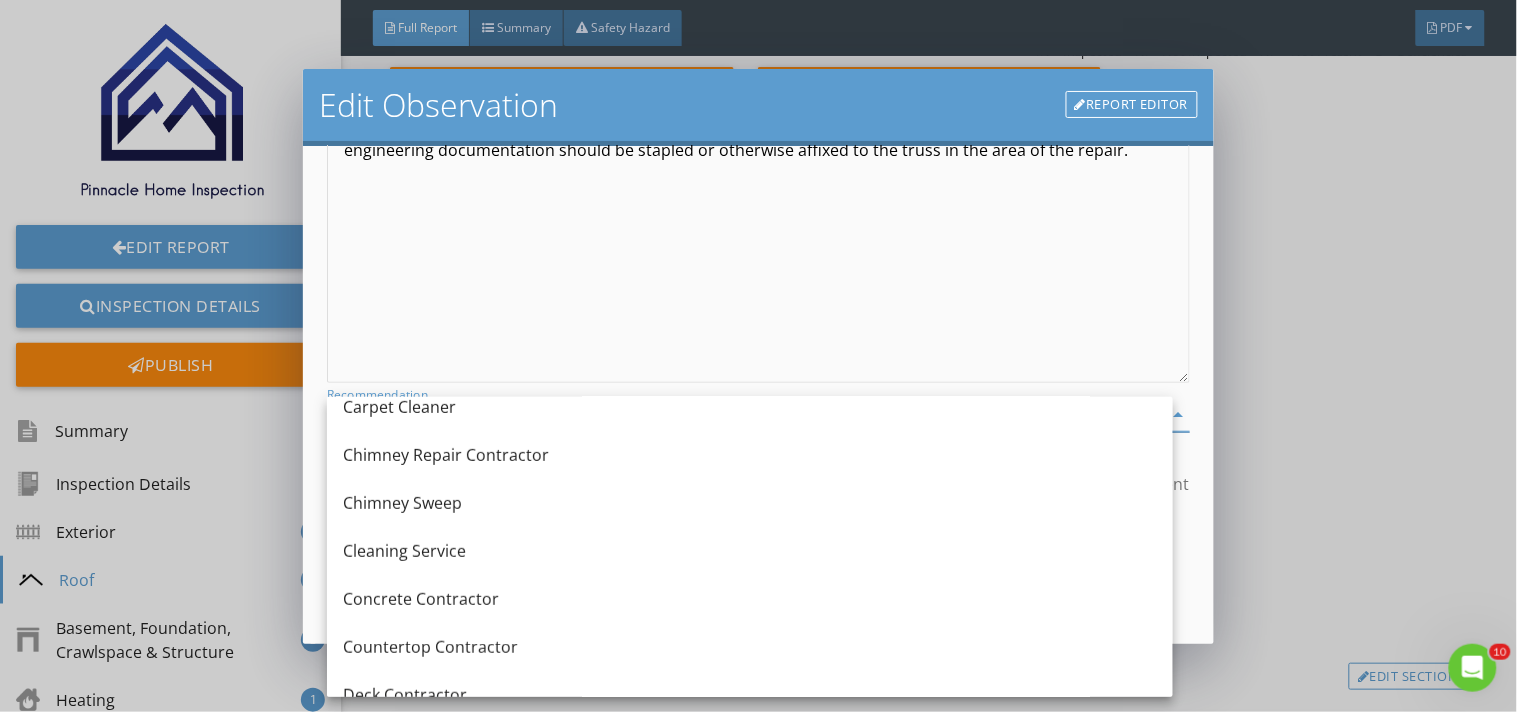 scroll, scrollTop: 266, scrollLeft: 0, axis: vertical 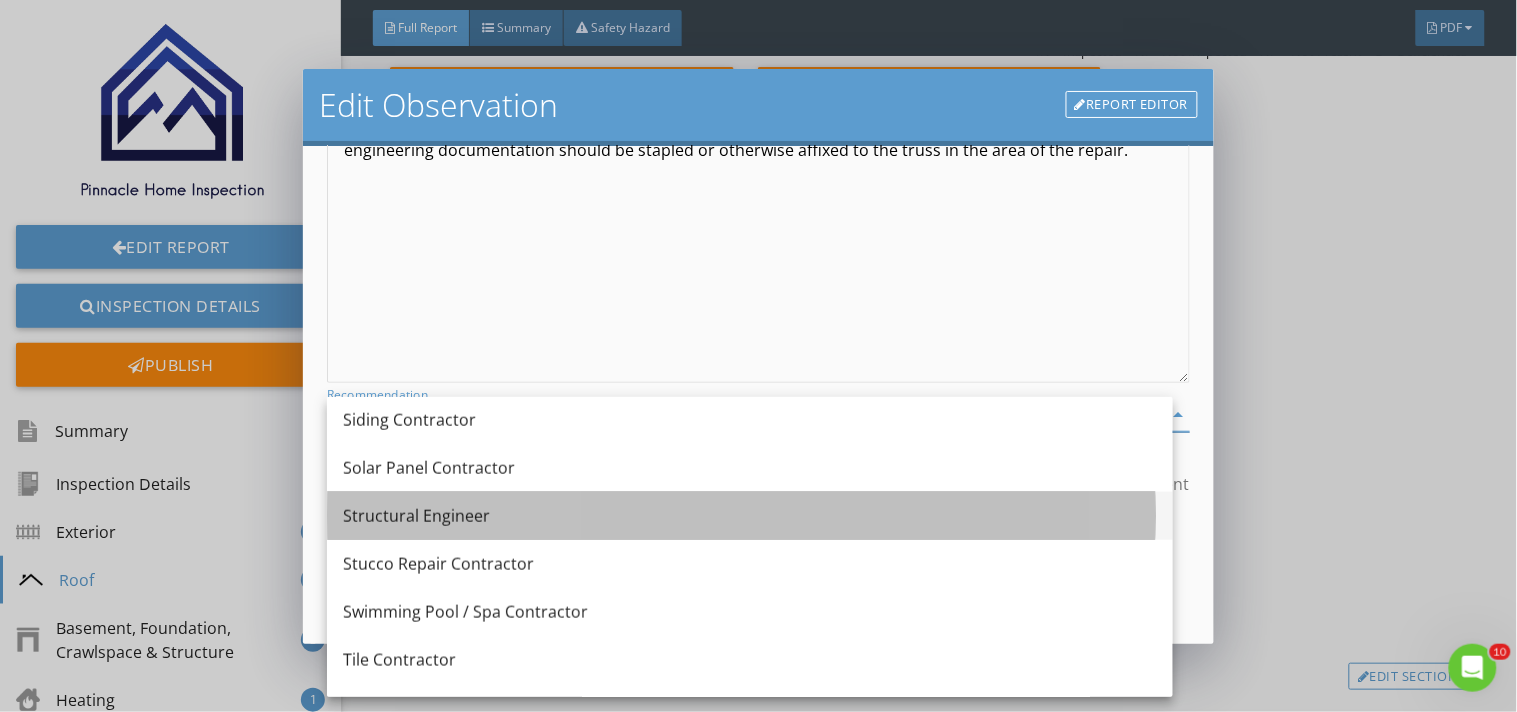 click on "Structural Engineer" at bounding box center [750, 516] 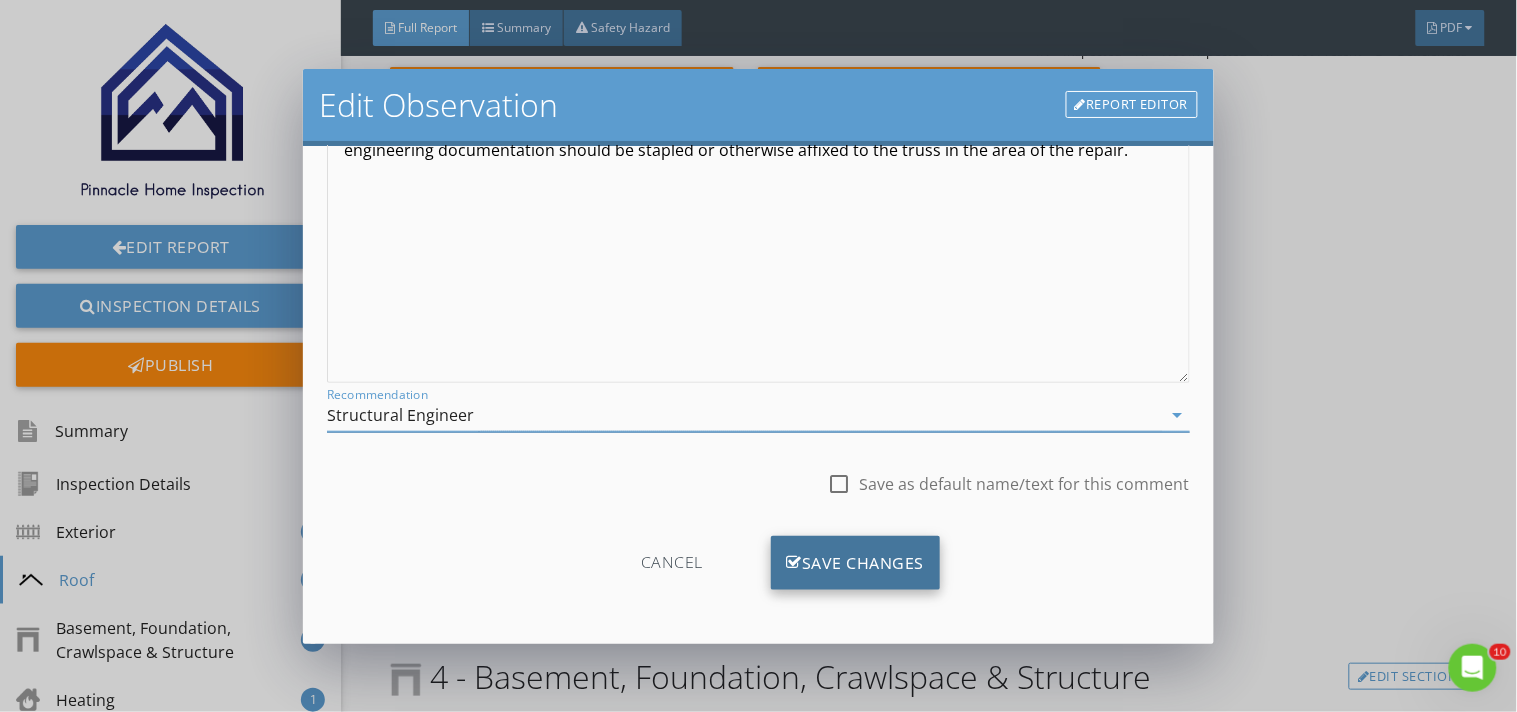 click on "Save Changes" at bounding box center (856, 563) 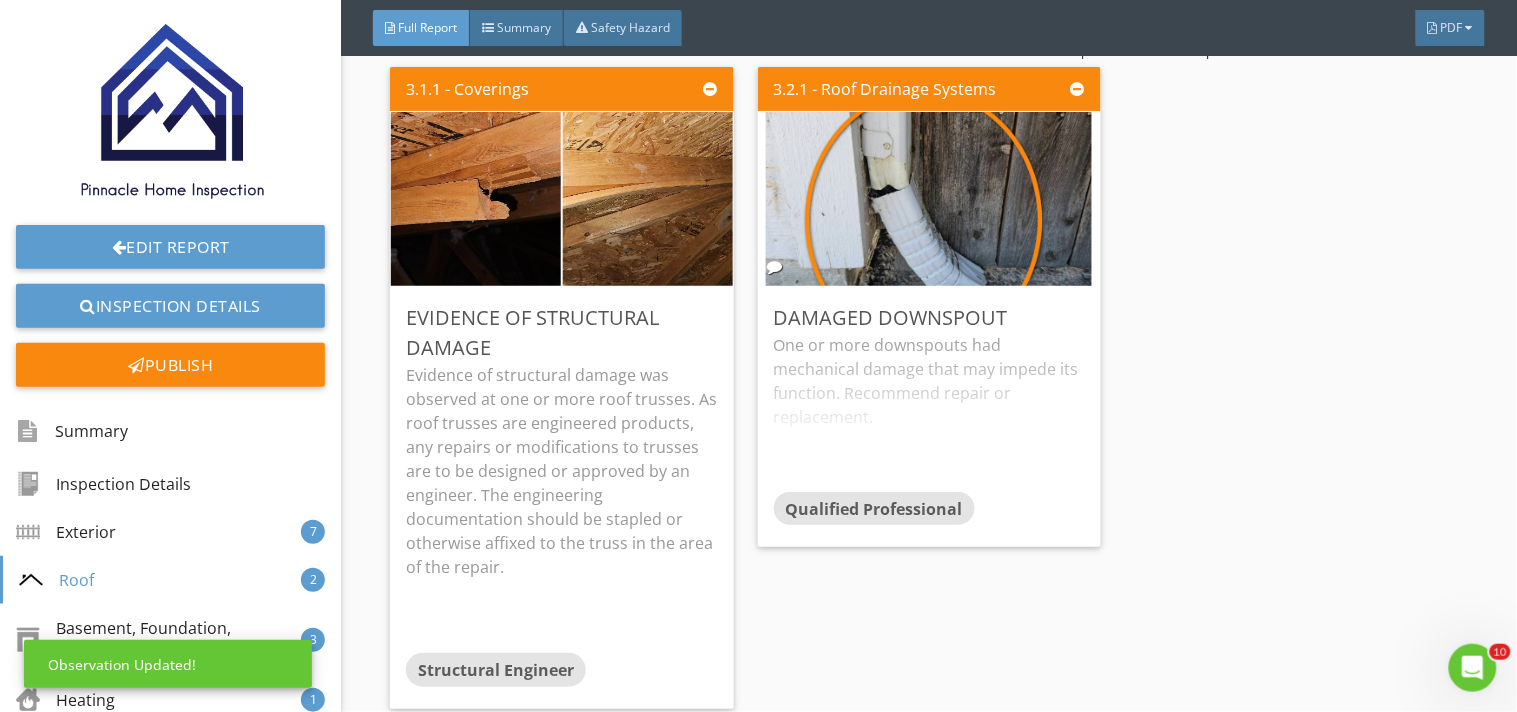 scroll, scrollTop: 51, scrollLeft: 0, axis: vertical 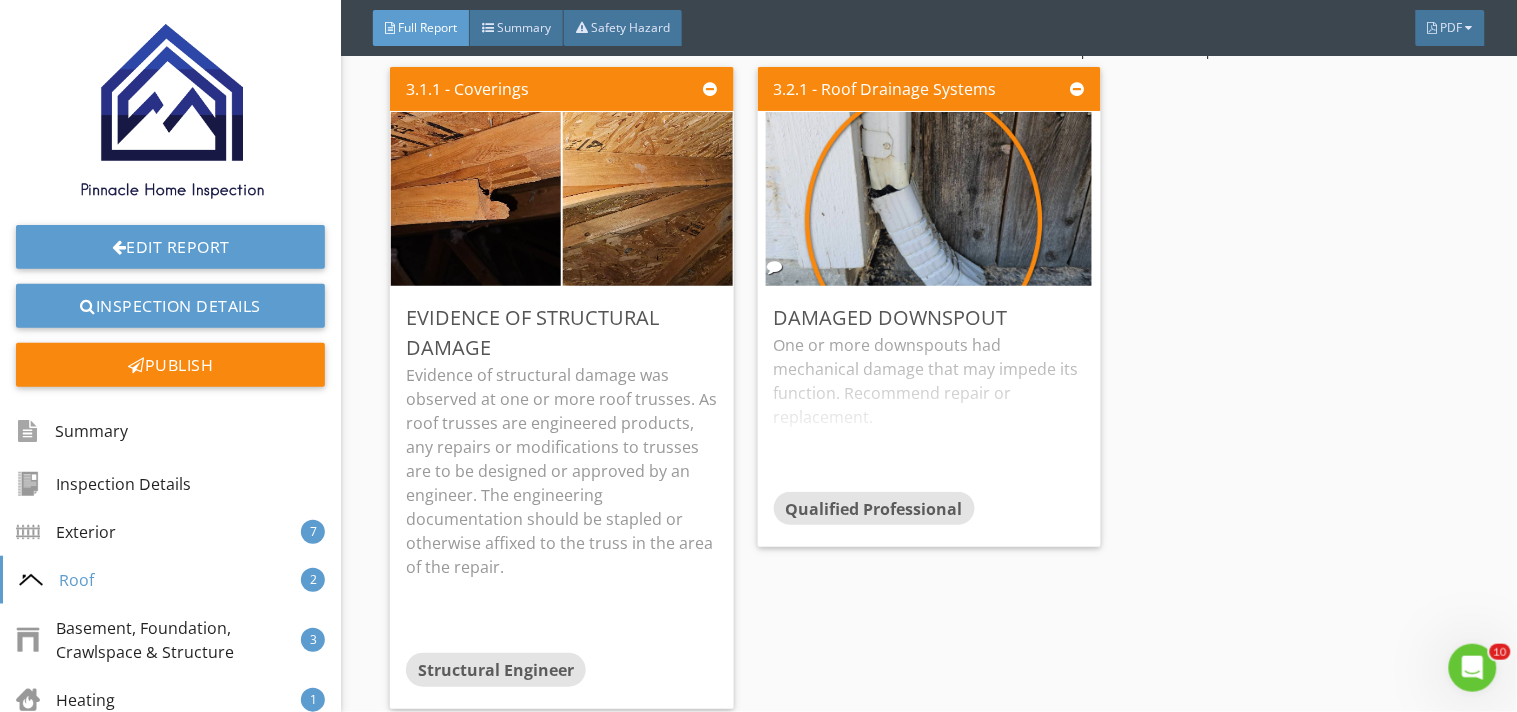 click on "3.1.1 - Coverings
Evidence of Structural Damage
Evidence of structural damage was observed at one or more roof trusses. As roof trusses are engineered products, any repairs or modifications to trusses are to be designed or approved by an engineer. The engineering documentation should be stapled or otherwise affixed to the truss in the area of the repair.   Structural Engineer
Edit
3.2.1 - Roof Drainage Systems
Damaged Downspout
One or more downspouts had mechanical damage that may impede its function. Recommend repair or replacement.   Qualified Professional
Edit" at bounding box center (929, 387) 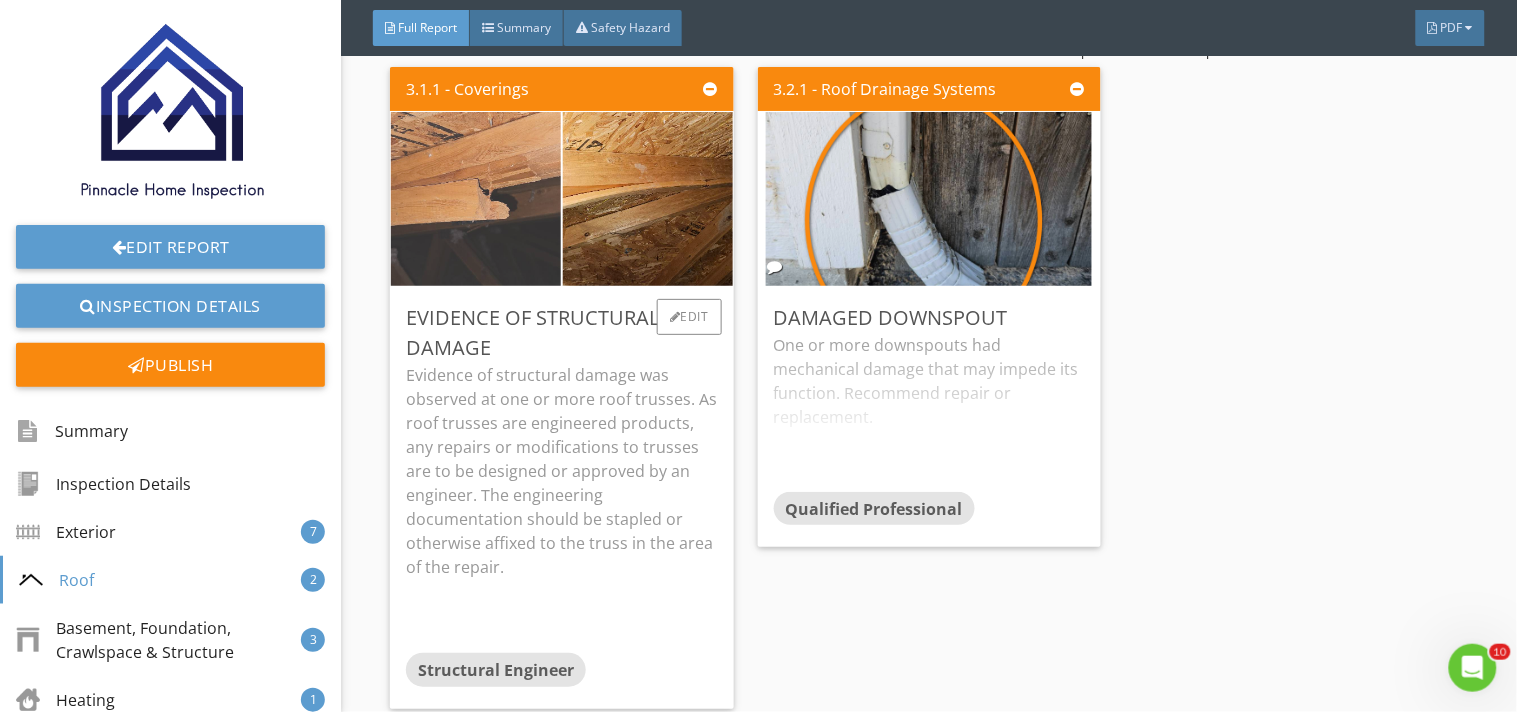 click at bounding box center (476, 199) 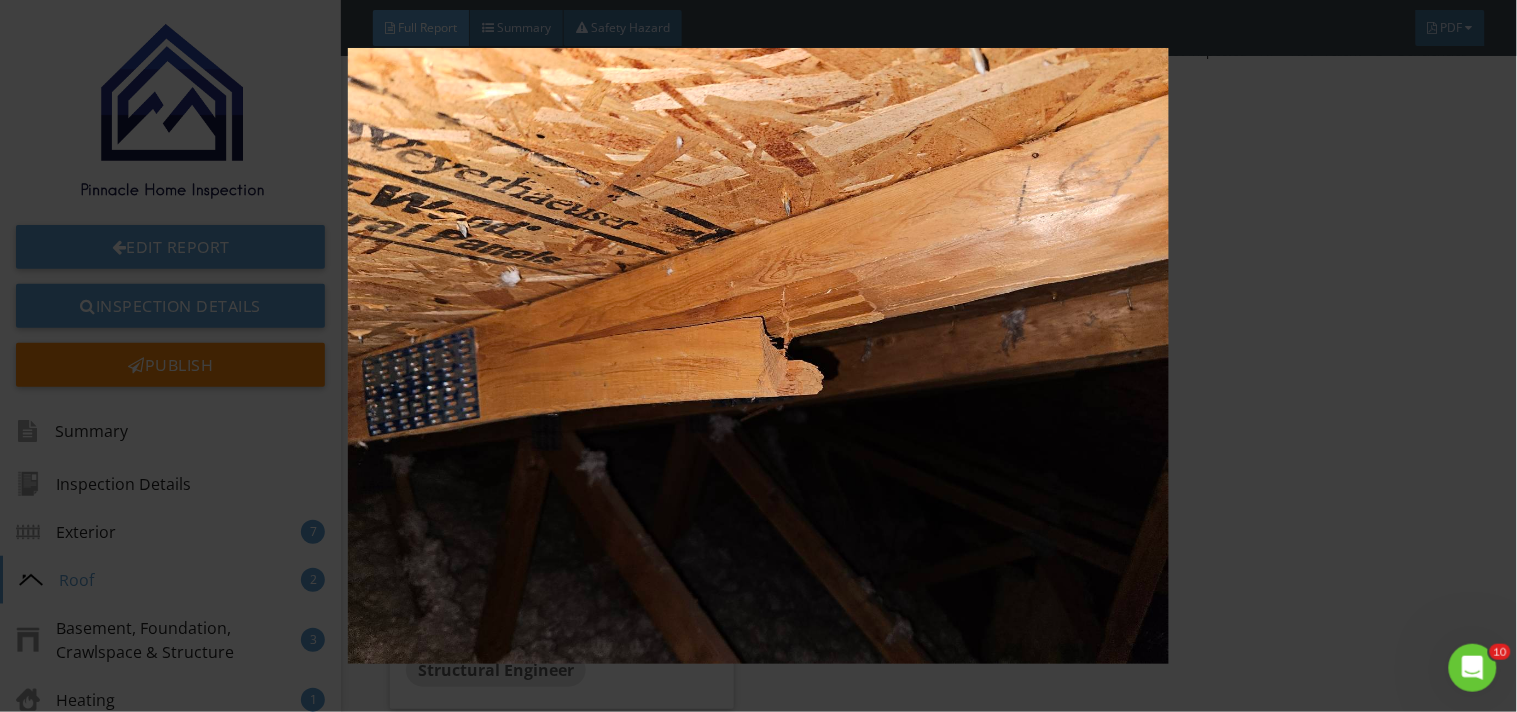 click at bounding box center [758, 356] 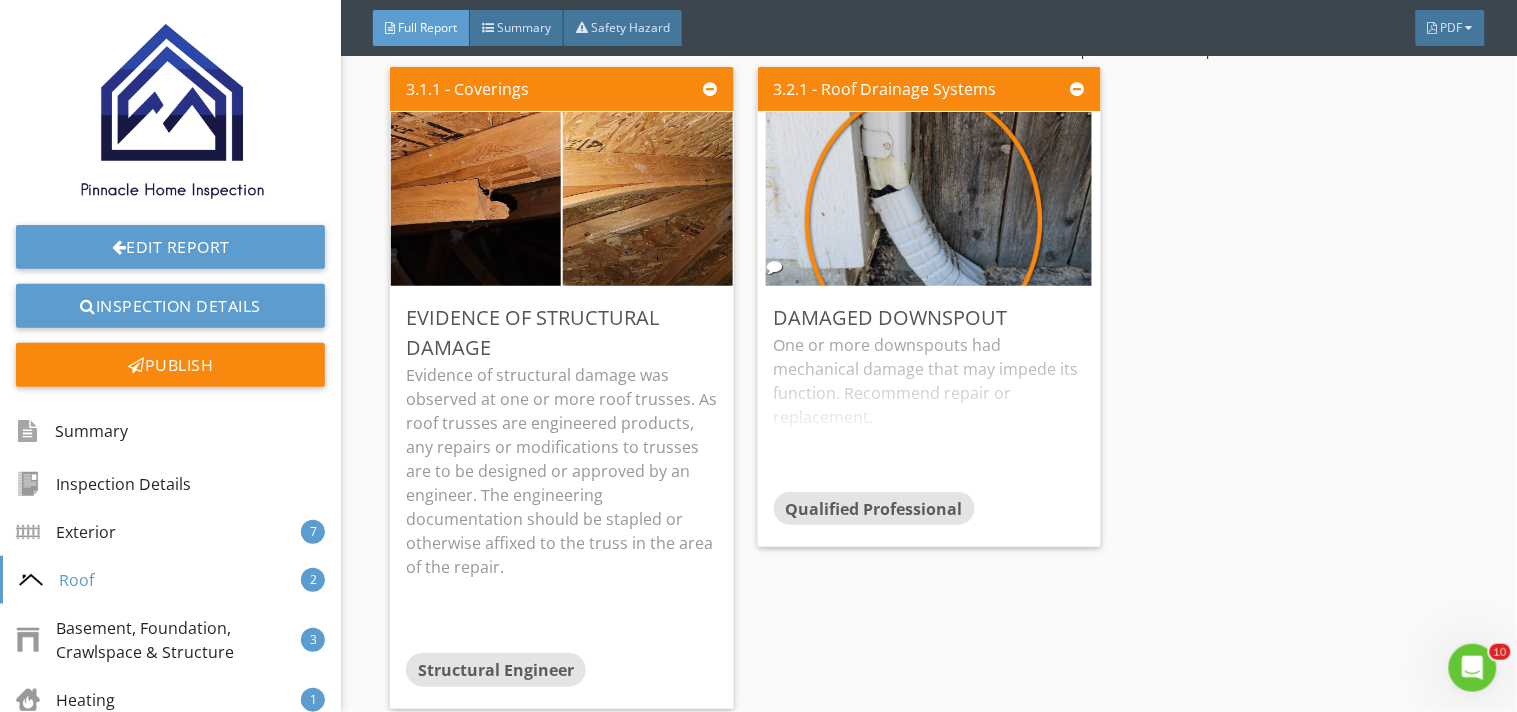 click on "3.1.1 - Coverings
Evidence of Structural Damage
Evidence of structural damage was observed at one or more roof trusses. As roof trusses are engineered products, any repairs or modifications to trusses are to be designed or approved by an engineer. The engineering documentation should be stapled or otherwise affixed to the truss in the area of the repair.   Structural Engineer
Edit
3.2.1 - Roof Drainage Systems
Damaged Downspout
One or more downspouts had mechanical damage that may impede its function. Recommend repair or replacement.   Qualified Professional
Edit" at bounding box center (929, 387) 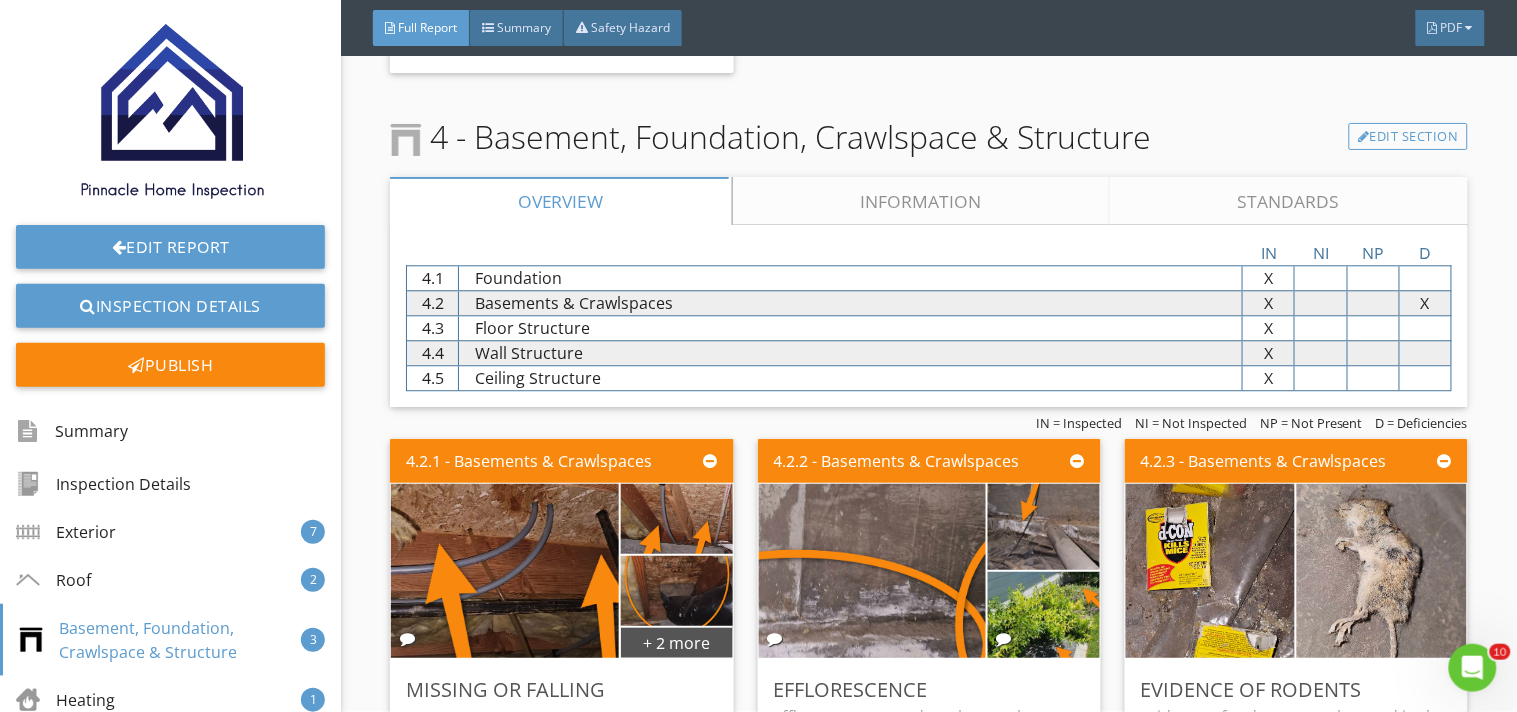 scroll, scrollTop: 6982, scrollLeft: 0, axis: vertical 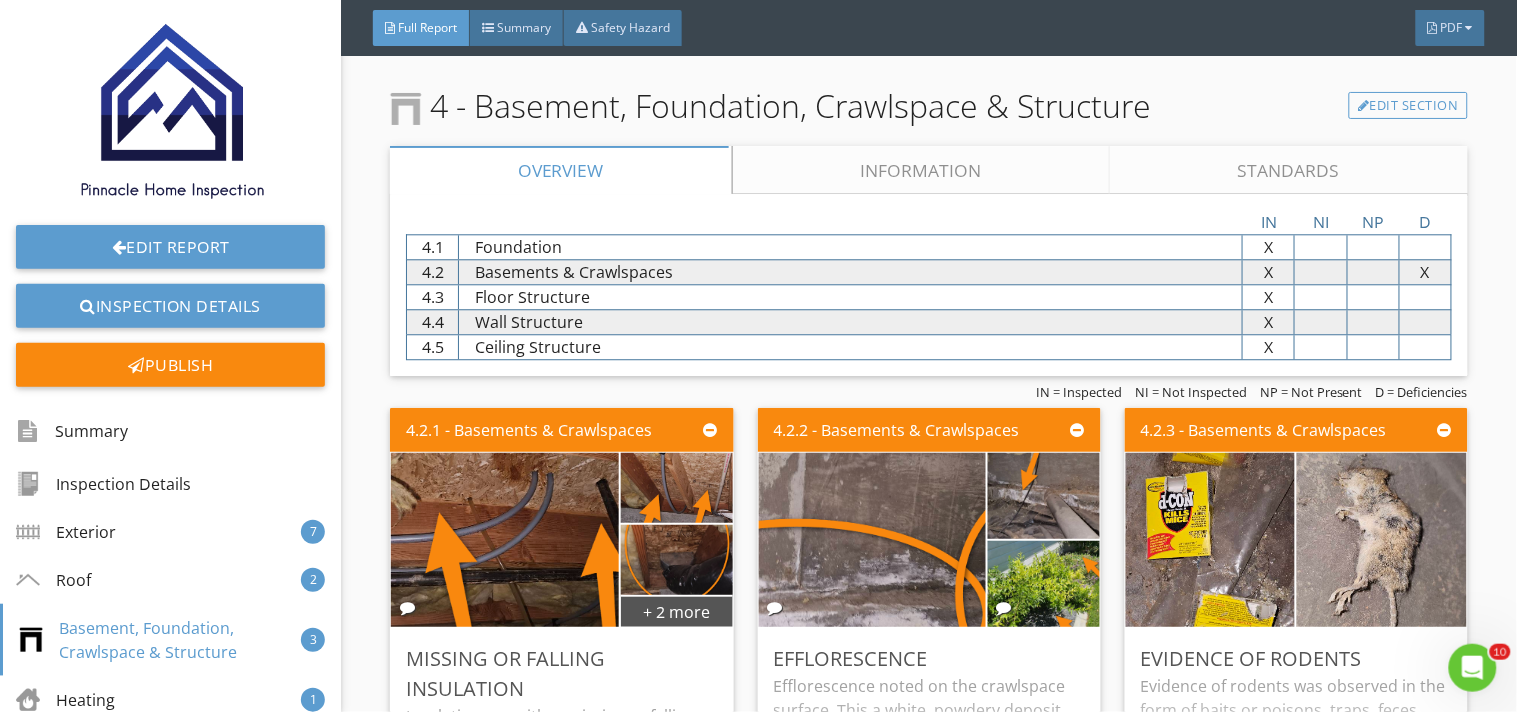 click on "Information" at bounding box center [922, 170] 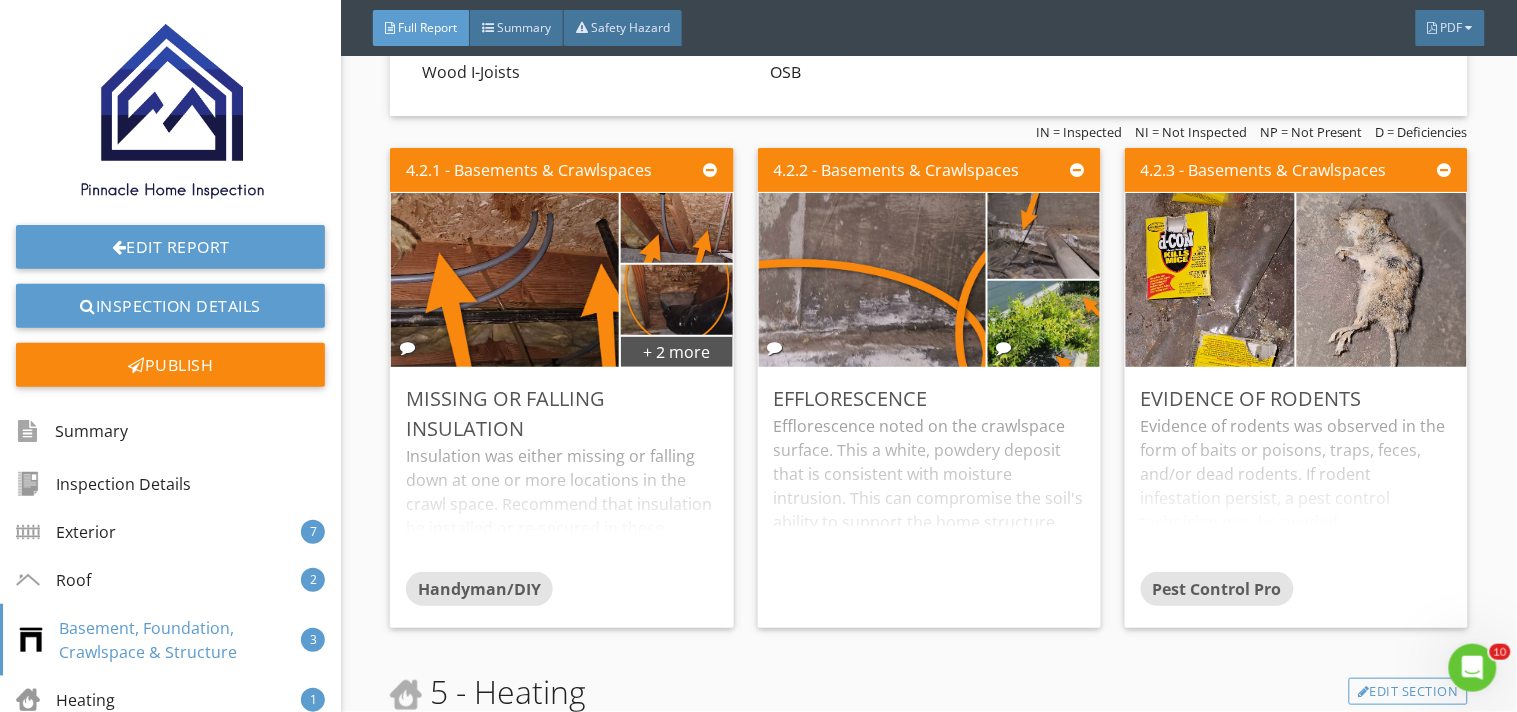scroll, scrollTop: 7293, scrollLeft: 0, axis: vertical 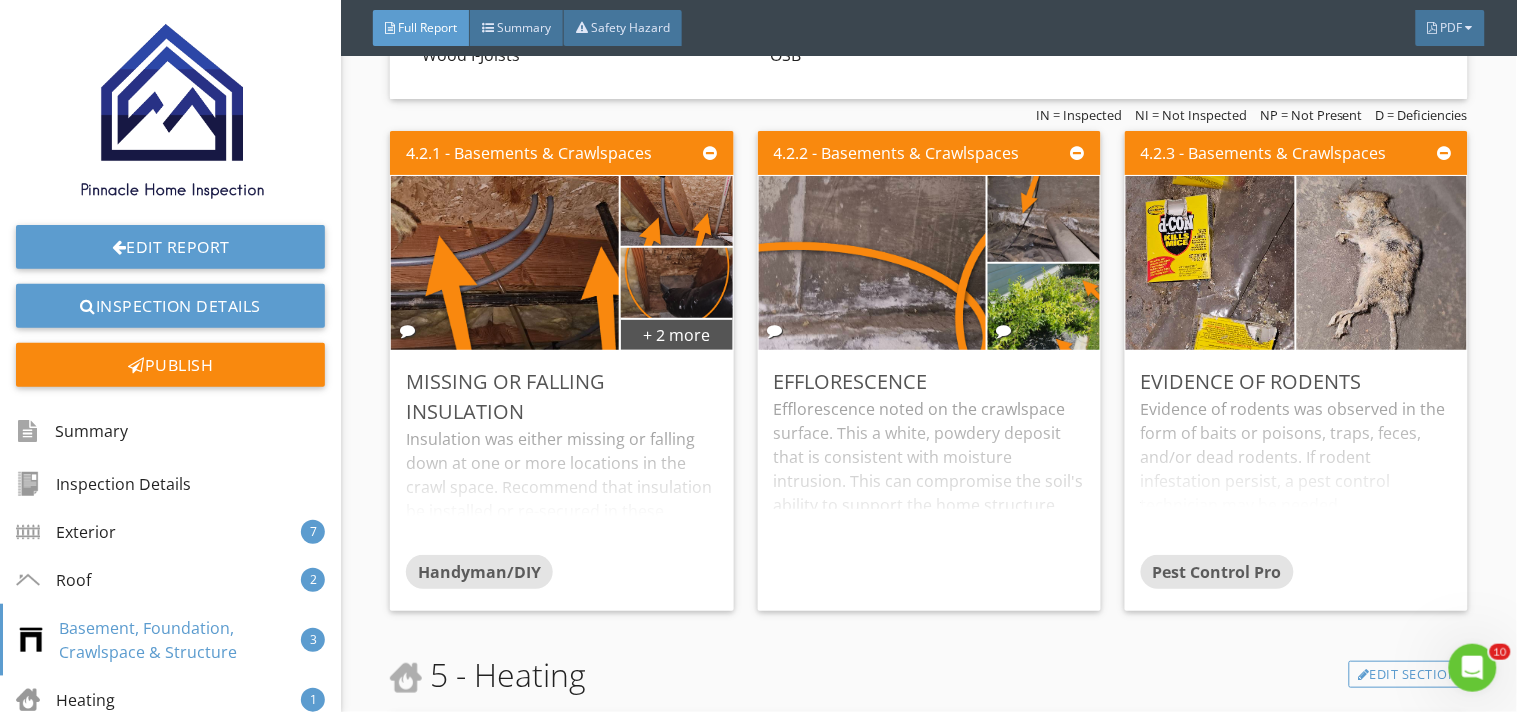 click on "35   Recommendation   4   Safety Hazard               Recommendation   Safety Hazard
1 -
Inspection Details
Edit Section
Information
Limitations
In Attendance
Inspector only.
Edit
Occupancy
Furnished, Occupied
Edit
Style
Rambler
Edit
Temperature (approximate)
75
Fahrenheit (F)
Edit
Type of Building
Detached, Single Family
Edit
Weather Conditions
Clear, Dry
Edit
Personal belongings        Throughout the home stored items, personal belongings and furniture obscured some areas making them inaccessible for inspection.
Edit
Overview
IN NI NP D" at bounding box center [929, 1231] 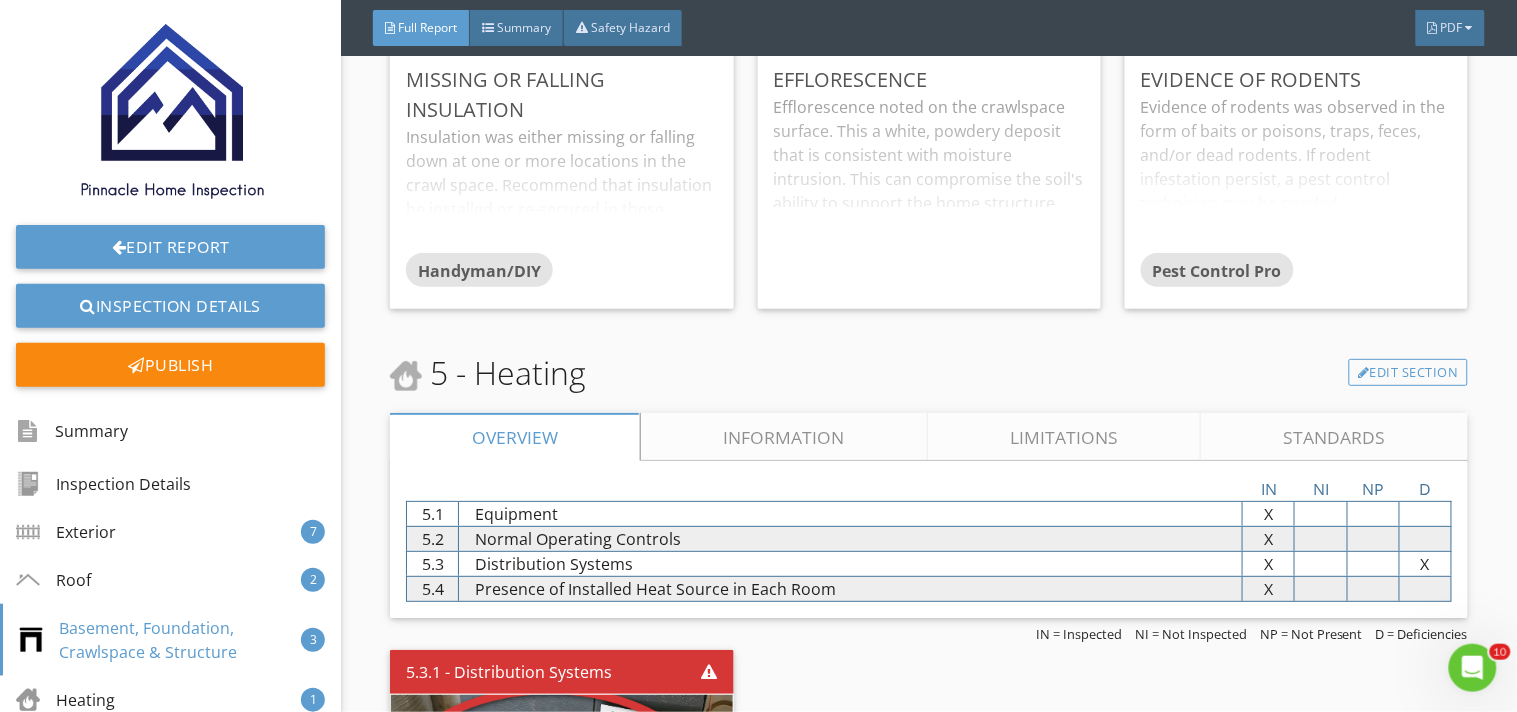 scroll, scrollTop: 7693, scrollLeft: 0, axis: vertical 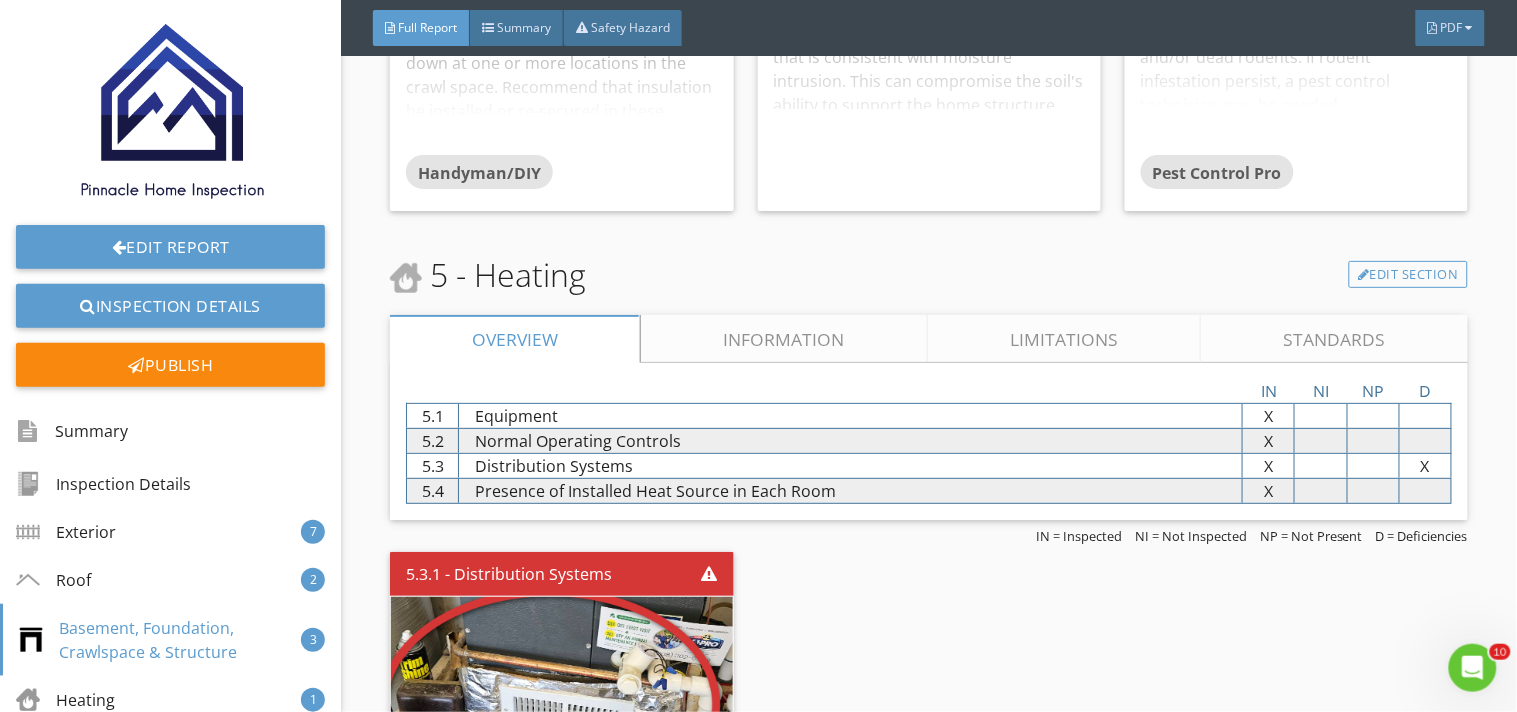 click on "Information" at bounding box center (785, 339) 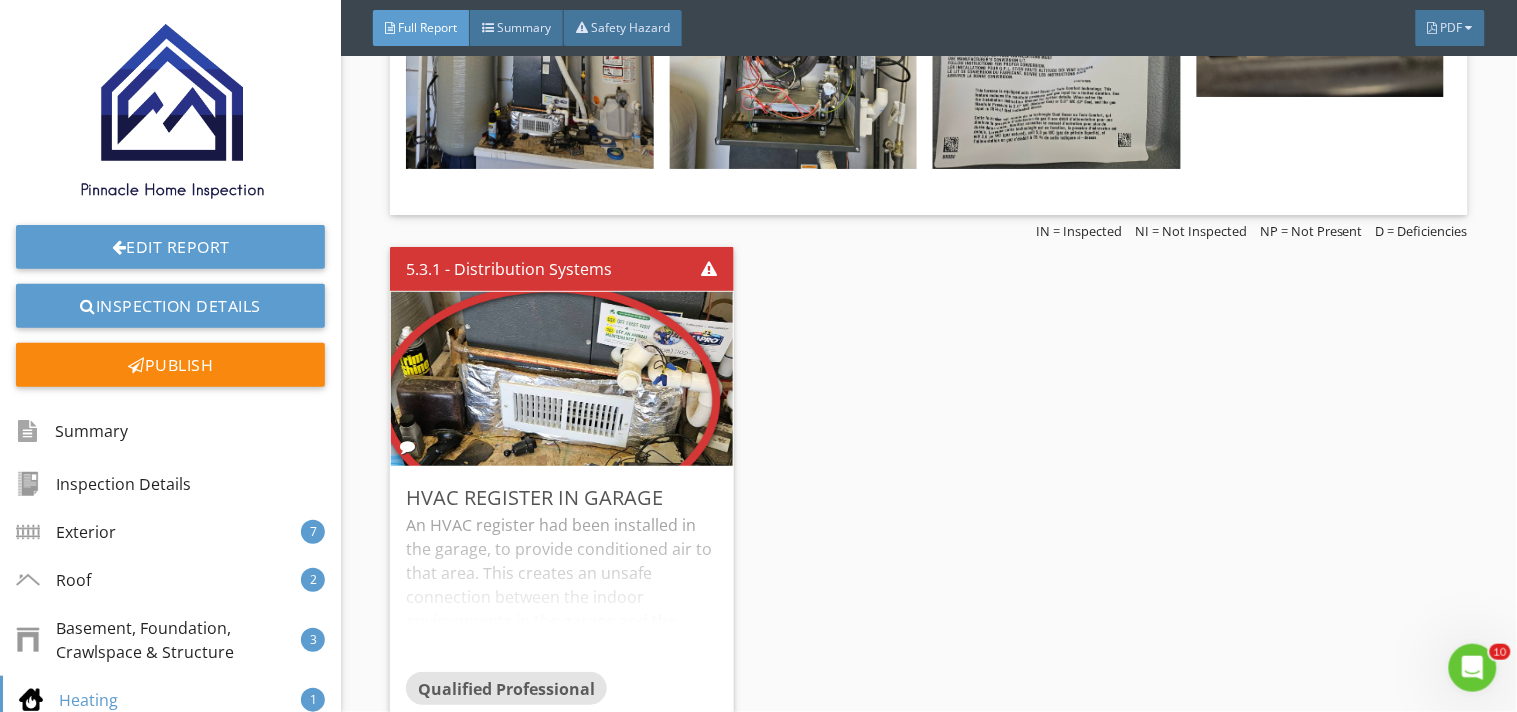 scroll, scrollTop: 9071, scrollLeft: 0, axis: vertical 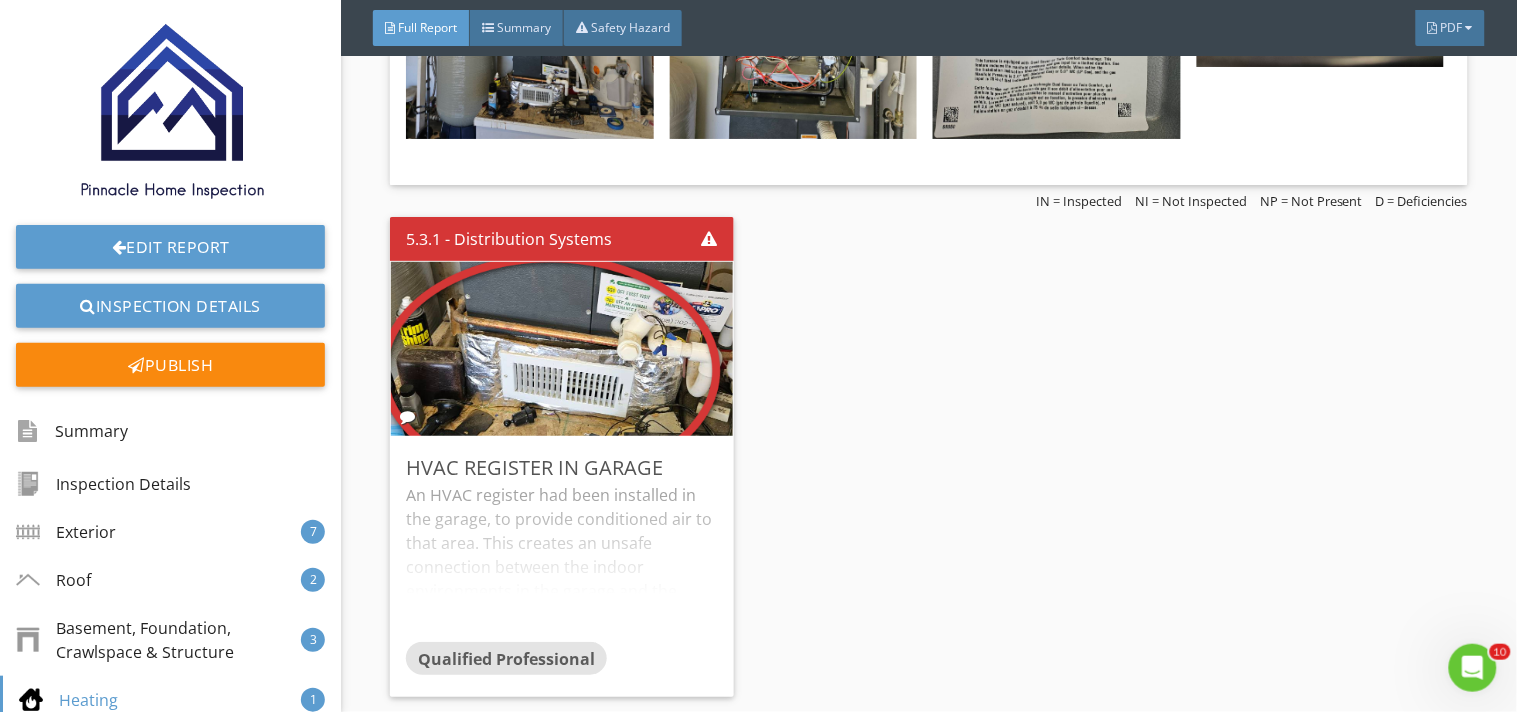 click on "5.3.1 - Distribution Systems
HVAC Register In Garage
An HVAC register had been installed in the garage, to provide conditioned air to that area. This creates an unsafe connection between the indoor environments in the garage and the home, and is a pathway for fumes, auto exhaust or other items in the garage environment to enter the home. This register should be sealed. Auxiliary heating and cooling sources should be installed in the garage if they are desired.   Qualified Professional
Edit" at bounding box center [929, 457] 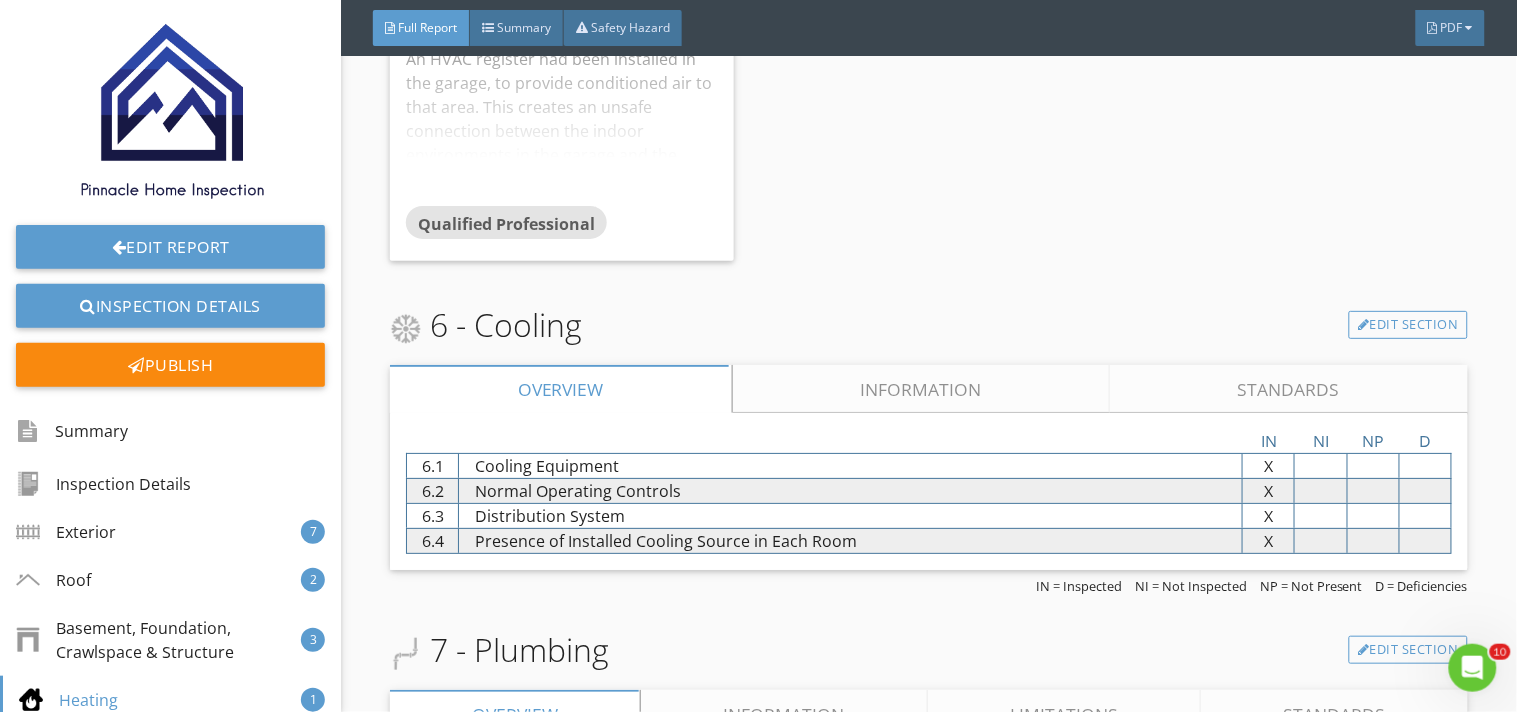 scroll, scrollTop: 9515, scrollLeft: 0, axis: vertical 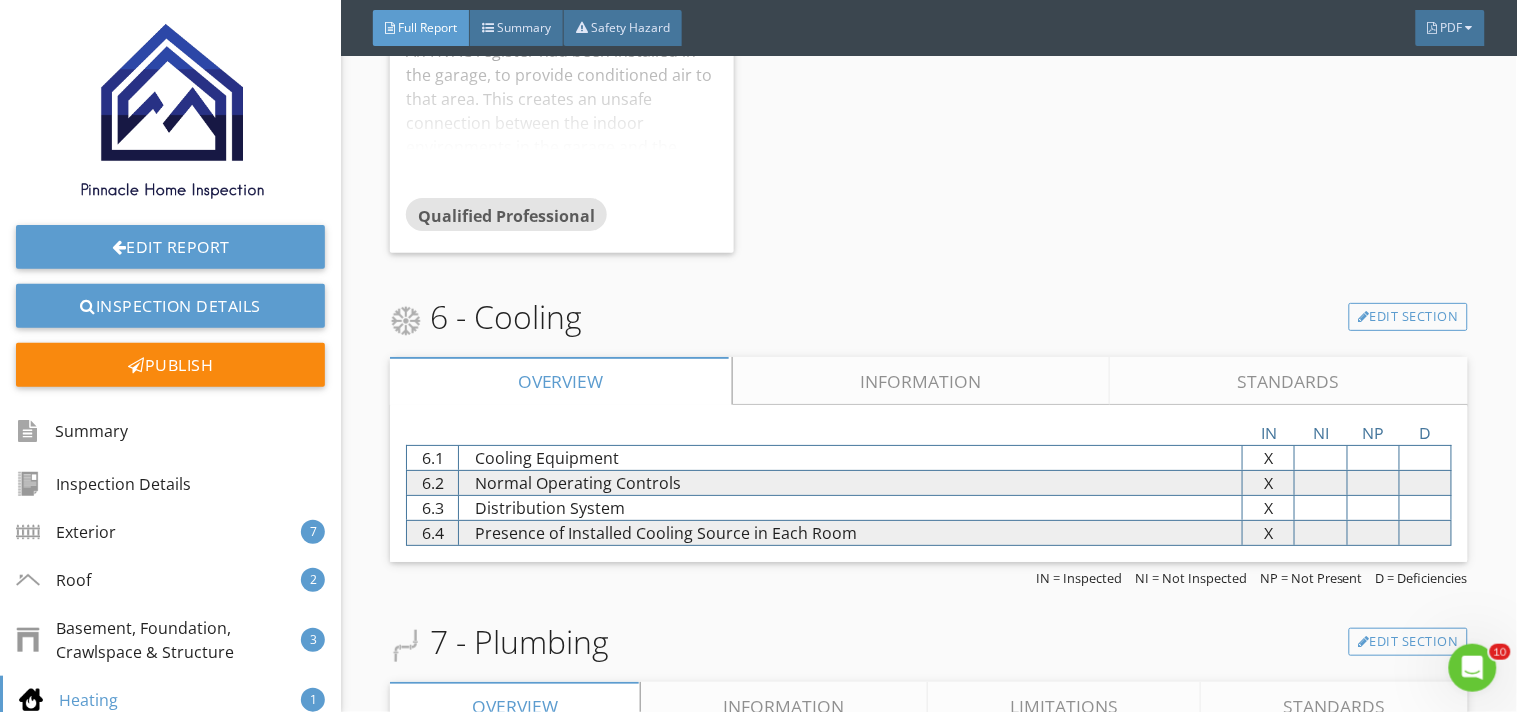 click on "Information" at bounding box center [922, 381] 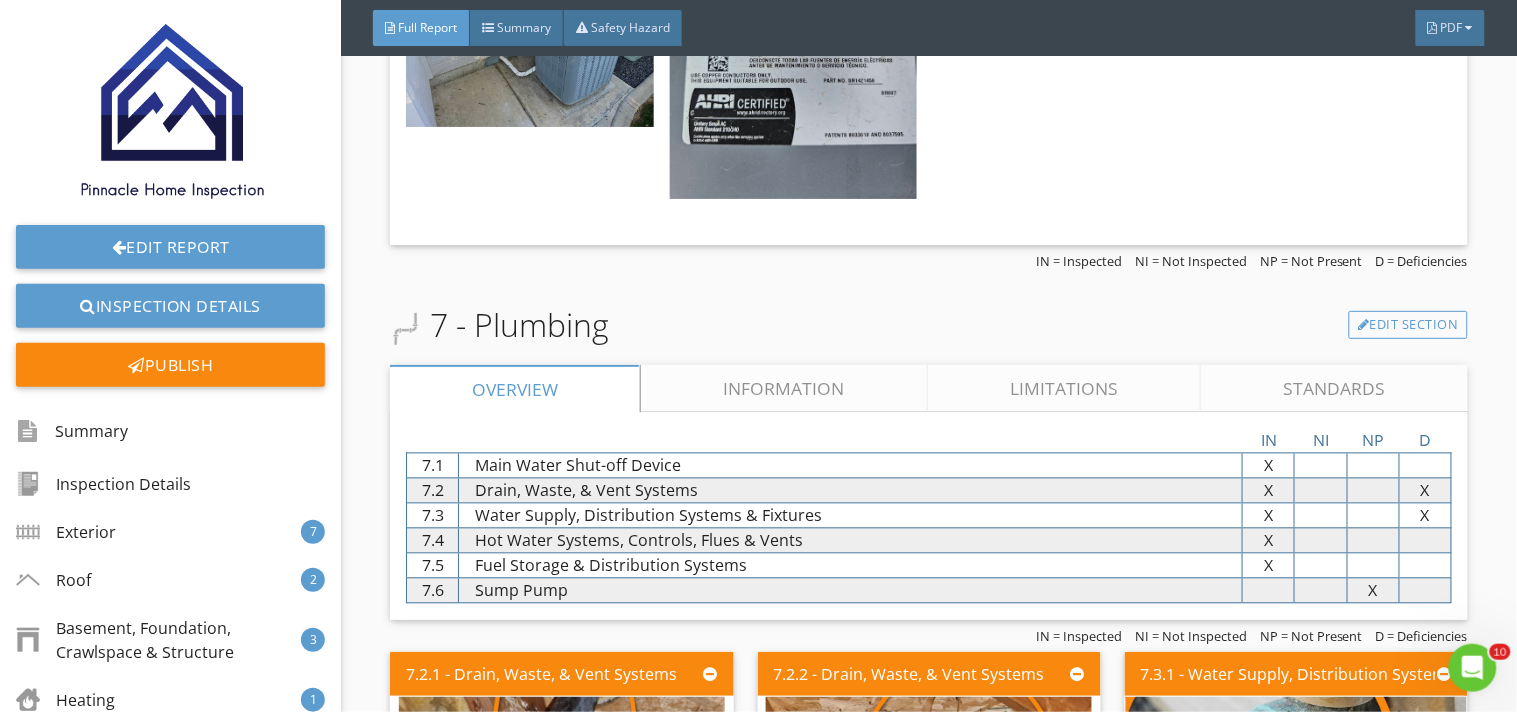 scroll, scrollTop: 10626, scrollLeft: 0, axis: vertical 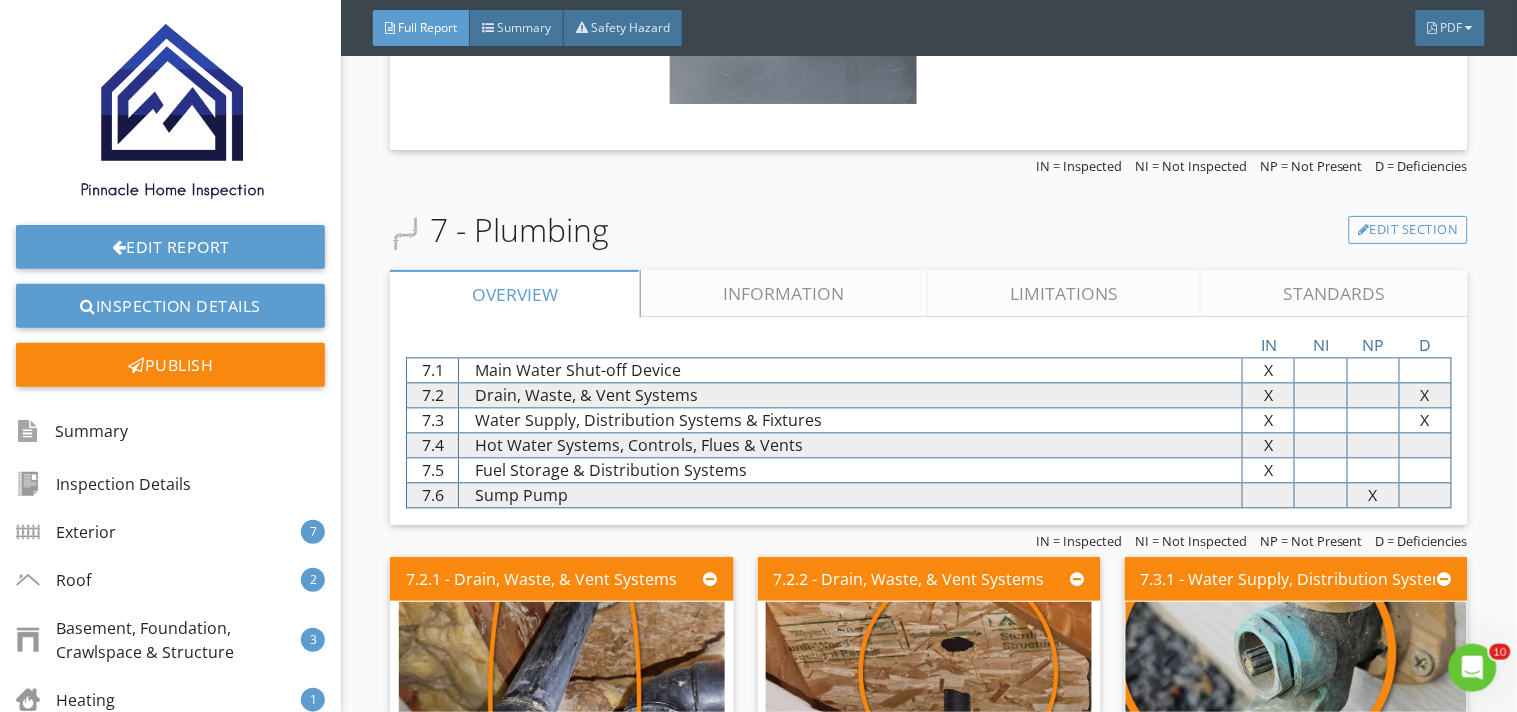 click on "Information" at bounding box center (785, 294) 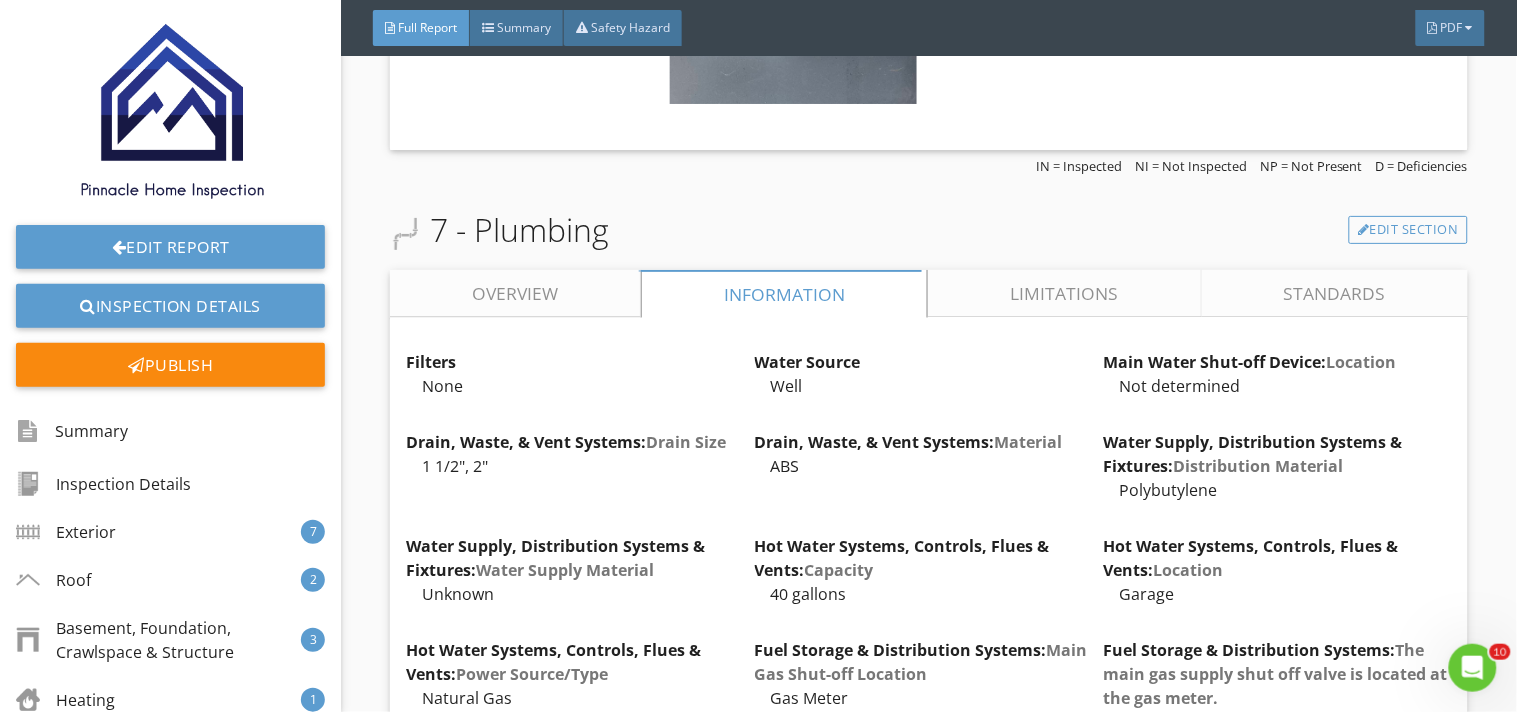 click on "Limitations" at bounding box center (1065, 294) 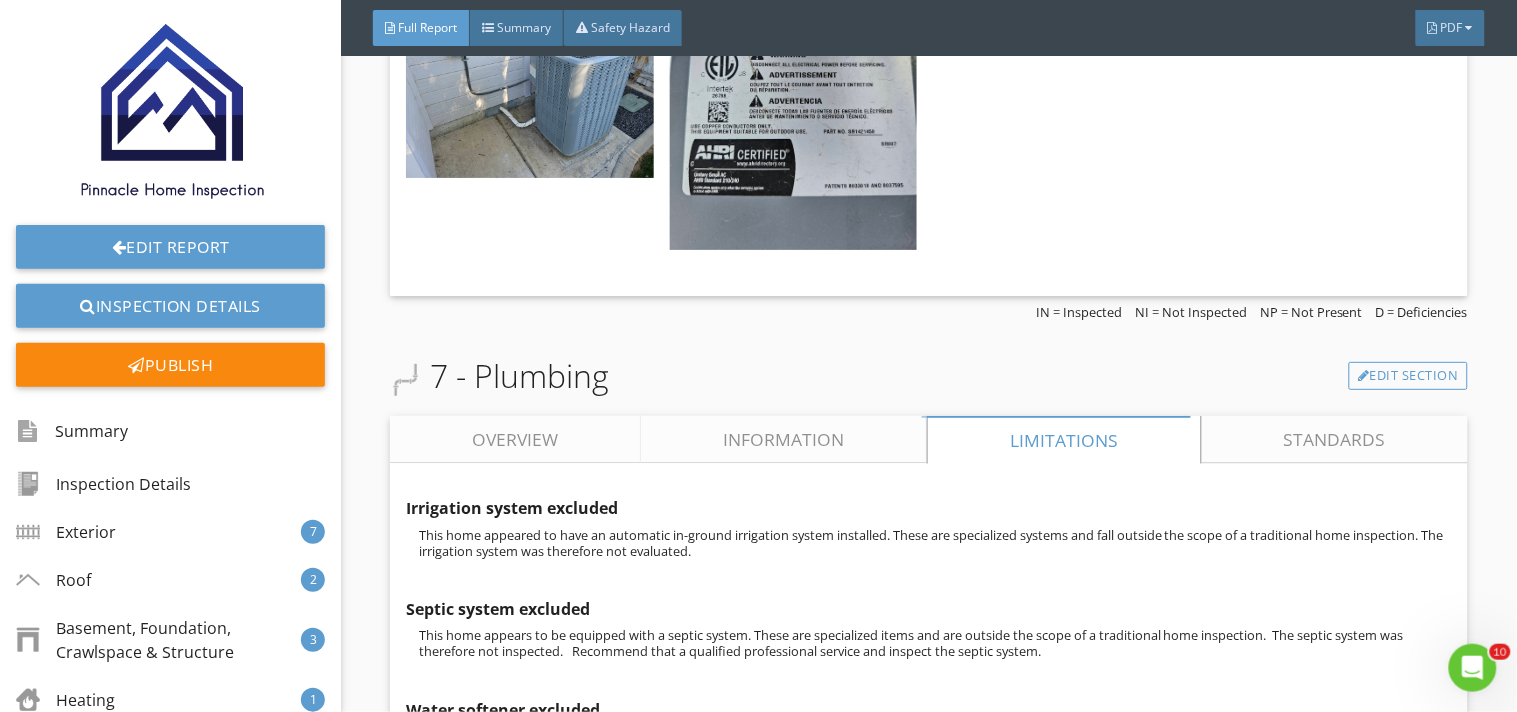 scroll, scrollTop: 10493, scrollLeft: 0, axis: vertical 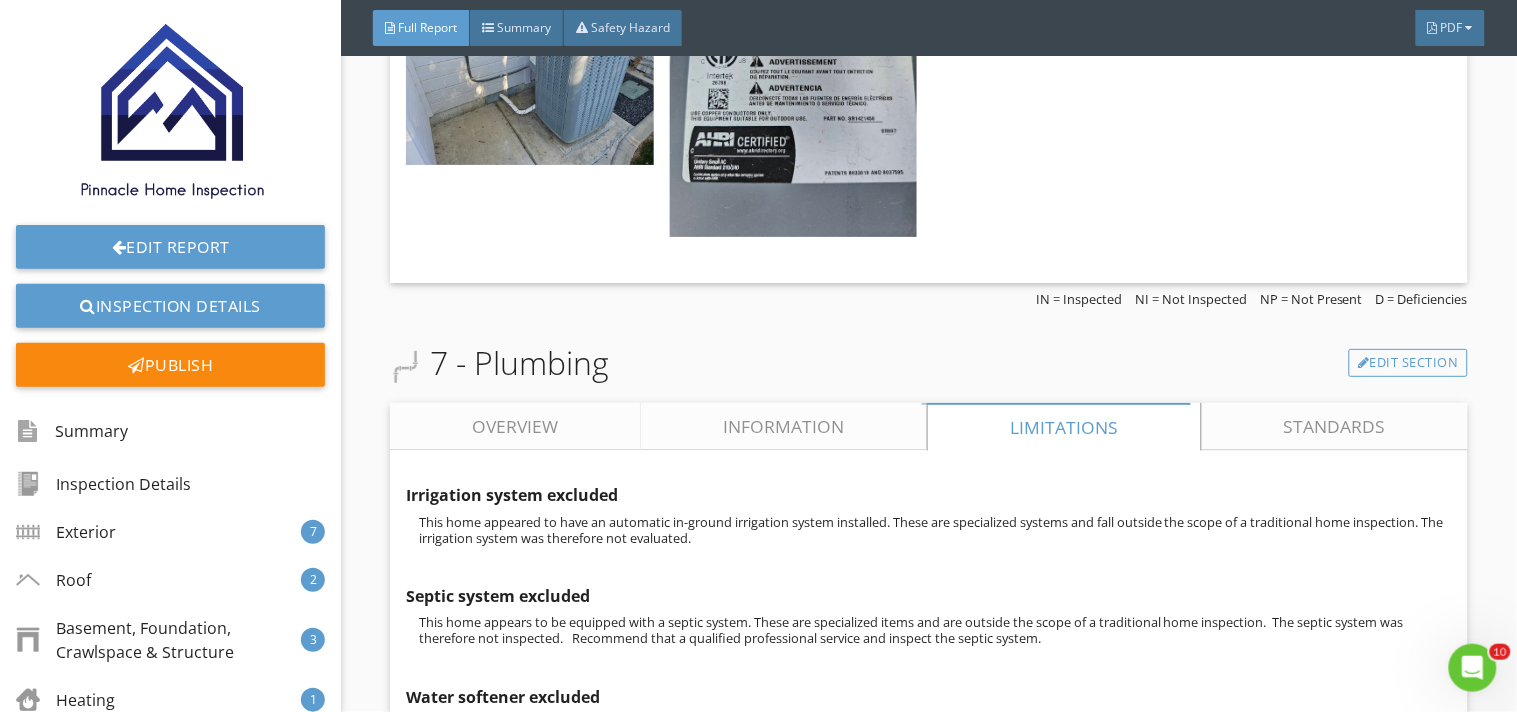 click on "Information" at bounding box center (784, 427) 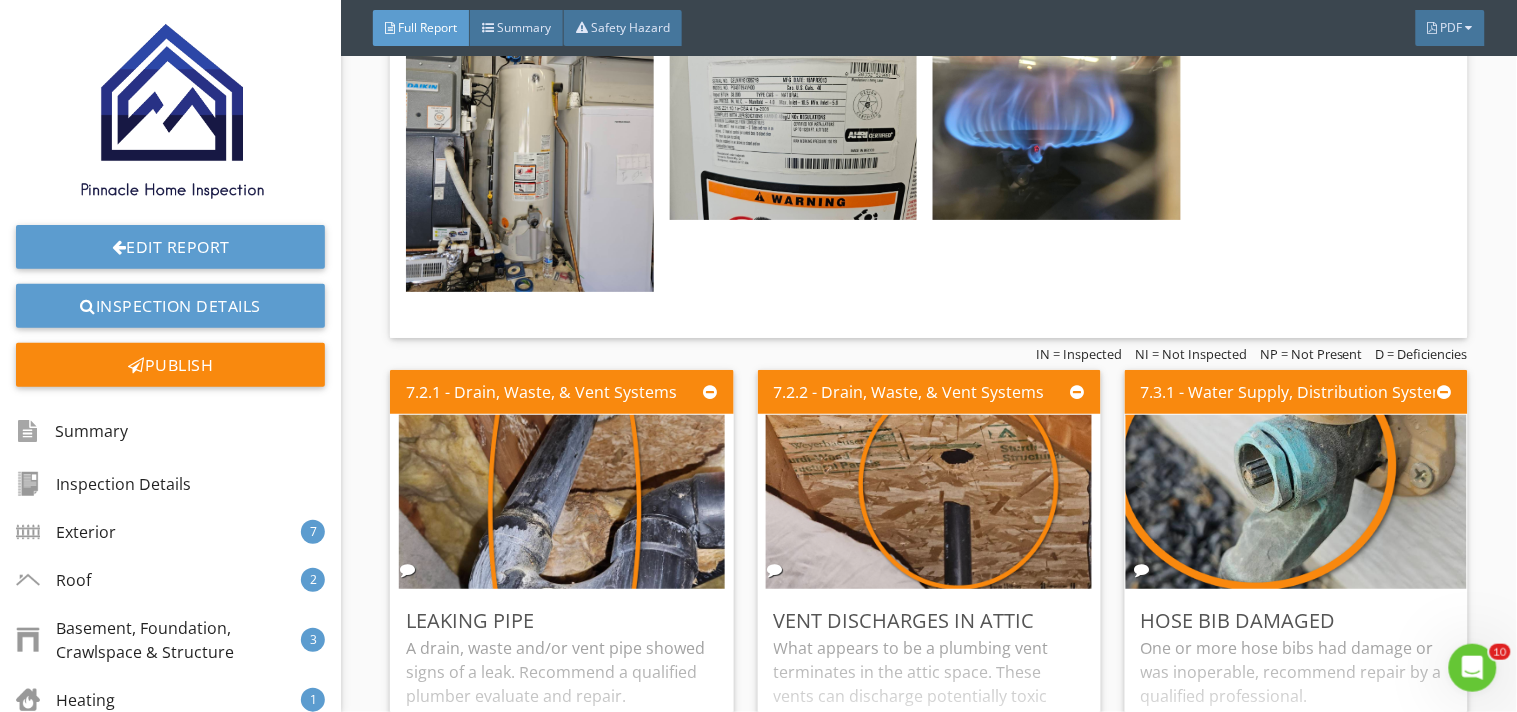 scroll, scrollTop: 12404, scrollLeft: 0, axis: vertical 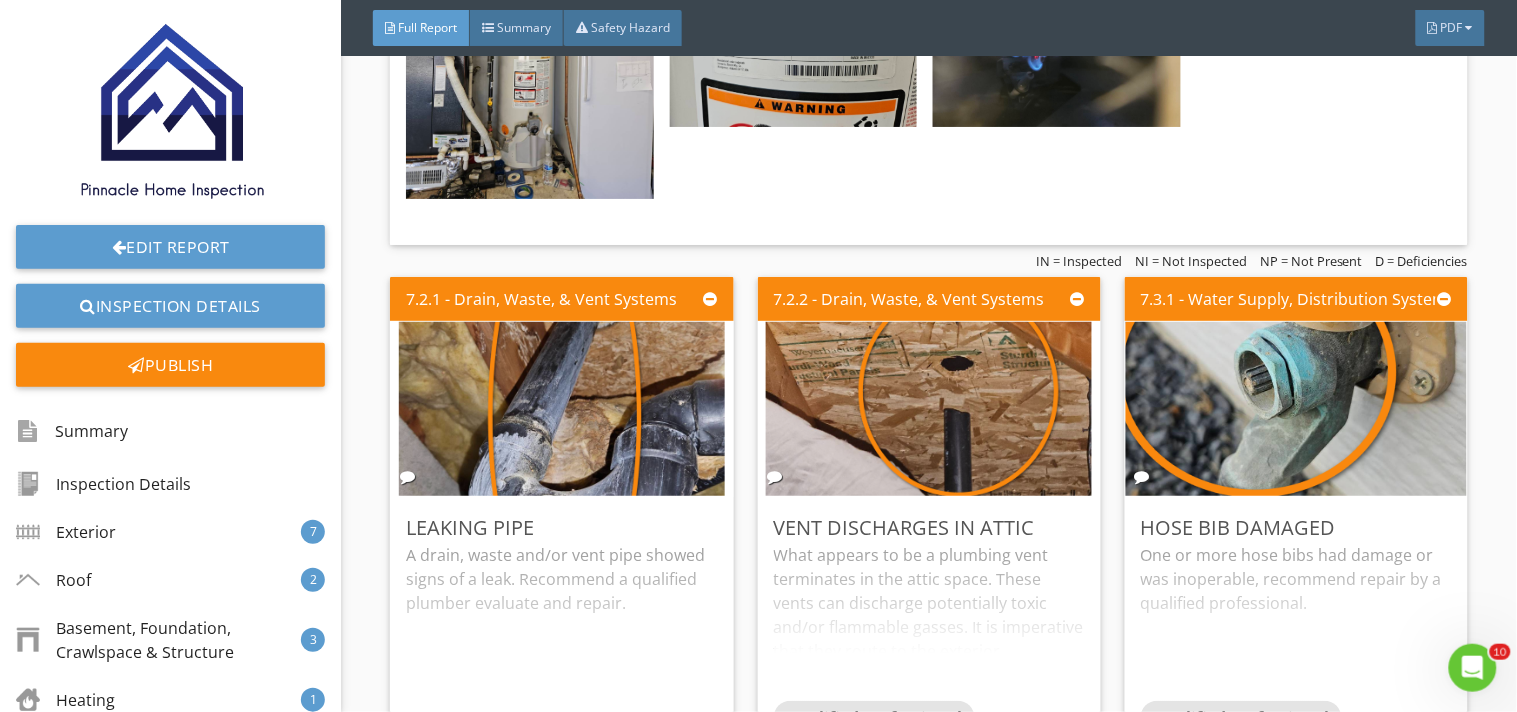 click on "7.2.1 - Drain, Waste, & Vent Systems
Leaking Pipe
A drain, waste and/or vent pipe showed signs of a leak. Recommend a qualified plumber evaluate and repair.
Edit" at bounding box center [569, 517] 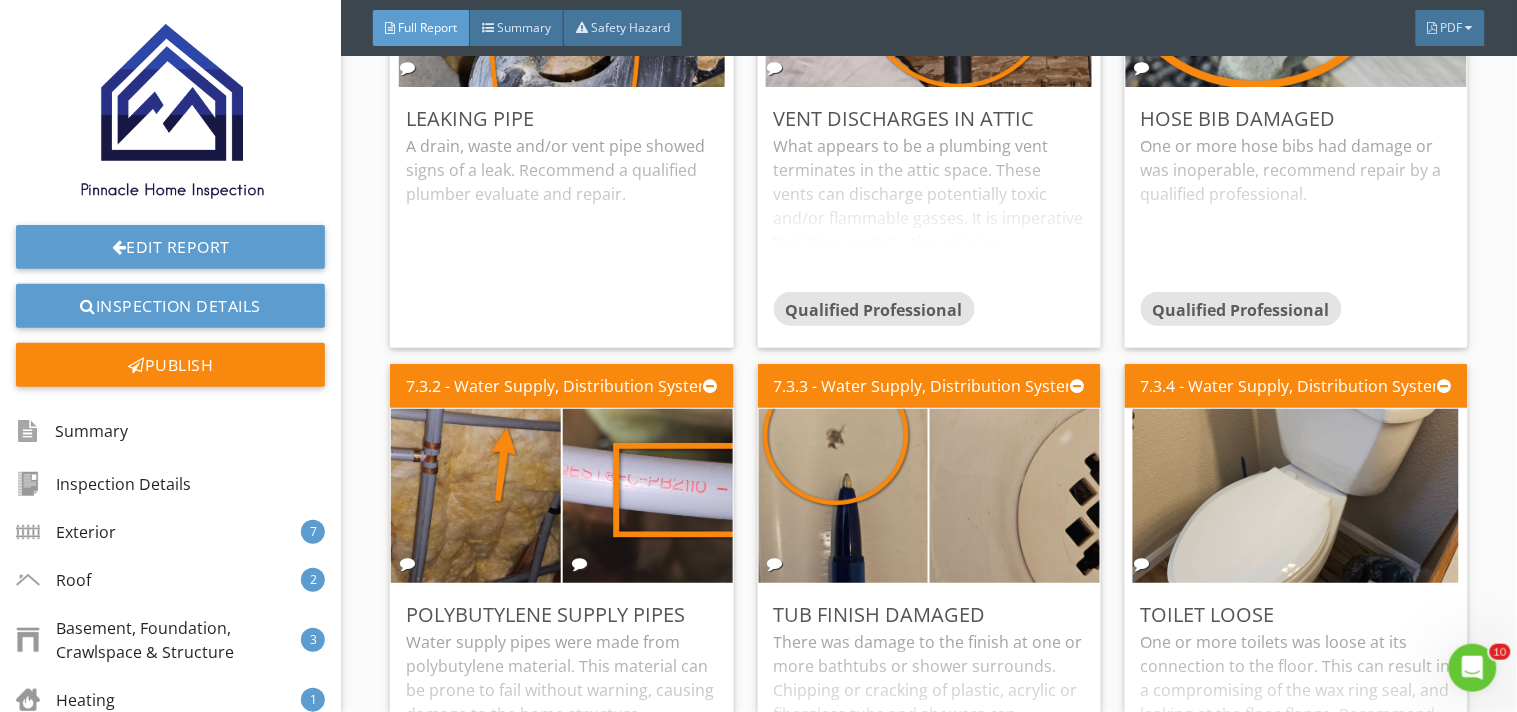 scroll, scrollTop: 12893, scrollLeft: 0, axis: vertical 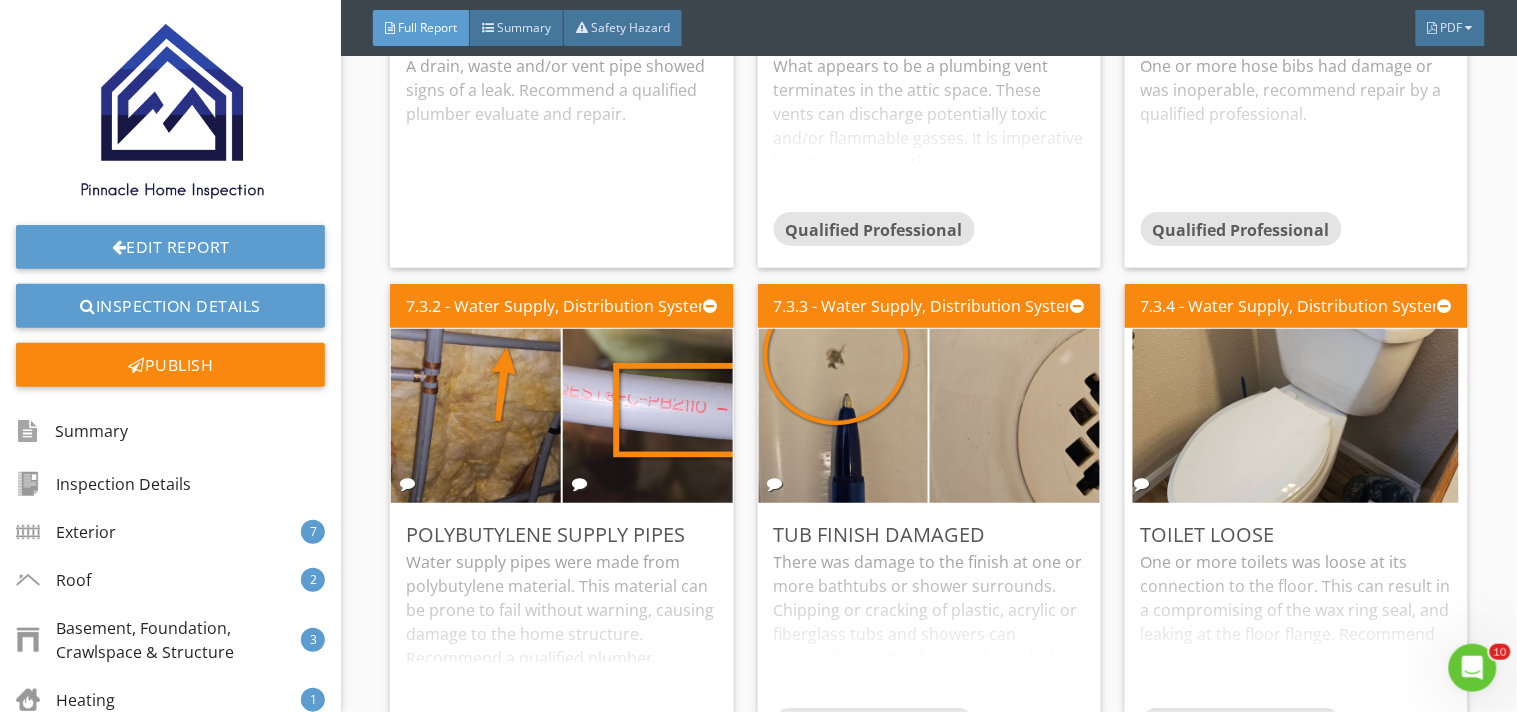 click on "7.3.2 - Water Supply, Distribution Systems & Fixtures
Polybutylene Supply Pipes
Water supply pipes were made from polybutylene material. This material can be prone to fail without warning, causing damage to the home structure. Recommend a qualified plumber evaluate, and replace pipes and fittings with an approved material like PEX if deemed necessary.  You can read more about polybutylene piping  here  and  here .
Edit" at bounding box center (569, 524) 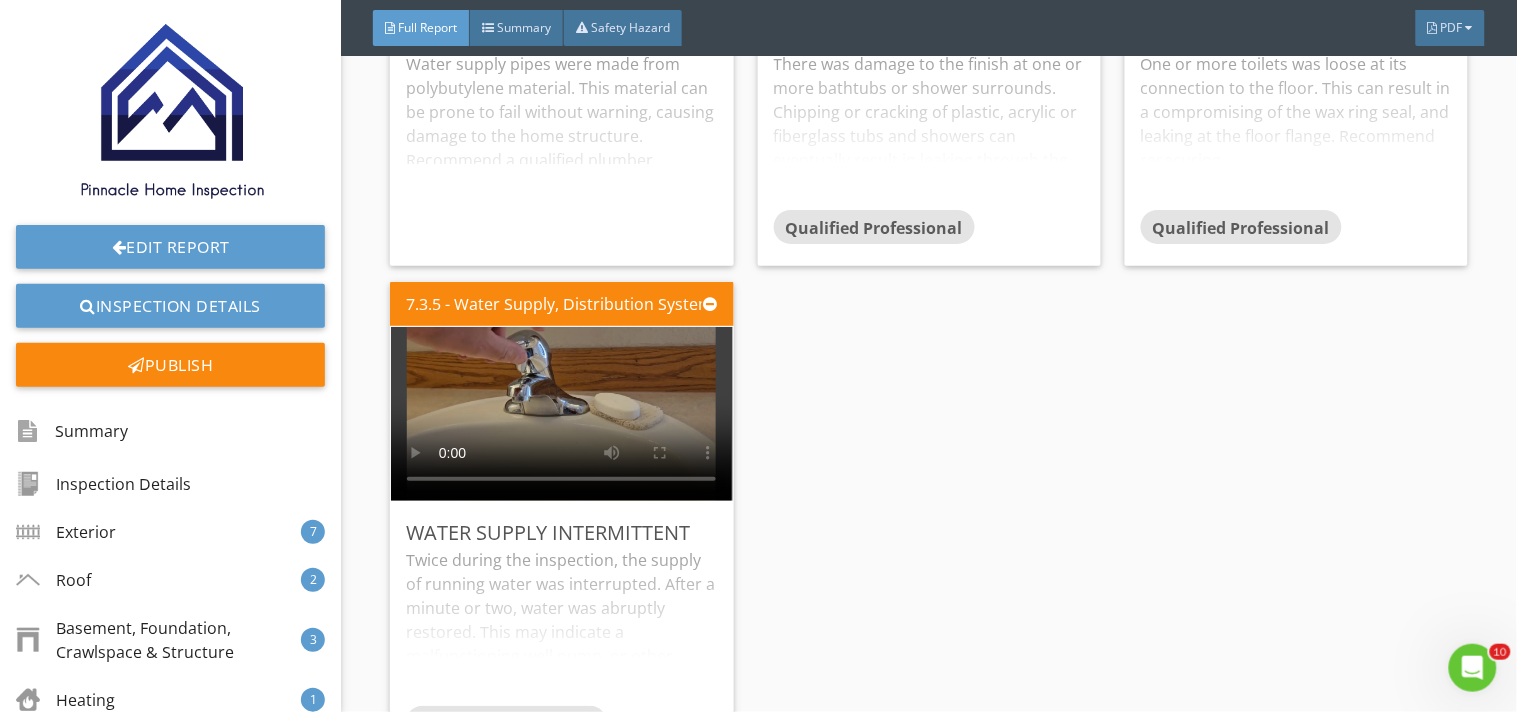 scroll, scrollTop: 13426, scrollLeft: 0, axis: vertical 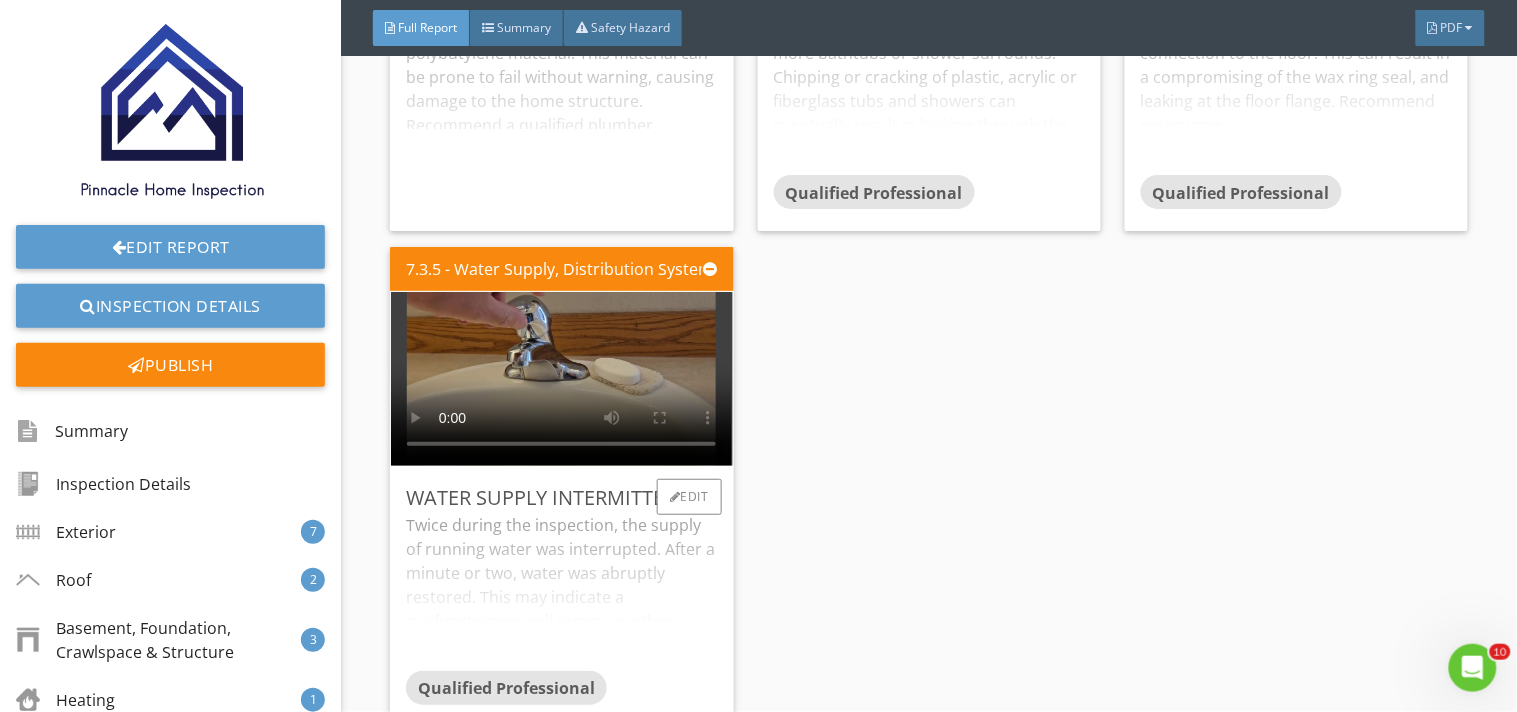 click on "Twice during the inspection, the supply of running water was interrupted. After a minute or two, water was abruptly restored. This may indicate a malfunctioning well pump, or other deficiency. Evaluation and repair is needed by a qualified plumbing or well professional. Please see the attached video." at bounding box center (561, 592) 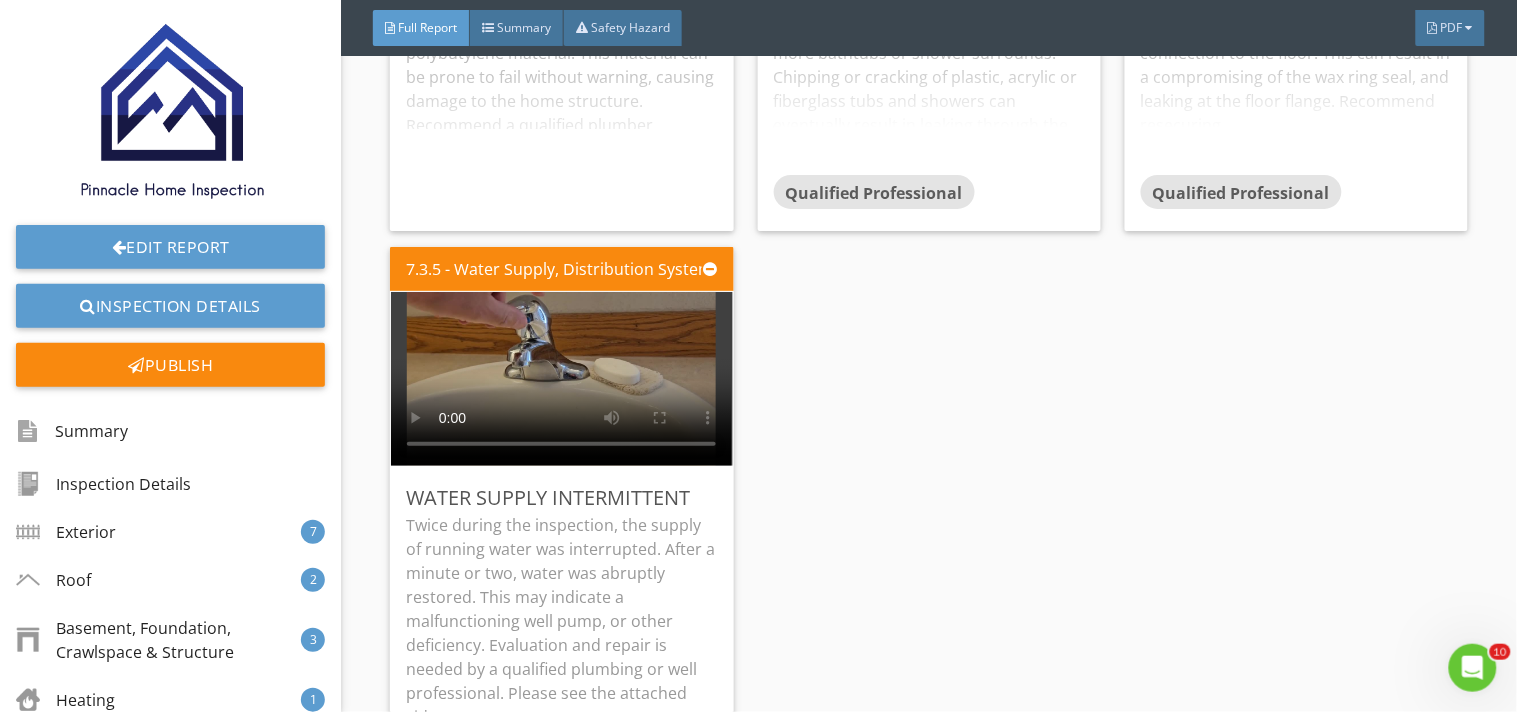 click on "7.2.1 - Drain, Waste, & Vent Systems
Leaking Pipe
A drain, waste and/or vent pipe showed signs of a leak. Recommend a qualified plumber evaluate and repair.
Edit
7.2.2 - Drain, Waste, & Vent Systems
Vent Discharges In Attic
What appears to be a plumbing vent terminates in the attic space. These vents can discharge potentially toxic and/or flammable gasses. It is imperative that they route to the exterior.   Qualified Professional
Edit
7.3.1 - Water Supply, Distribution Systems & Fixtures
Hose bib damaged
One or more hose bibs had damage or was inoperable, recommend repair by a qualified professional.   Qualified Professional
Edit
7.3.2 - Water Supply, Distribution Systems & Fixtures
Polybutylene Supply Pipes
here  and  here ." at bounding box center (929, 56) 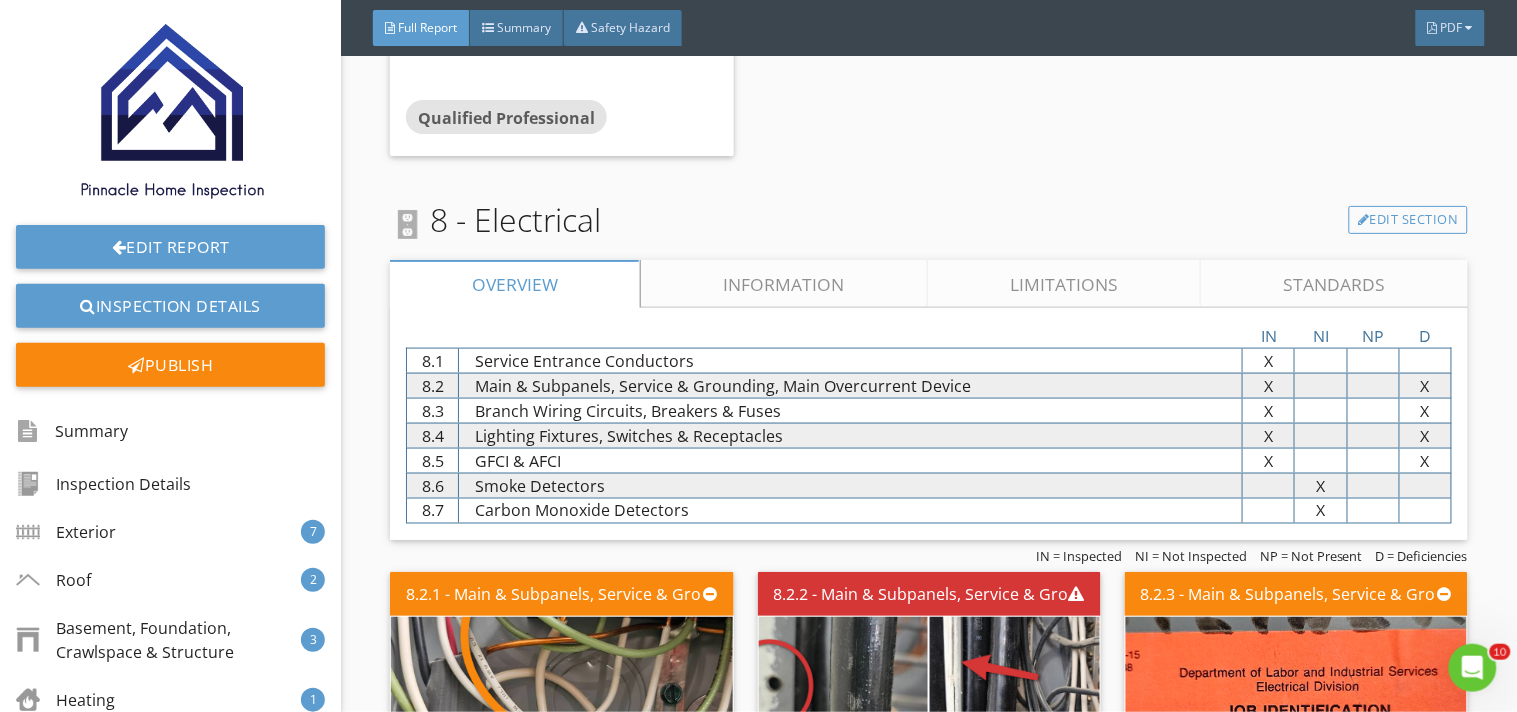 scroll, scrollTop: 14137, scrollLeft: 0, axis: vertical 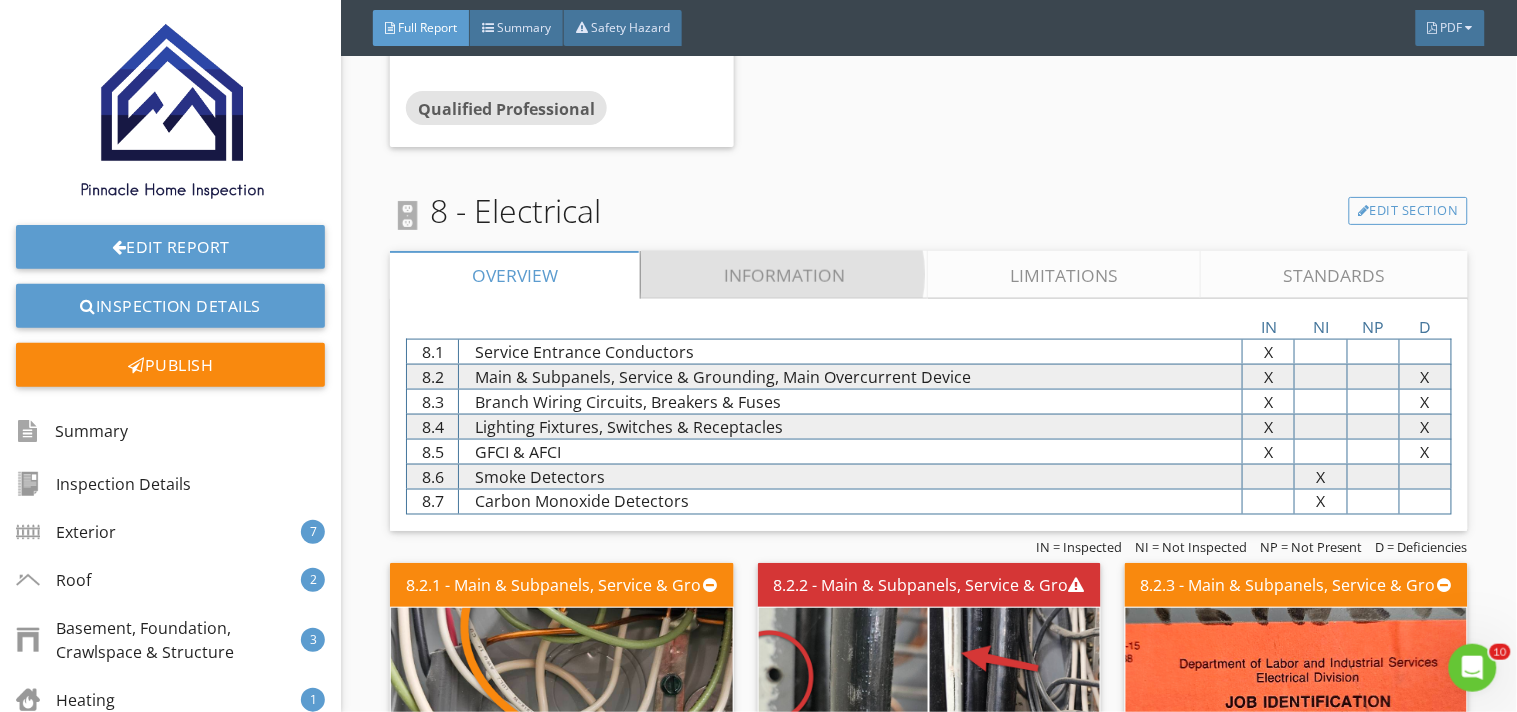 click on "Information" at bounding box center (785, 275) 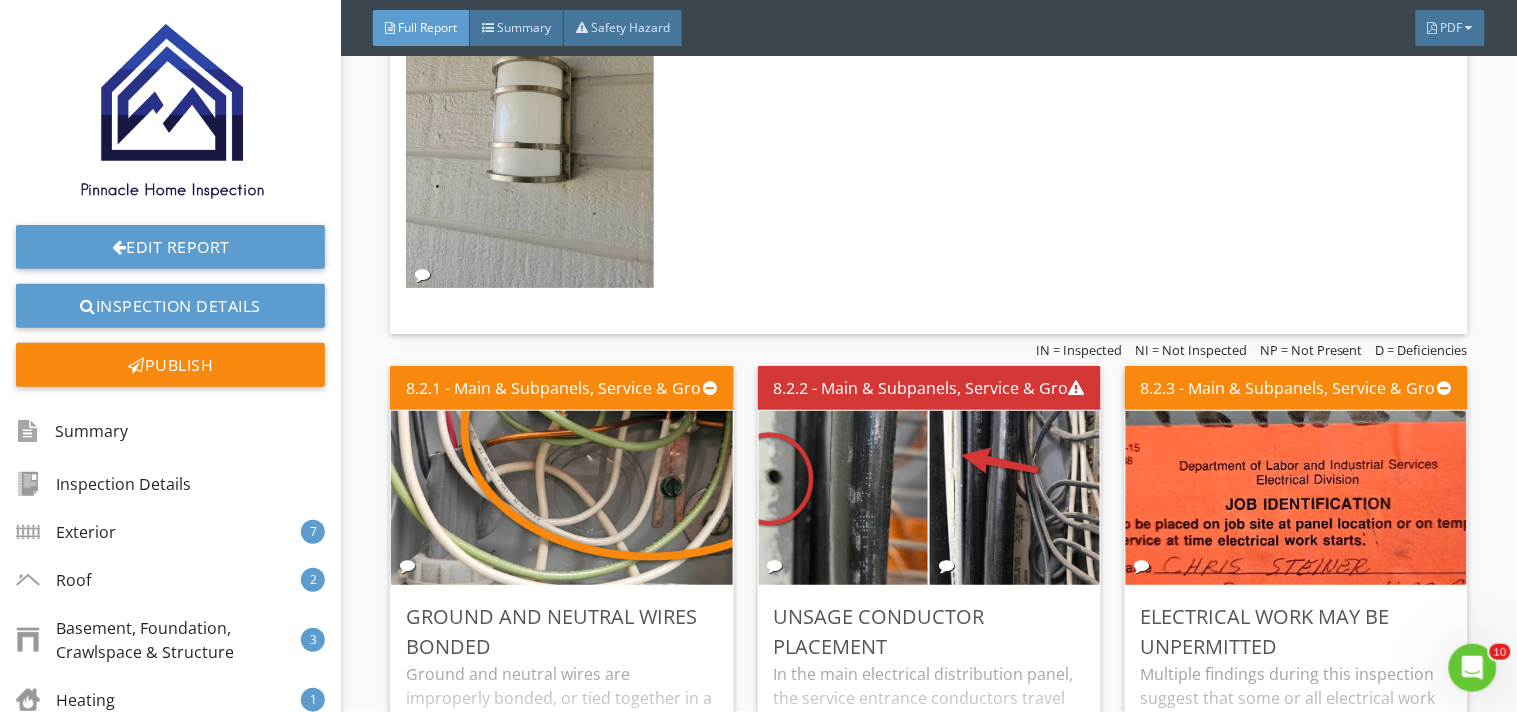 scroll, scrollTop: 16315, scrollLeft: 0, axis: vertical 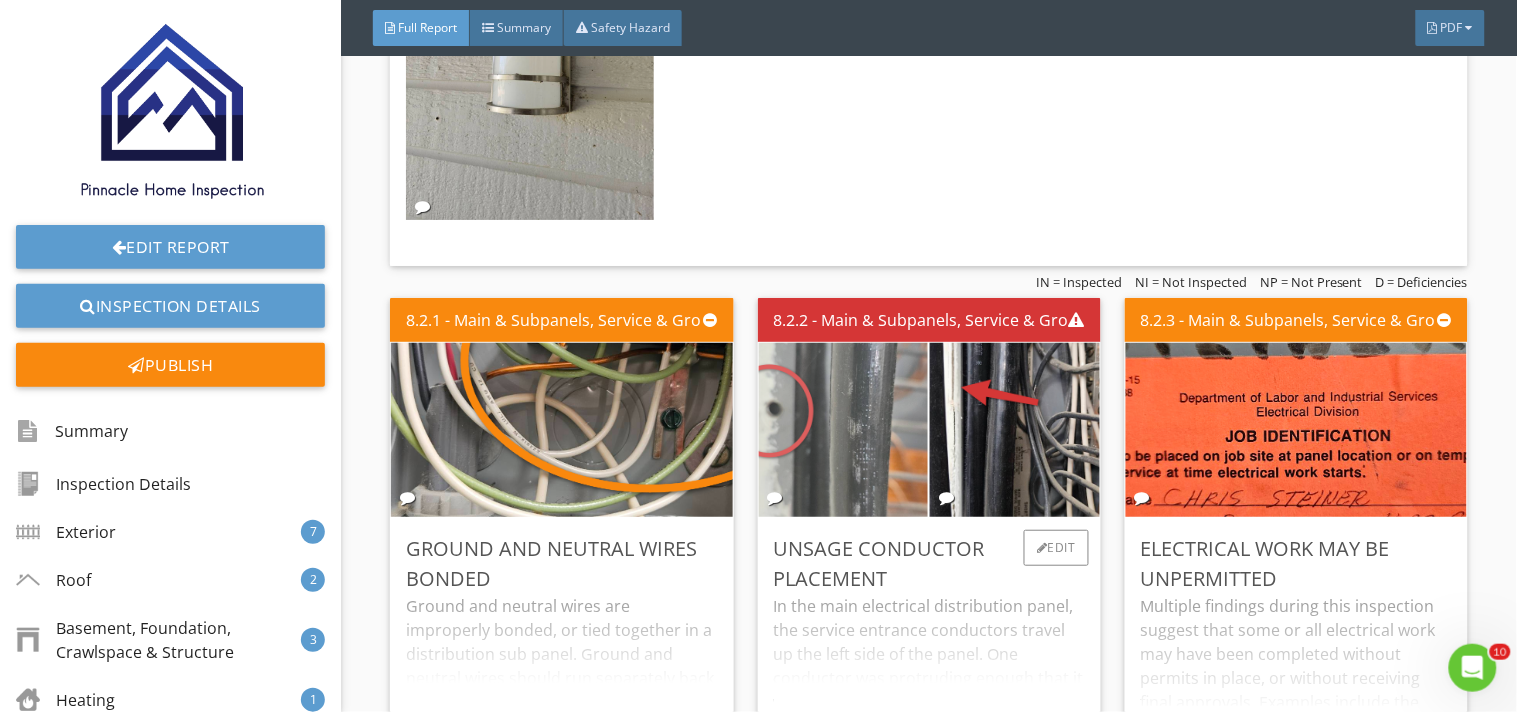click at bounding box center (843, 429) 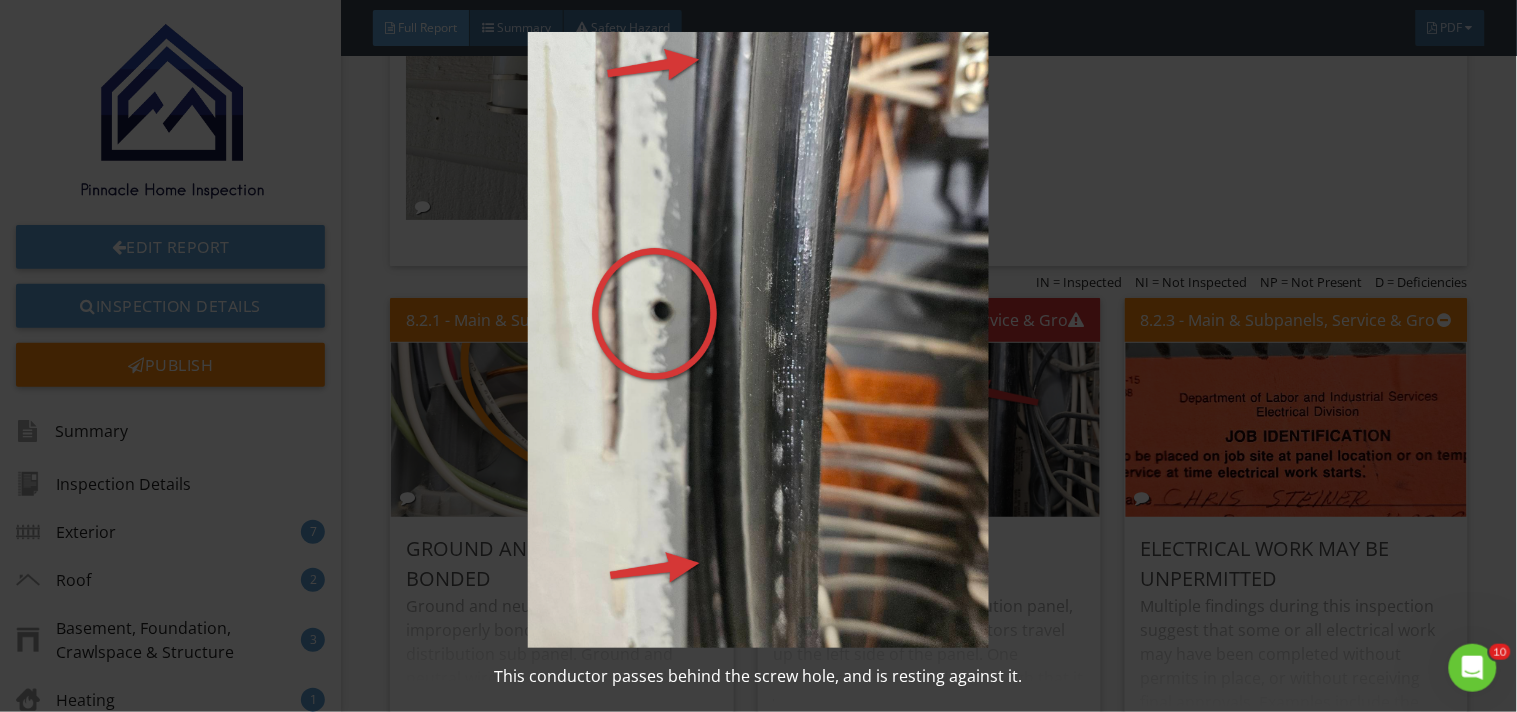 click at bounding box center (758, 340) 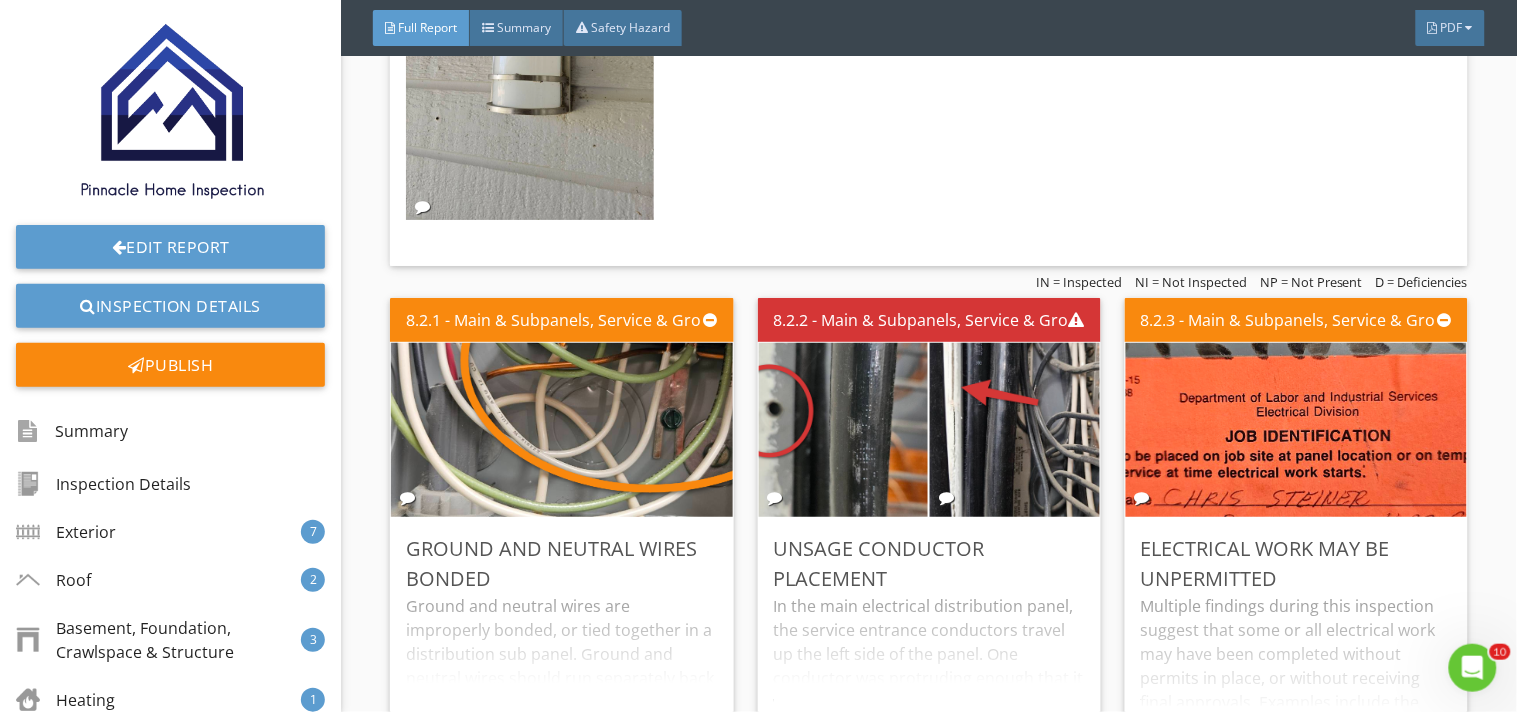 click at bounding box center [1015, 429] 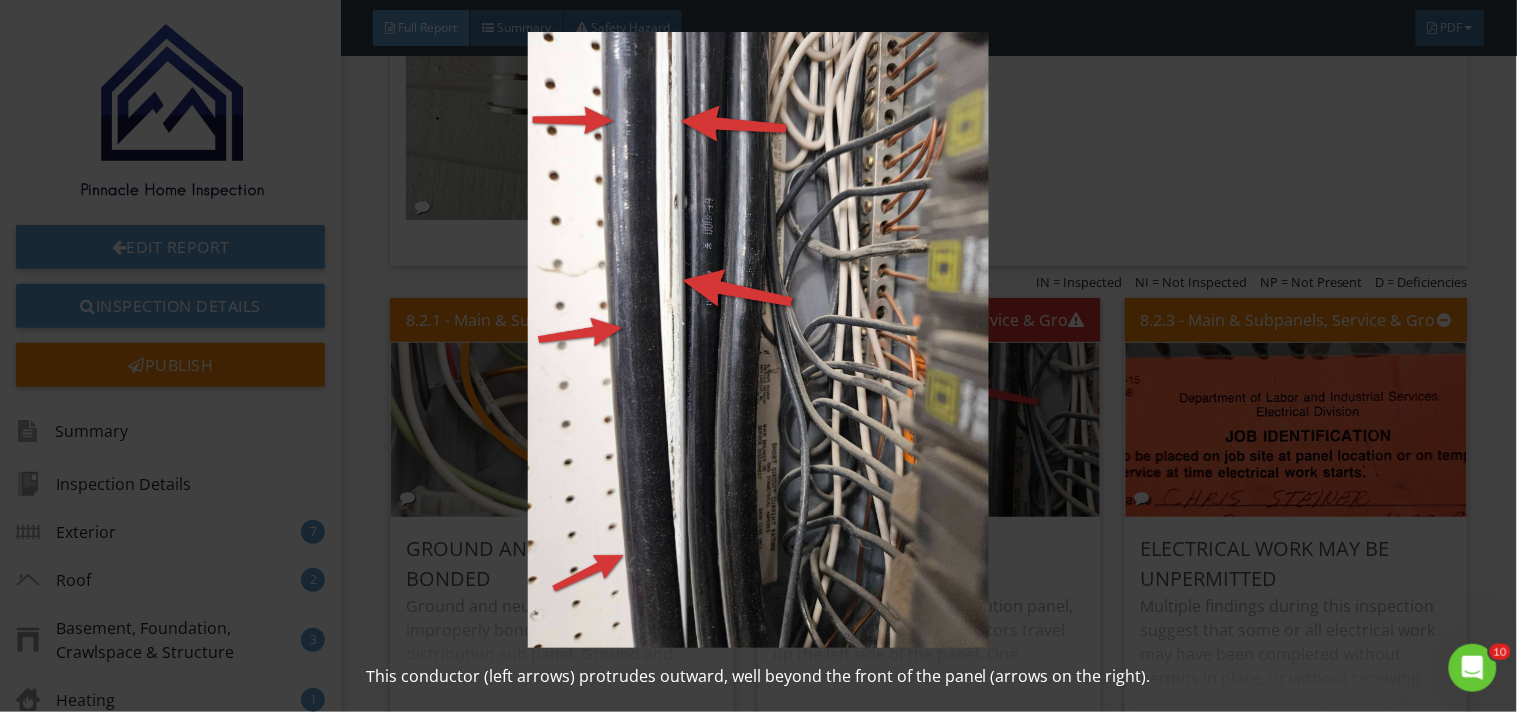 click at bounding box center [758, 340] 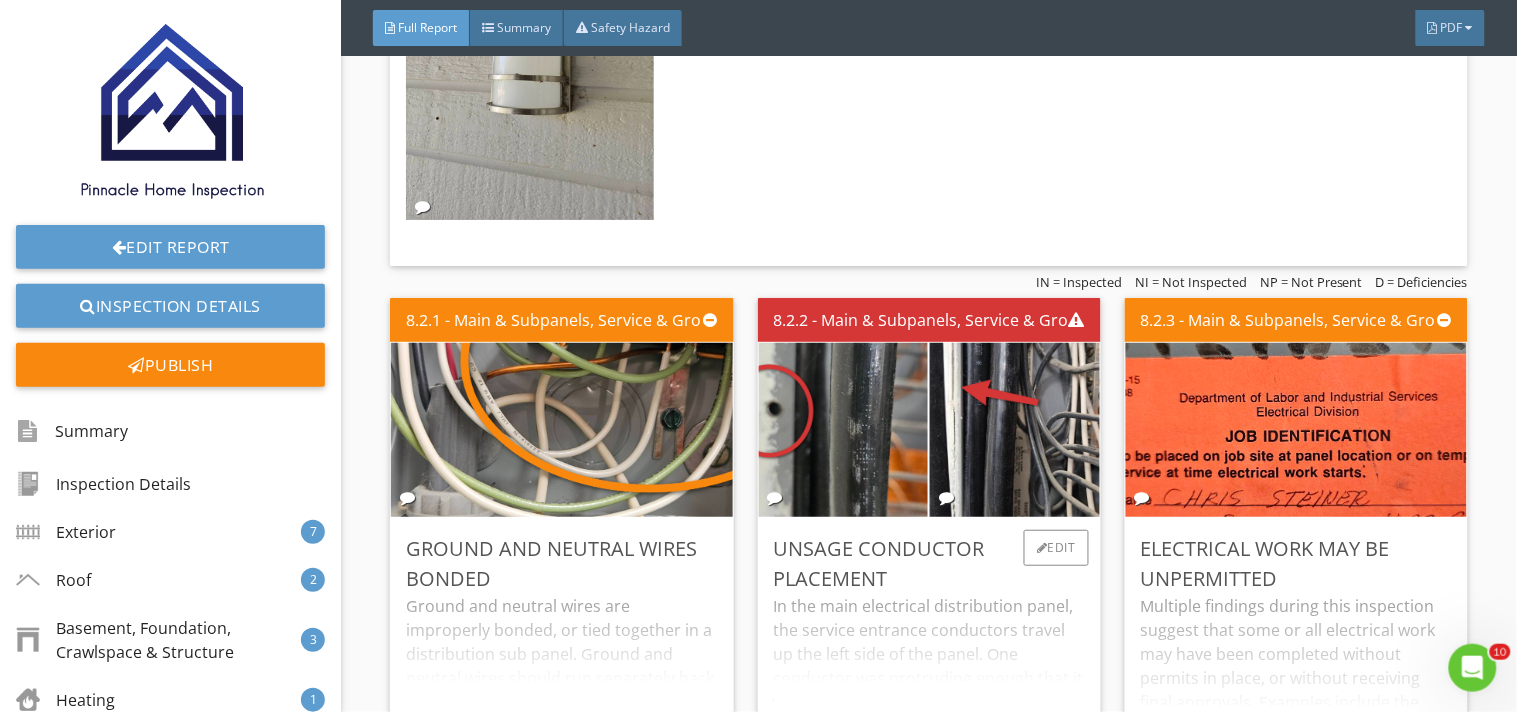 click on "In the main electrical distribution panel, the service entrance conductors travel up the left side of the panel. One conductor was protruding enough that it was preventing the panel cover from sitting flush. A second conductor travels directly behind, and against the panel cover screw hole. A panel screw had not been inserted in this location. This is extremely hazardous, as inserting a panel cover screw is likely to pierce the insulation on this conductor, possibly resulting in dangerous electrical arcing, or electrical shock." at bounding box center (929, 658) 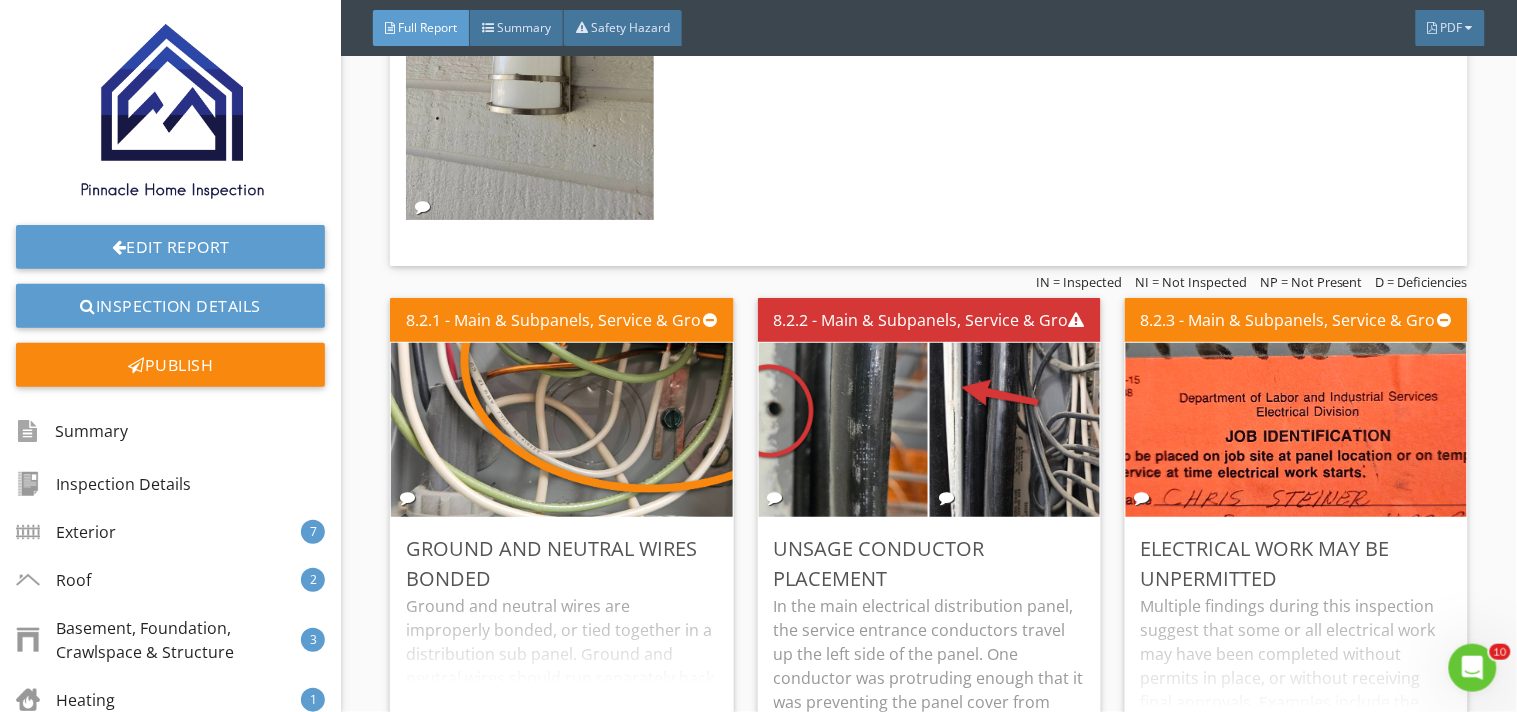 click at bounding box center (925, 58) 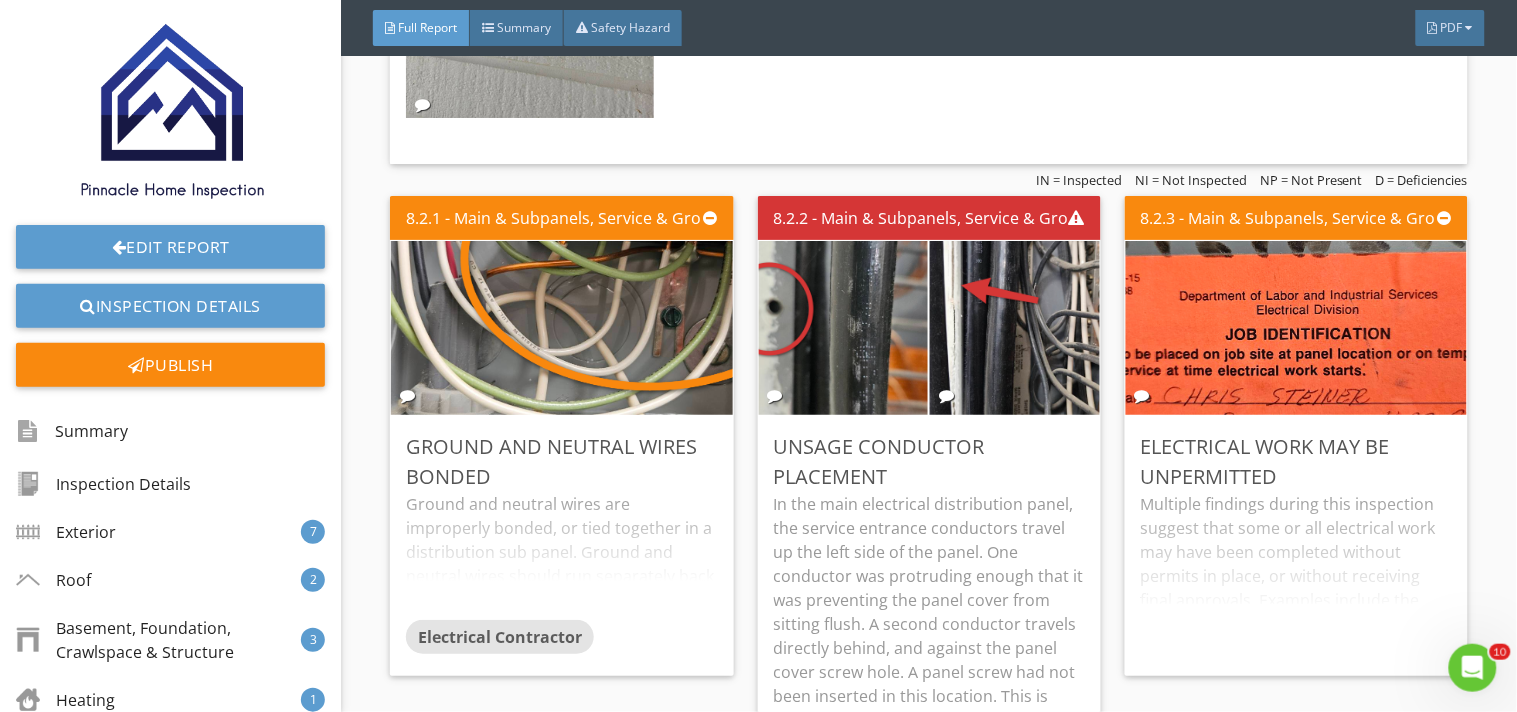 scroll, scrollTop: 16404, scrollLeft: 0, axis: vertical 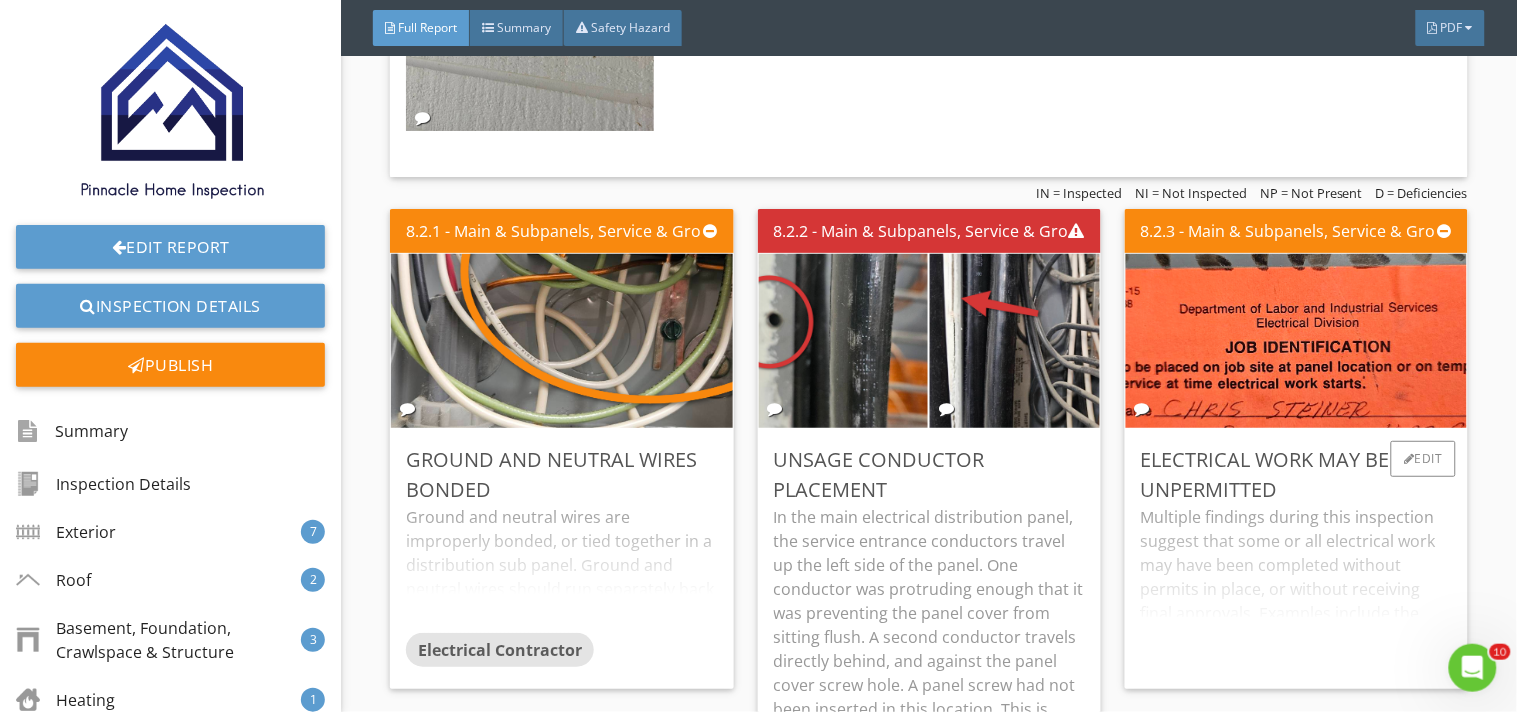 click on "Multiple findings during this inspection suggest that some or all electrical work may have been completed without permits in place, or without receiving final approvals. Examples include the unsafe conductor placement inside the main distribution panel (likely completed during original construction), and the lack of GFCI protection in required locations (likely completed subsequent to the original construction). You may wish to confirm with the appropriate jurisdiction that all electrical work performed at this home has been properly permitted and signed off." at bounding box center (1296, 589) 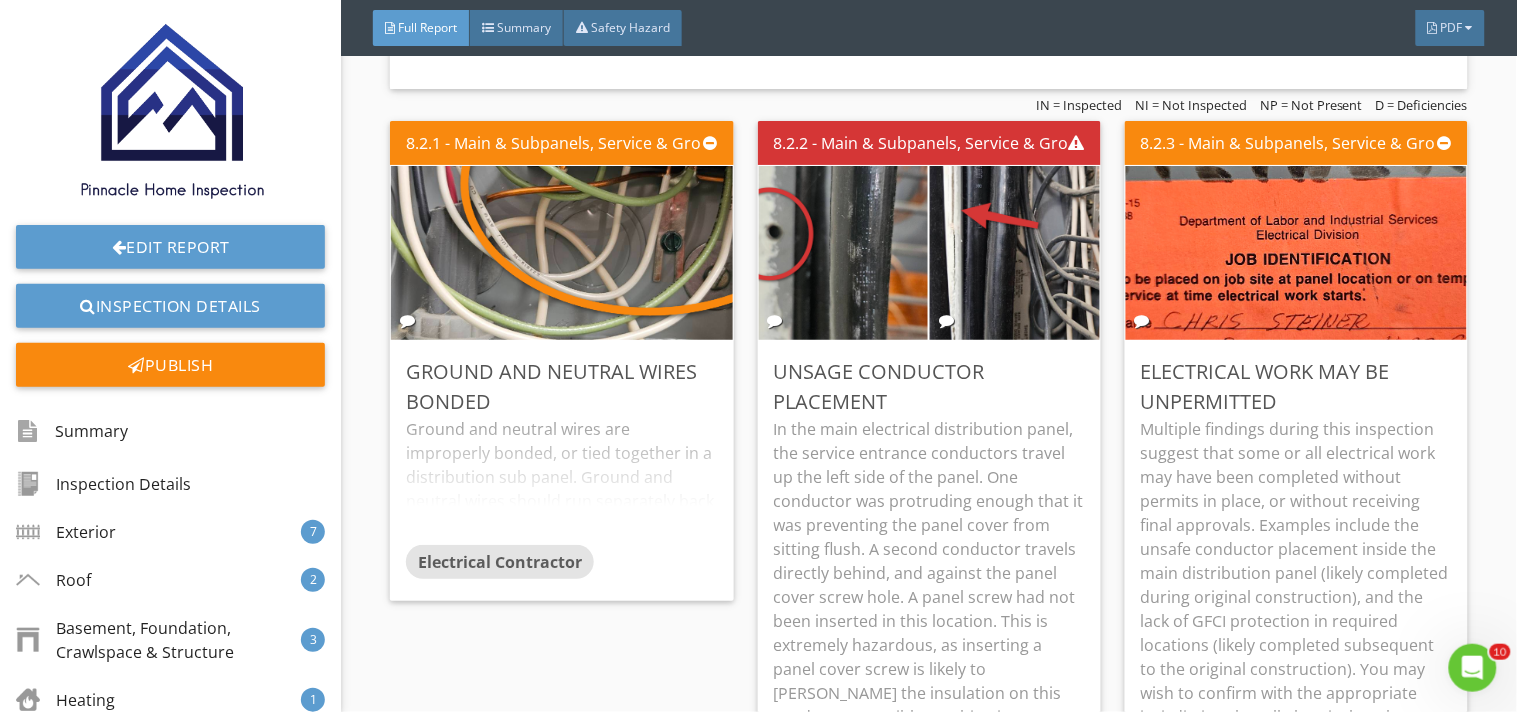 scroll, scrollTop: 16448, scrollLeft: 0, axis: vertical 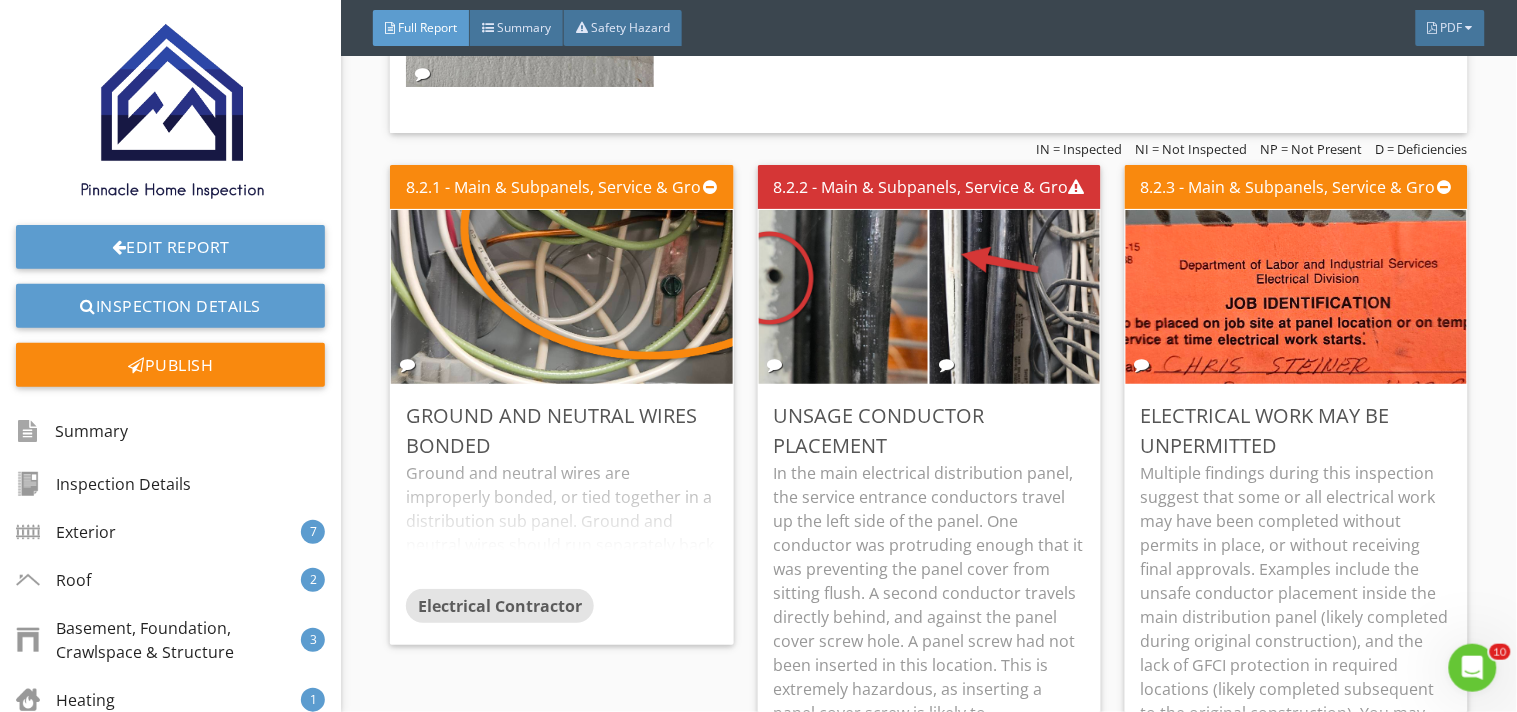 click on "8.2.1 - Main & Subpanels, Service & Grounding, Main Overcurrent Device
Ground and Neutral Wires Bonded
Ground and neutral wires are improperly bonded, or tied together in a distribution sub panel. Ground and neutral wires should run separately back to the main distribution panel. Tying these two wires together eliminates a redundant safety path, and is a shock hazard. Recommend correction by a qualified electrician.   Electrical Contractor
Edit" at bounding box center (569, 557) 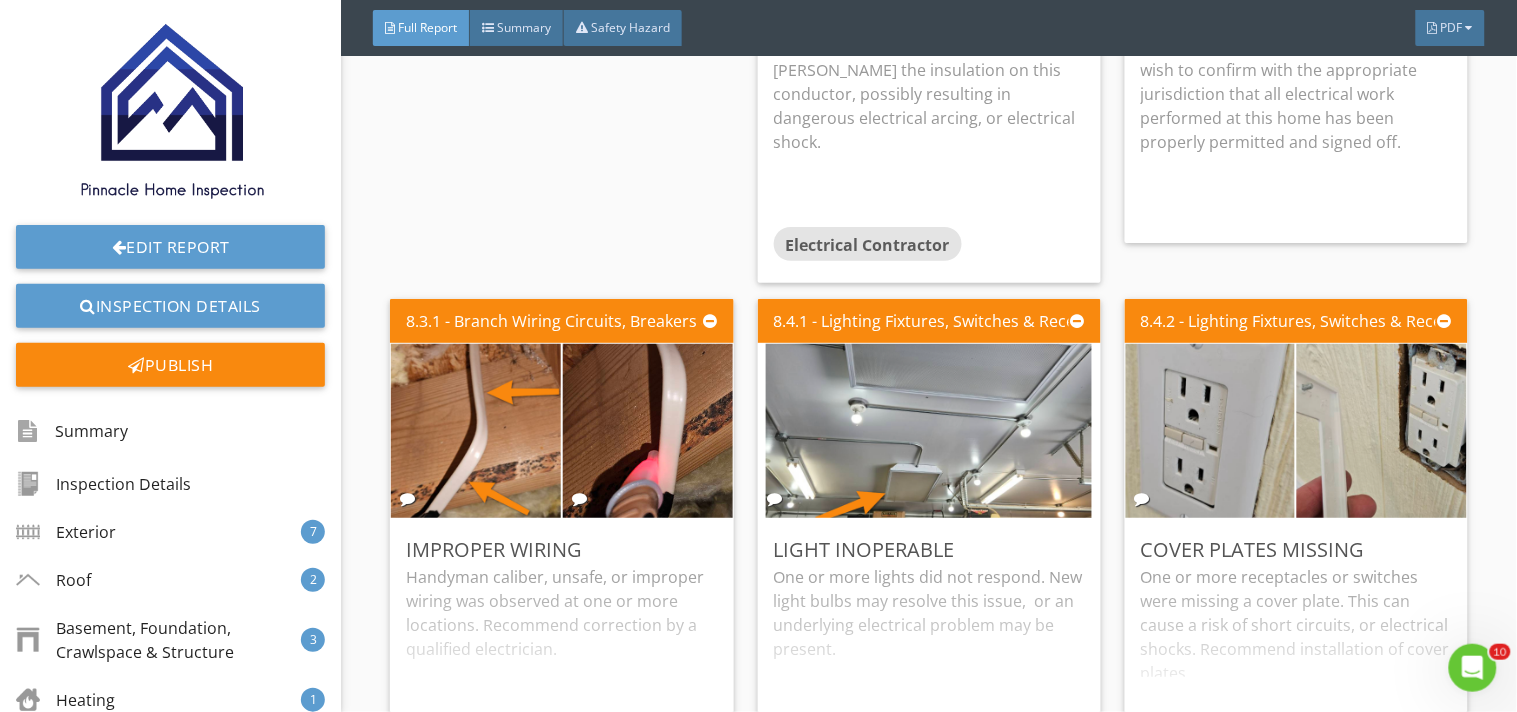 scroll, scrollTop: 17160, scrollLeft: 0, axis: vertical 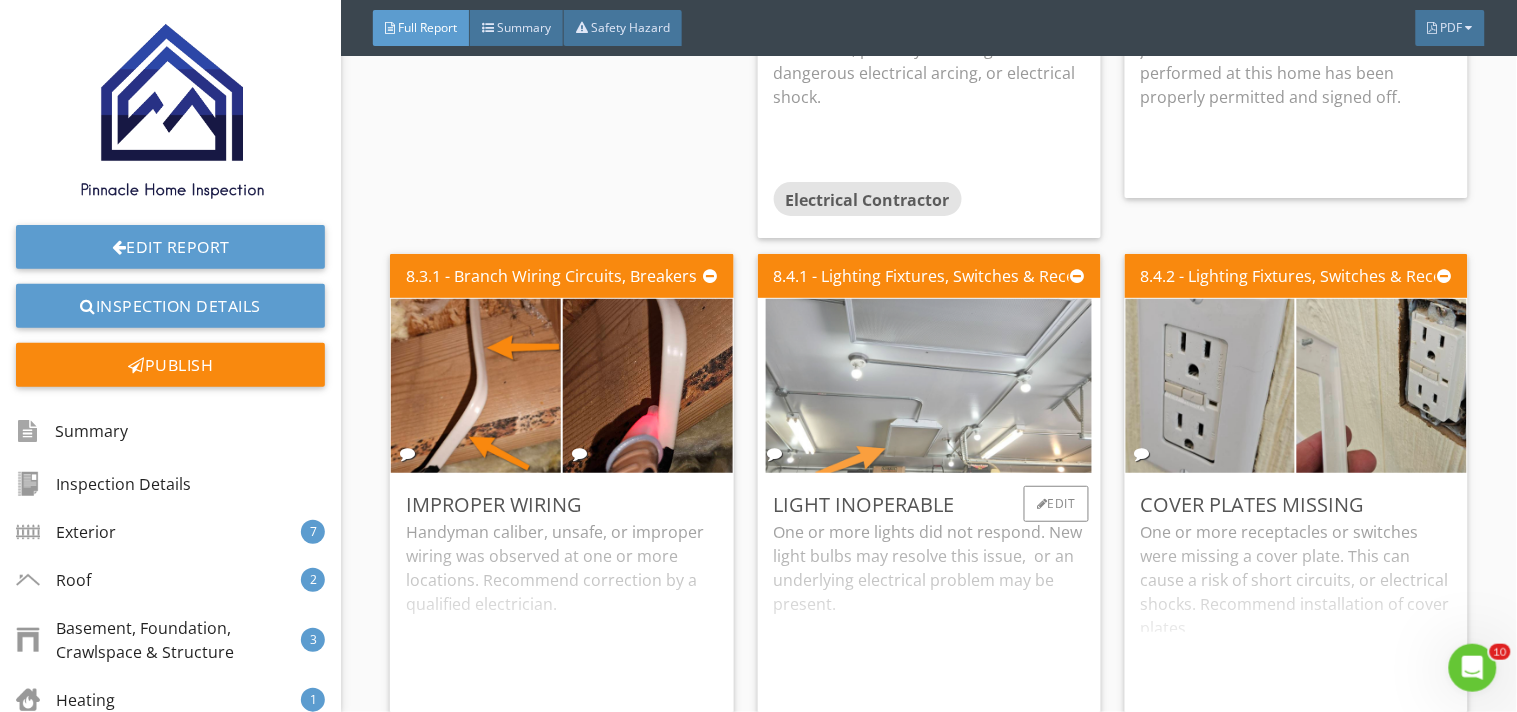 click at bounding box center [929, 385] 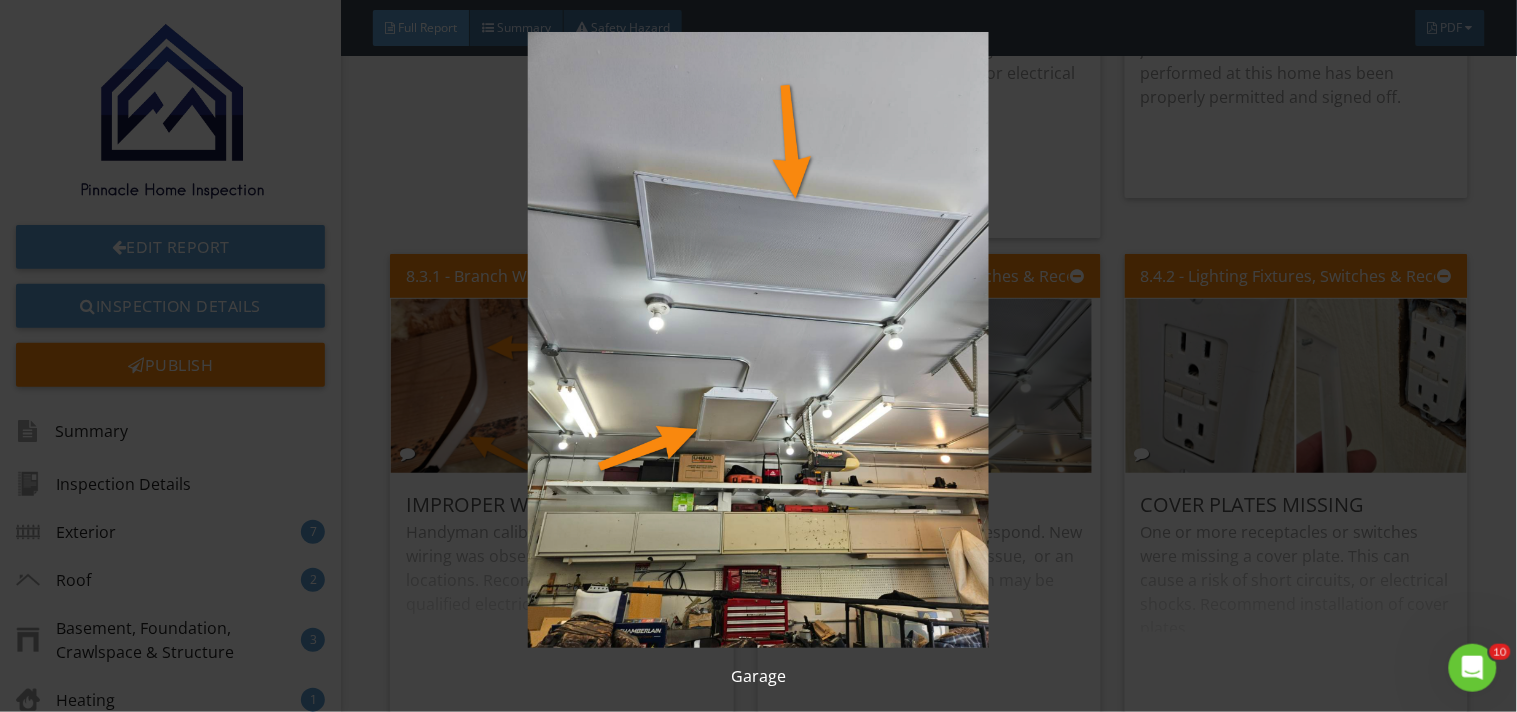 click at bounding box center [758, 340] 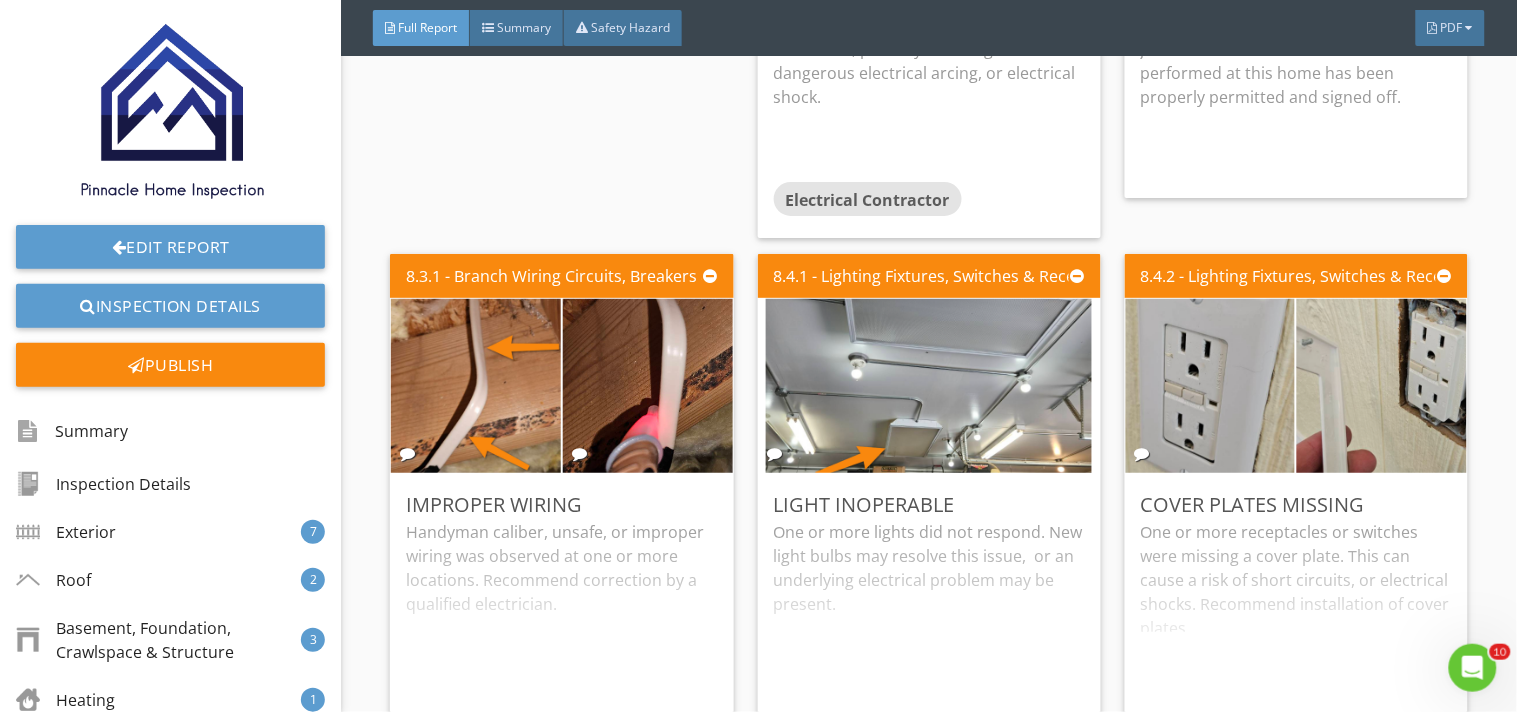 click on "8.3.1 - Branch Wiring Circuits, Breakers & Fuses
Improper Wiring
Handyman caliber, unsafe, or improper wiring was observed at one or more locations. Recommend correction by a qualified electrician.
Edit" at bounding box center [569, 494] 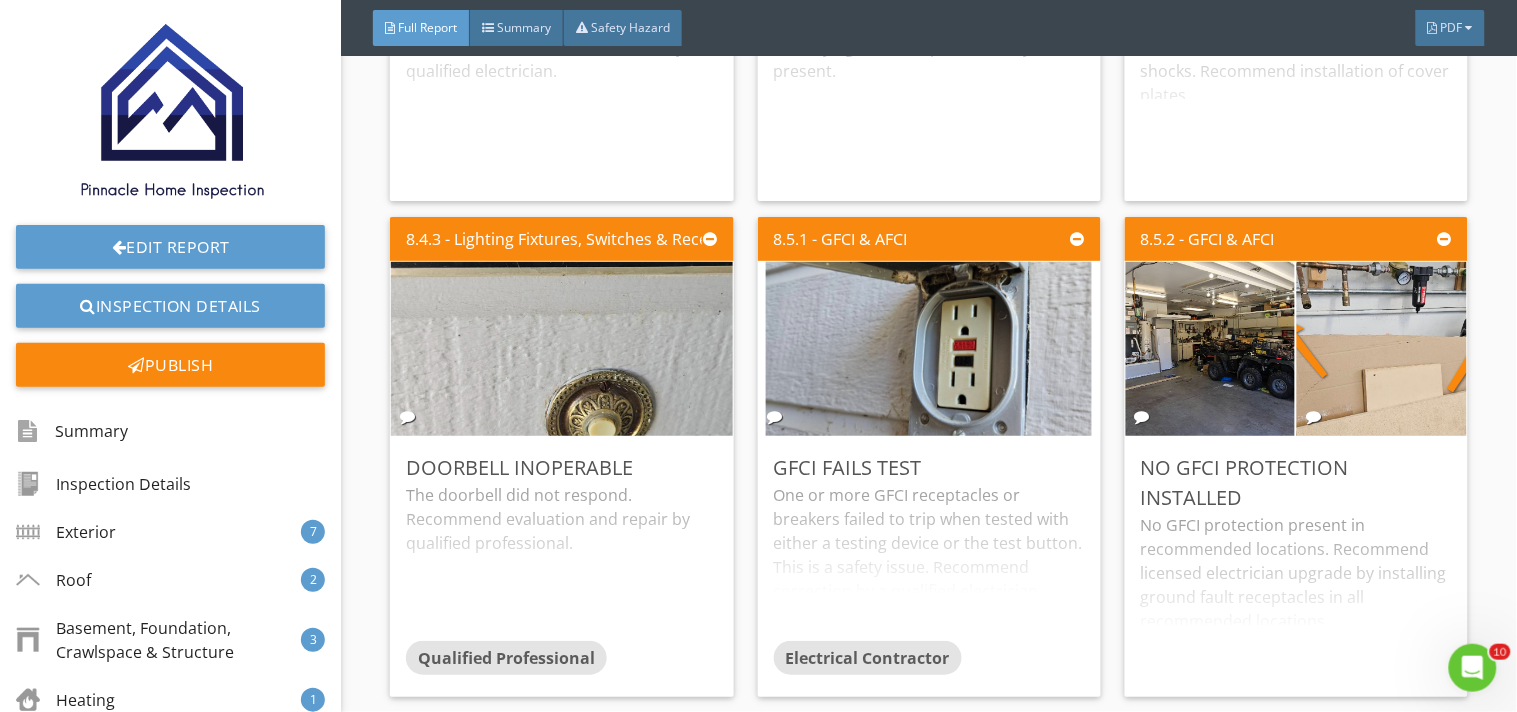 scroll, scrollTop: 17737, scrollLeft: 0, axis: vertical 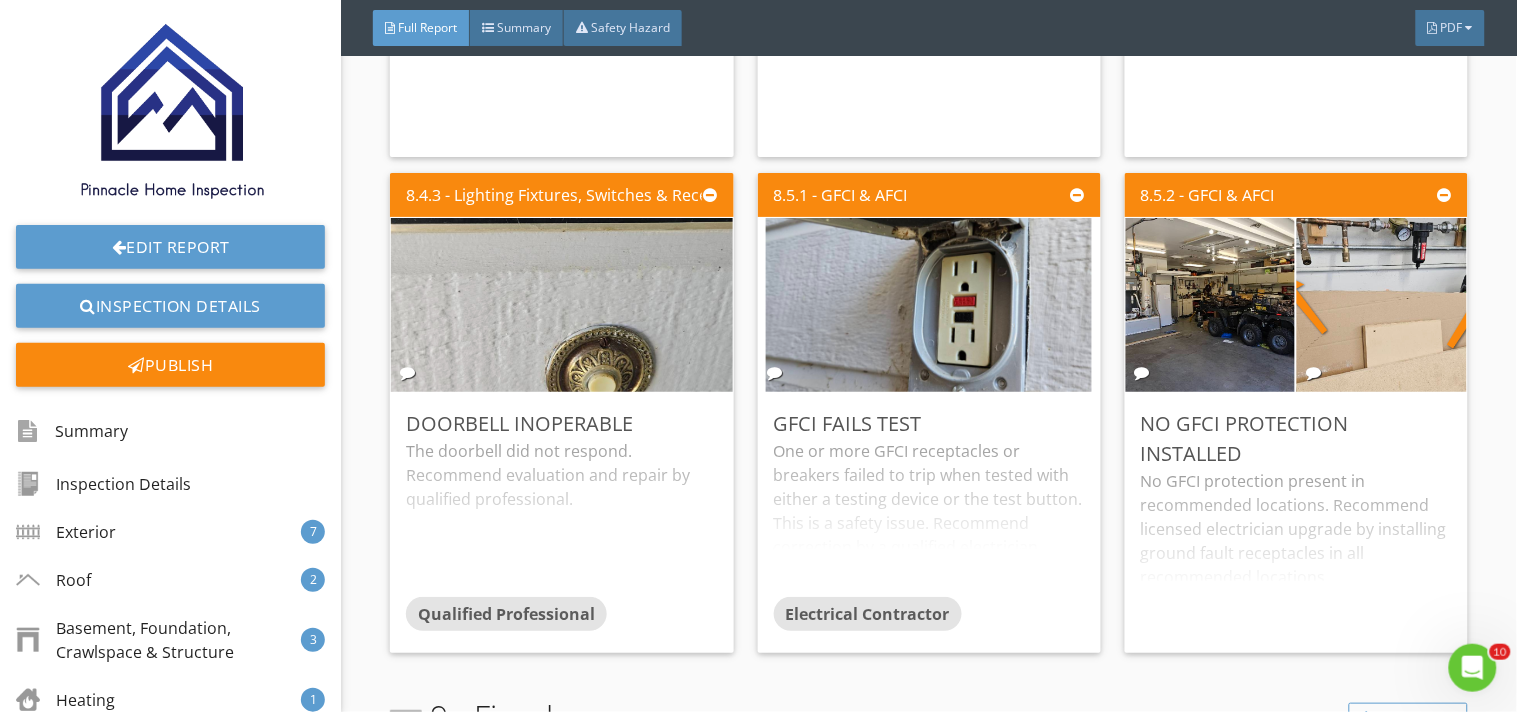 click on "8.5.1 - GFCI & AFCI
GFCI fails test
One or more GFCI receptacles or breakers failed to trip when tested with either a testing device or the test button. This is a safety issue. Recommend correction by a qualified electrician.   Electrical Contractor
Edit" at bounding box center [929, 413] 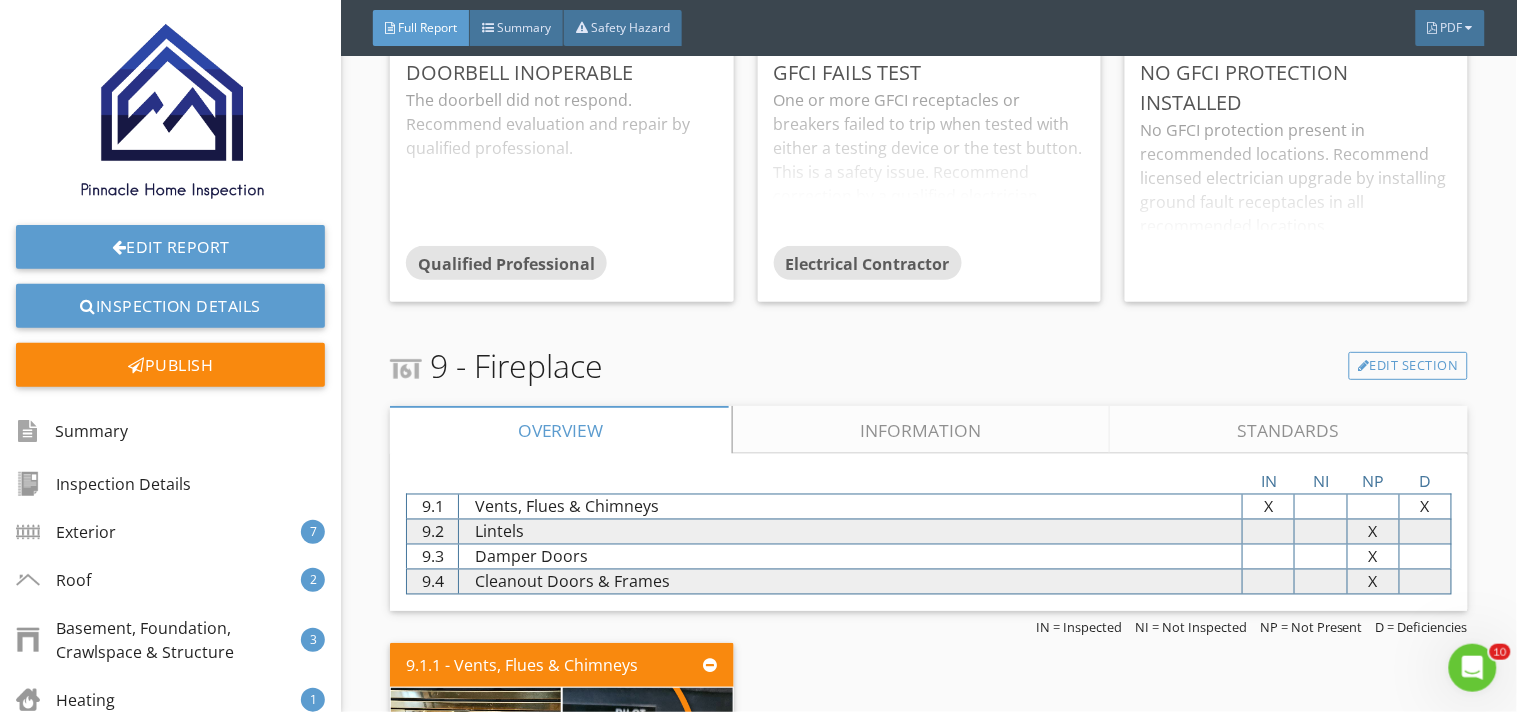 scroll, scrollTop: 18137, scrollLeft: 0, axis: vertical 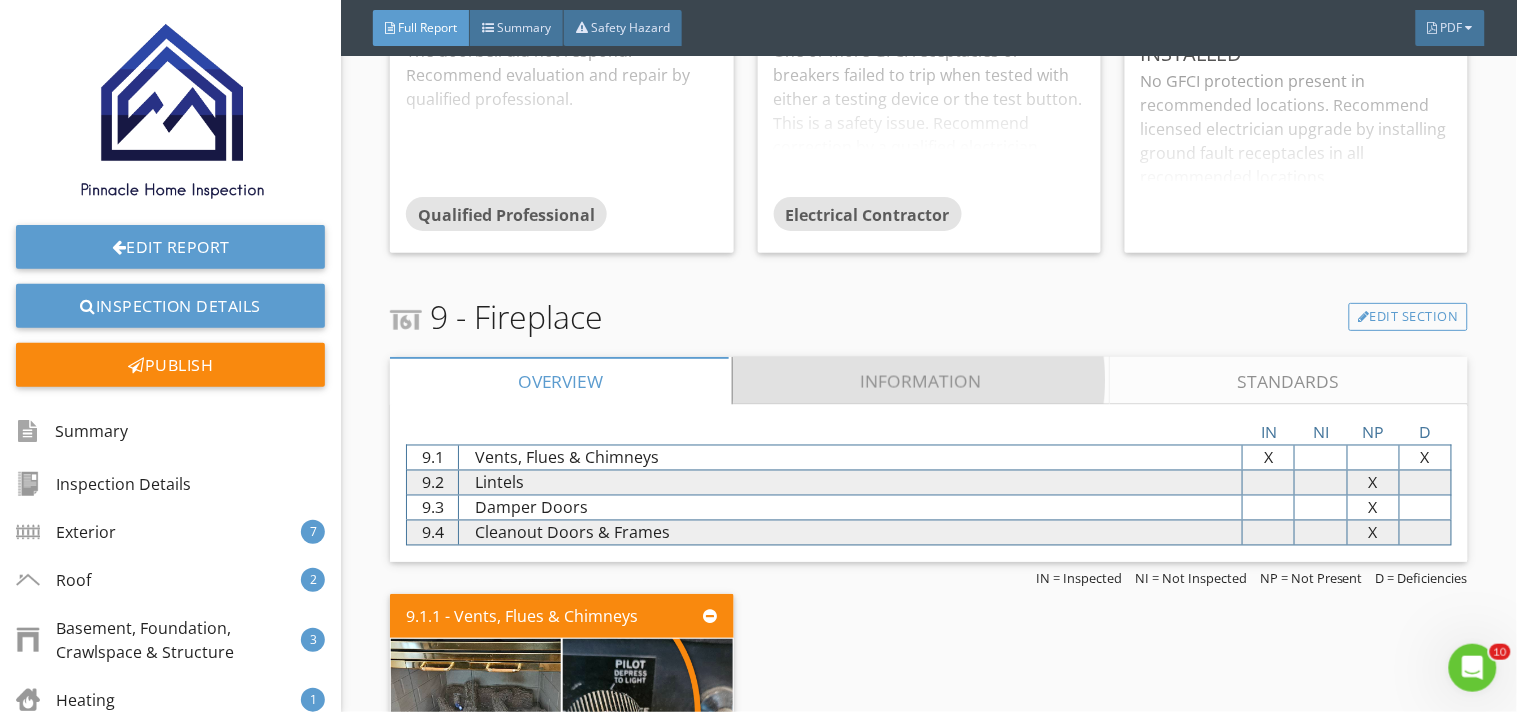 click on "Information" at bounding box center [922, 381] 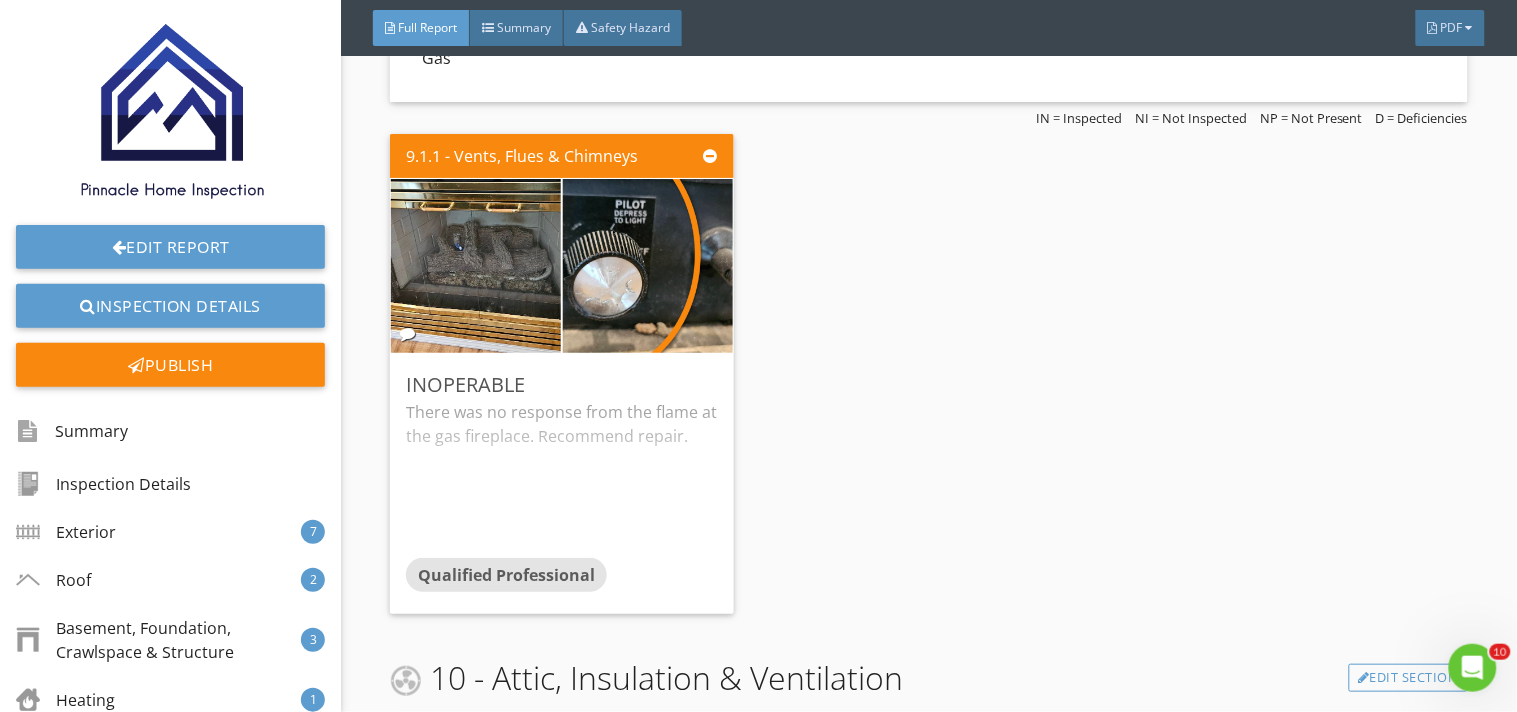 scroll, scrollTop: 18582, scrollLeft: 0, axis: vertical 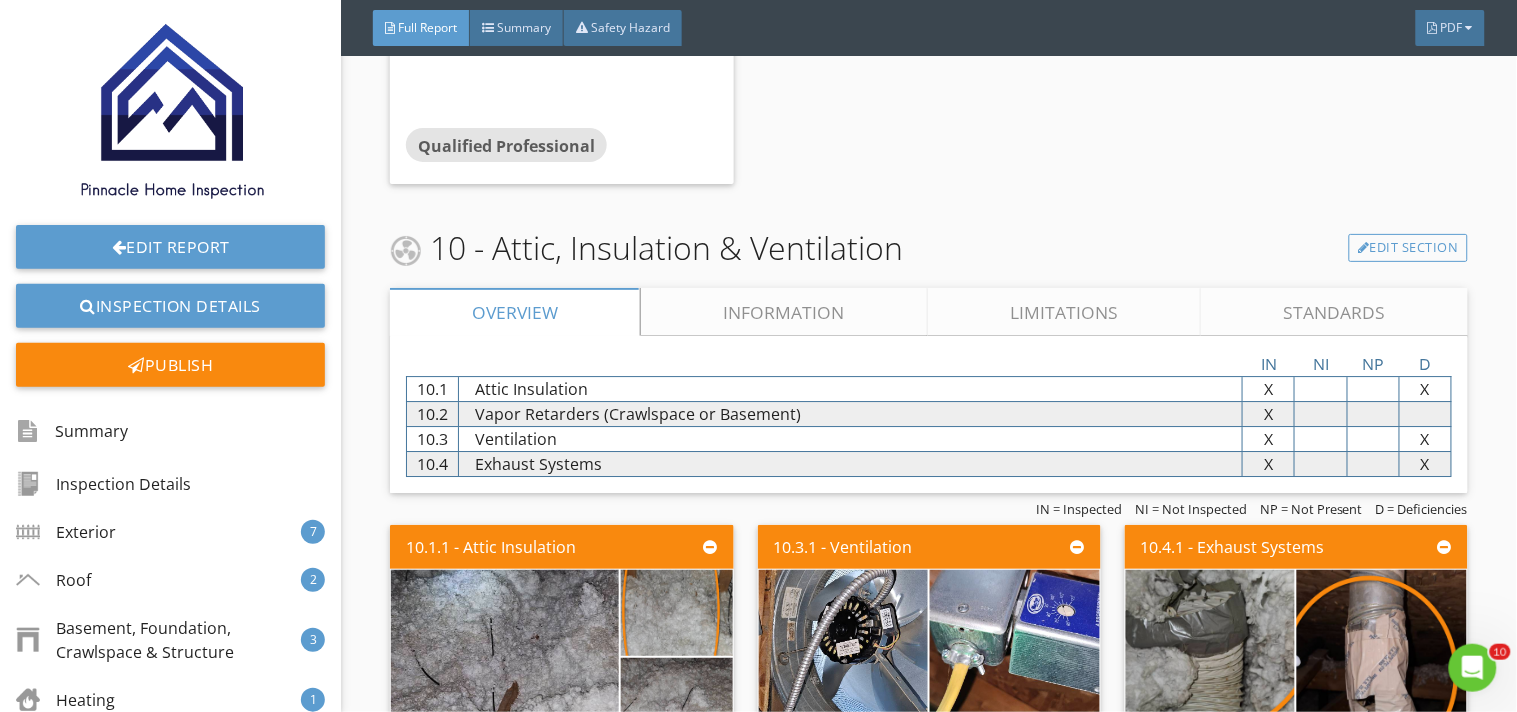 click on "Information" at bounding box center (785, 312) 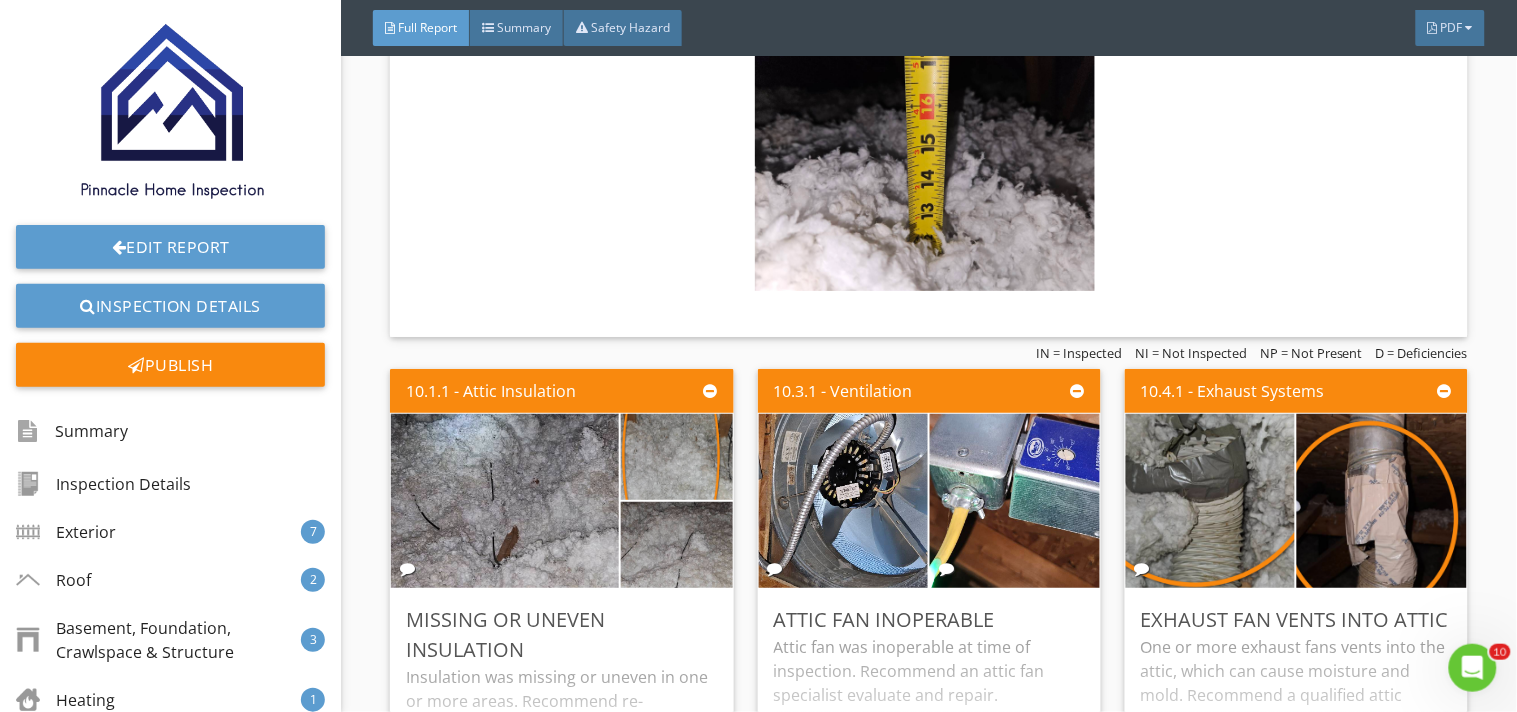 scroll, scrollTop: 19560, scrollLeft: 0, axis: vertical 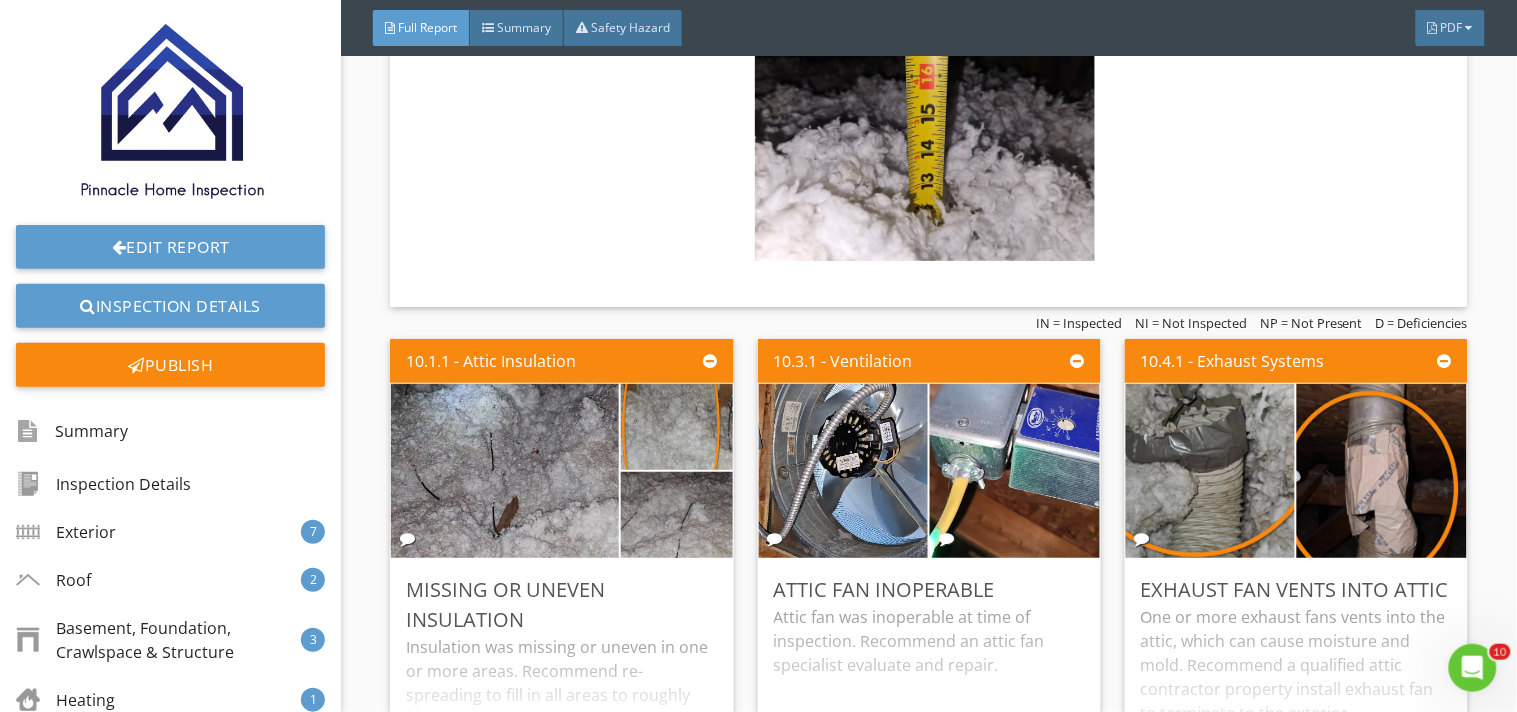 click on "10.3.1 - Ventilation
Attic Fan Inoperable
Attic fan was inoperable at time of inspection. Recommend an attic fan specialist evaluate and repair.
Edit" at bounding box center (929, 579) 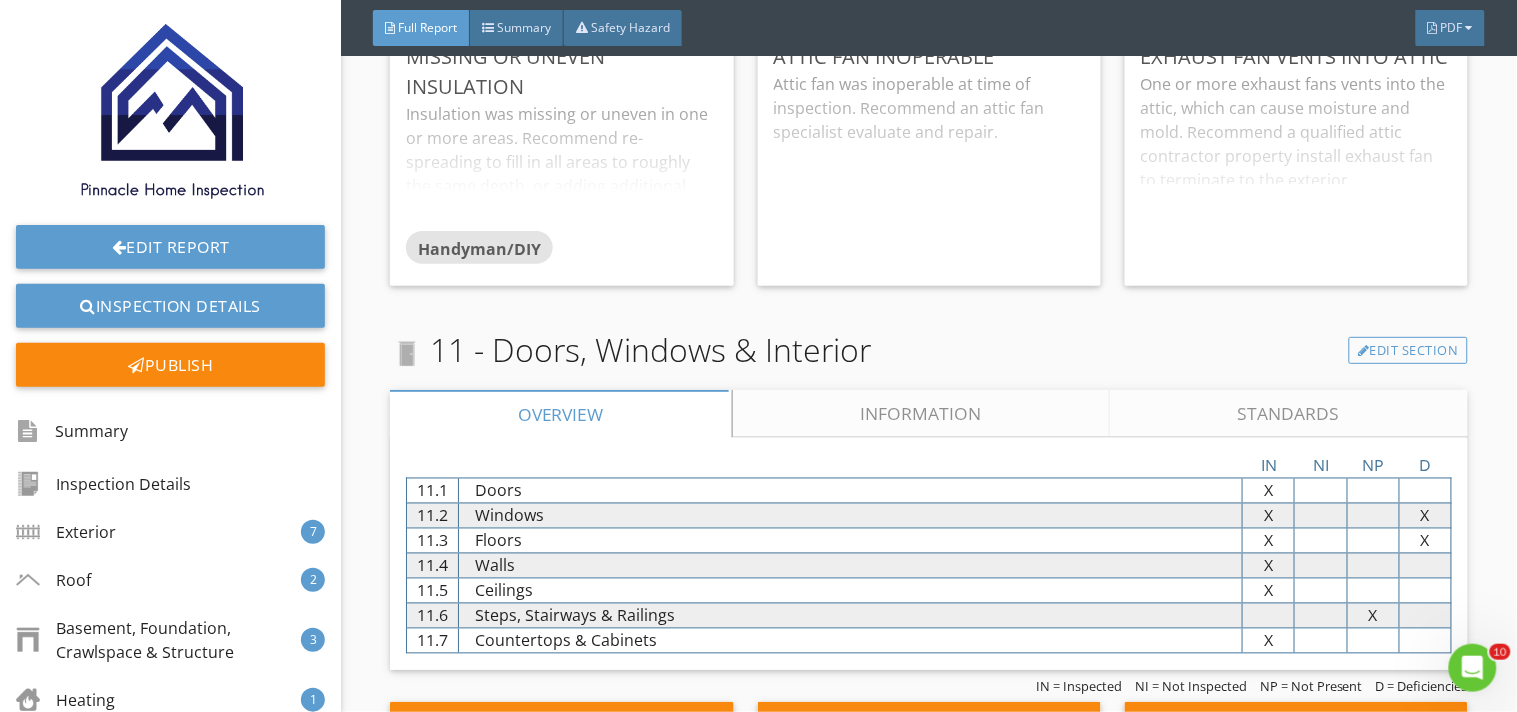 scroll, scrollTop: 20137, scrollLeft: 0, axis: vertical 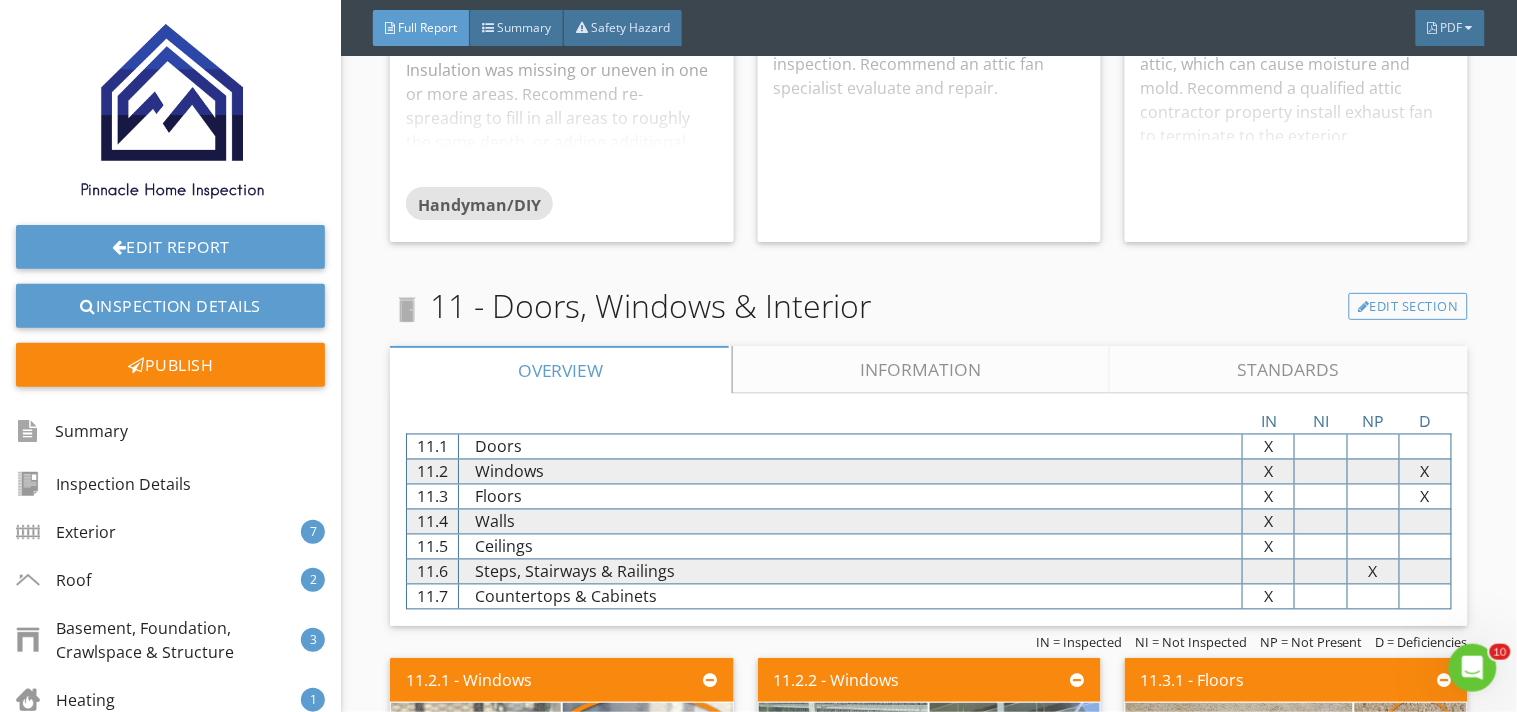 click on "Information" at bounding box center (922, 370) 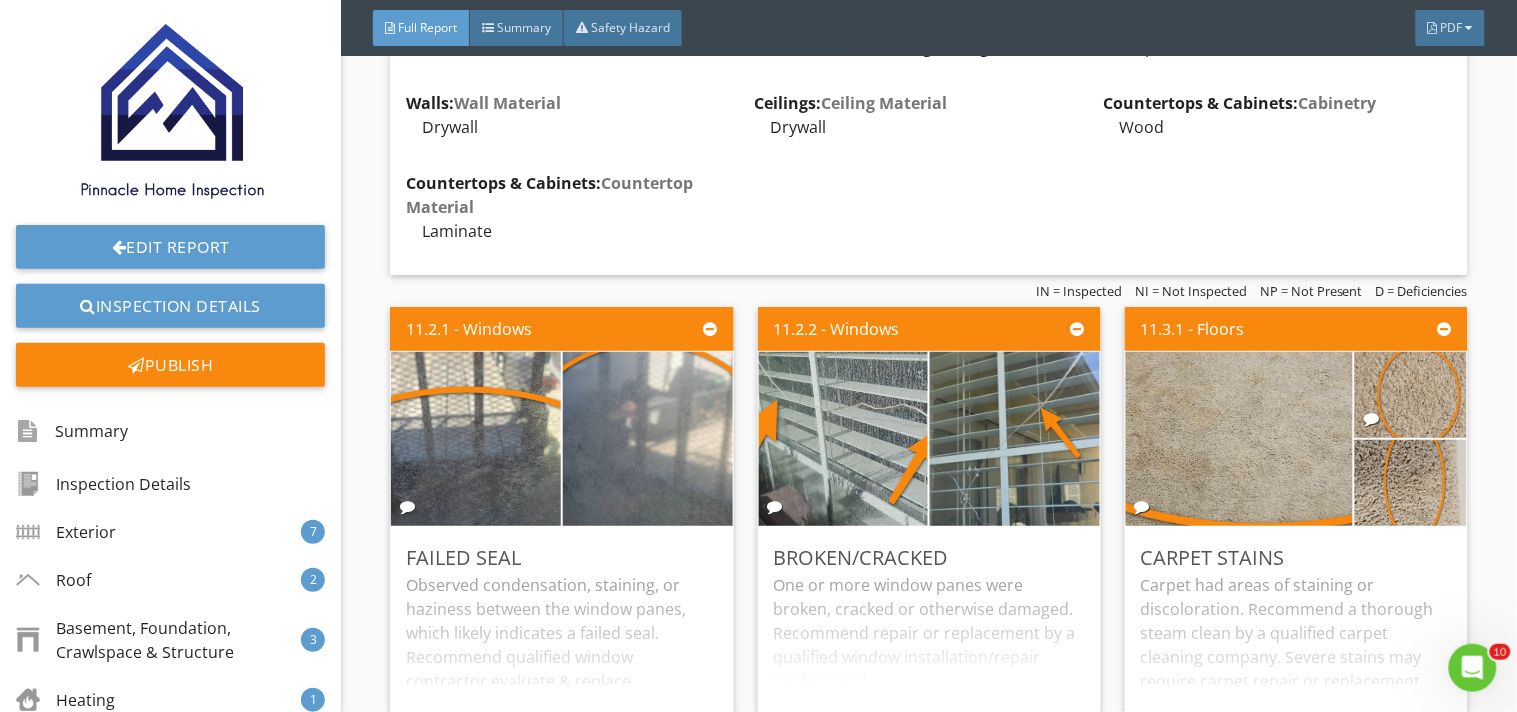 scroll, scrollTop: 20582, scrollLeft: 0, axis: vertical 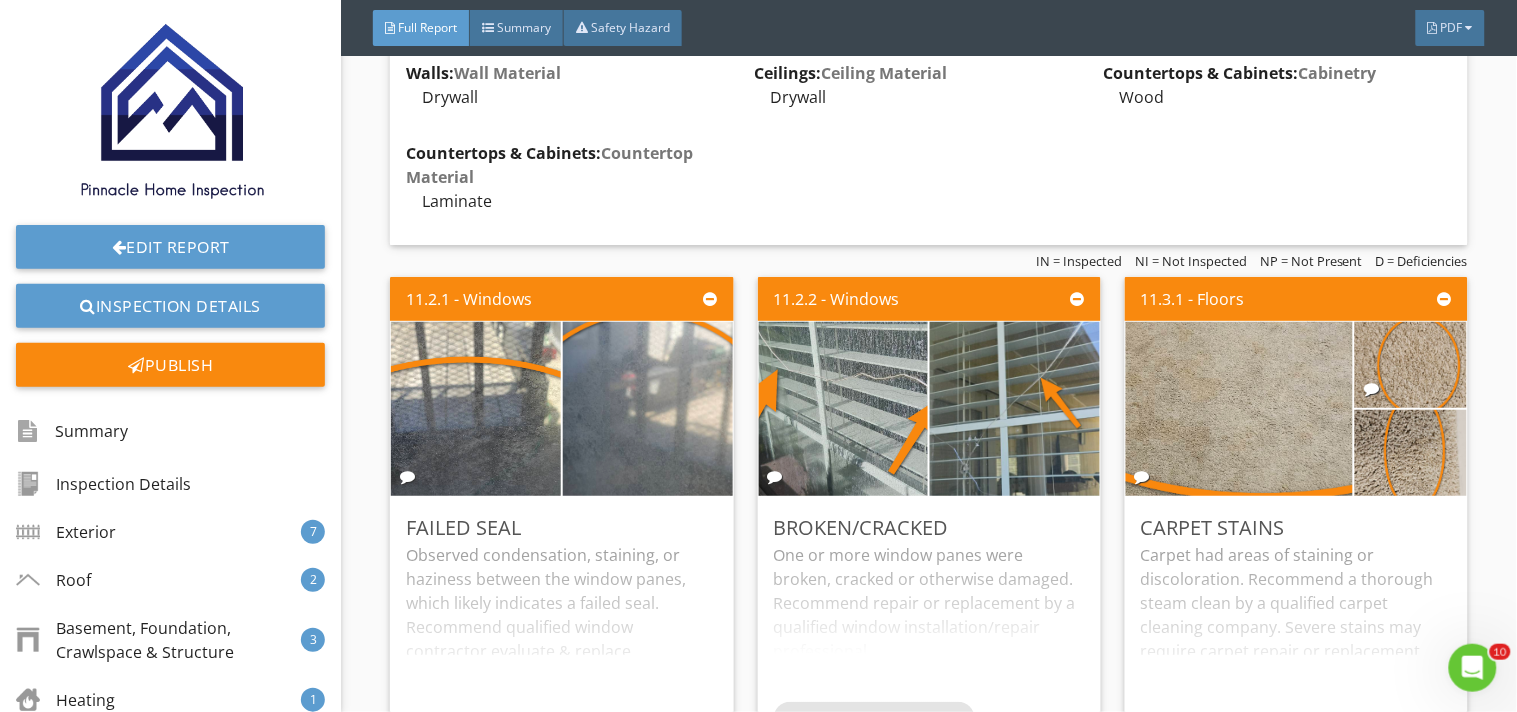 click on "11.2.1 - Windows
Failed Seal
Observed condensation, staining, or haziness between the window panes, which likely indicates a failed seal. Recommend qualified window contractor evaluate & replace.
Edit" at bounding box center (569, 517) 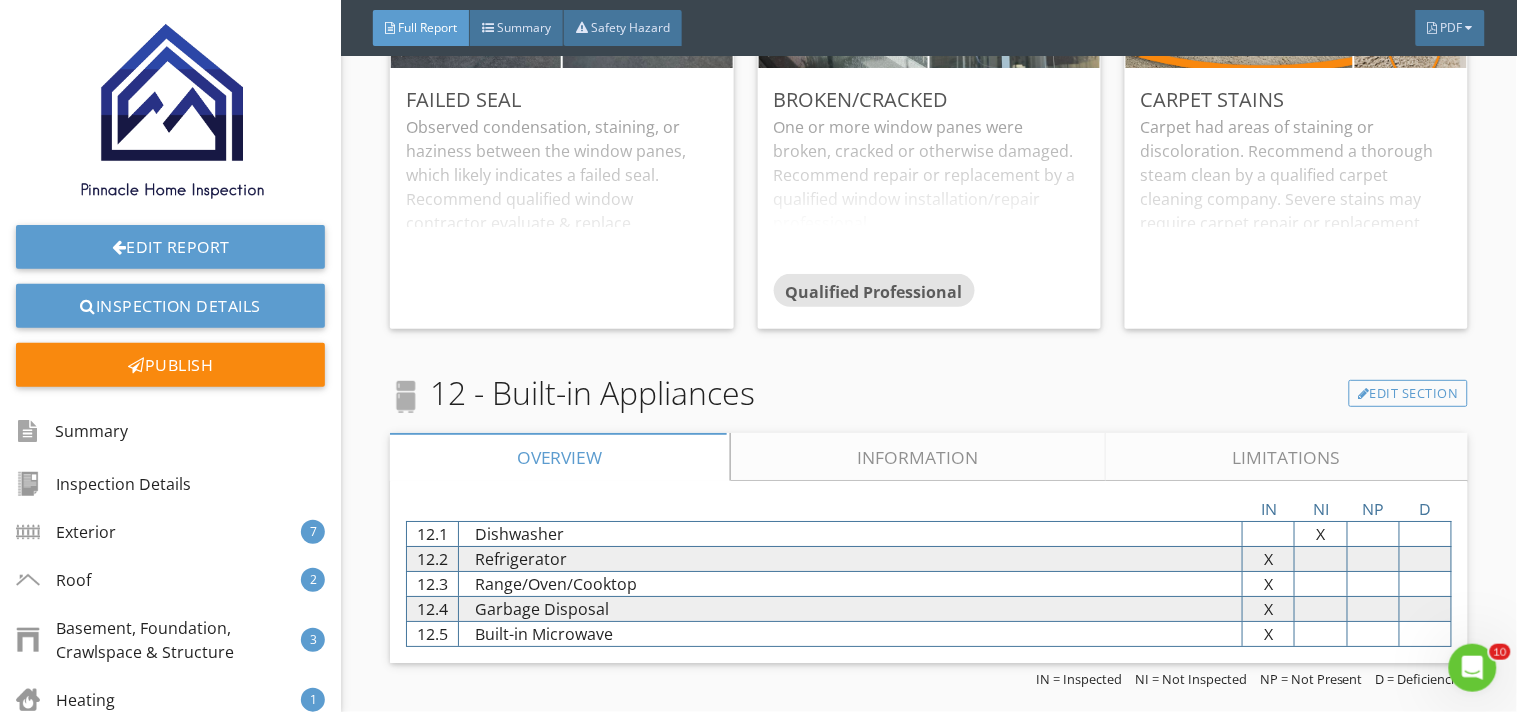 scroll, scrollTop: 21071, scrollLeft: 0, axis: vertical 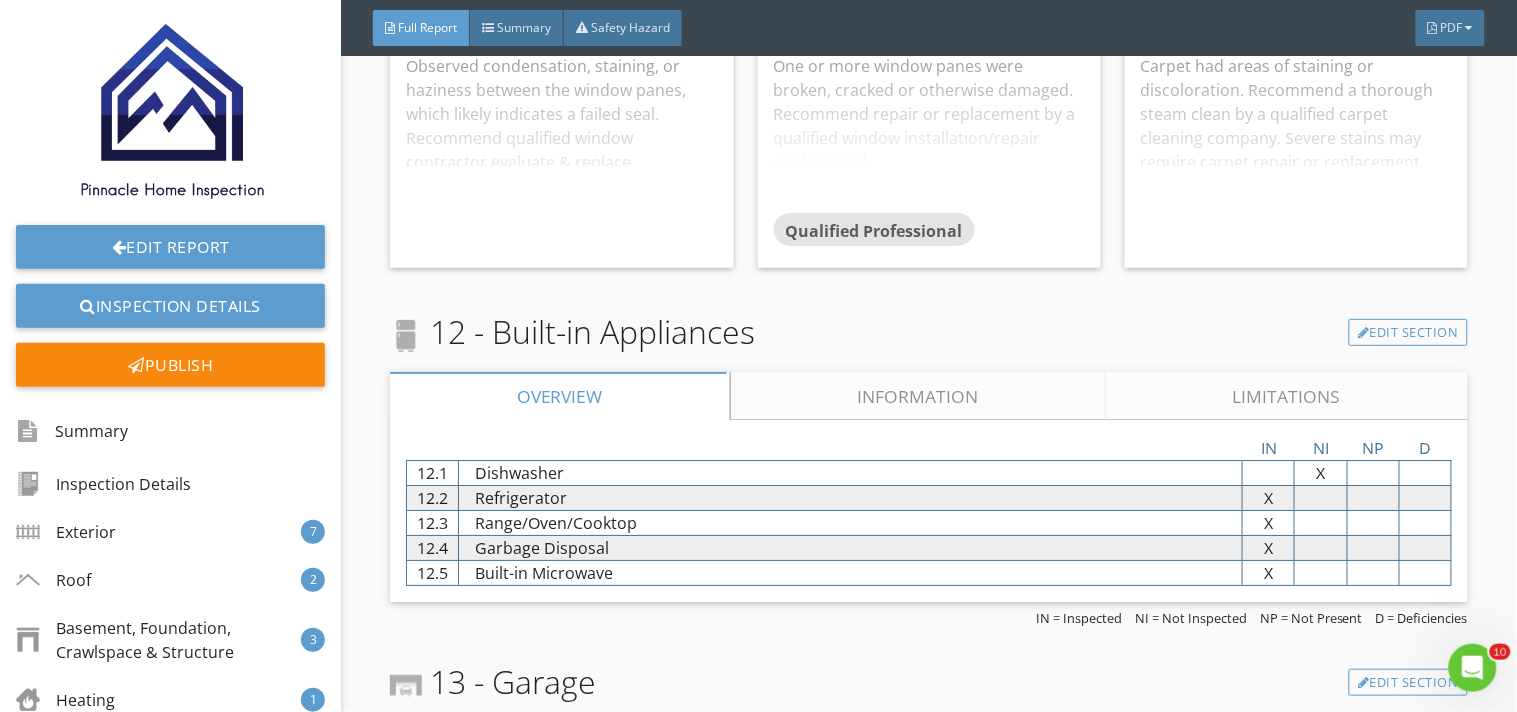 click on "Information" at bounding box center [919, 396] 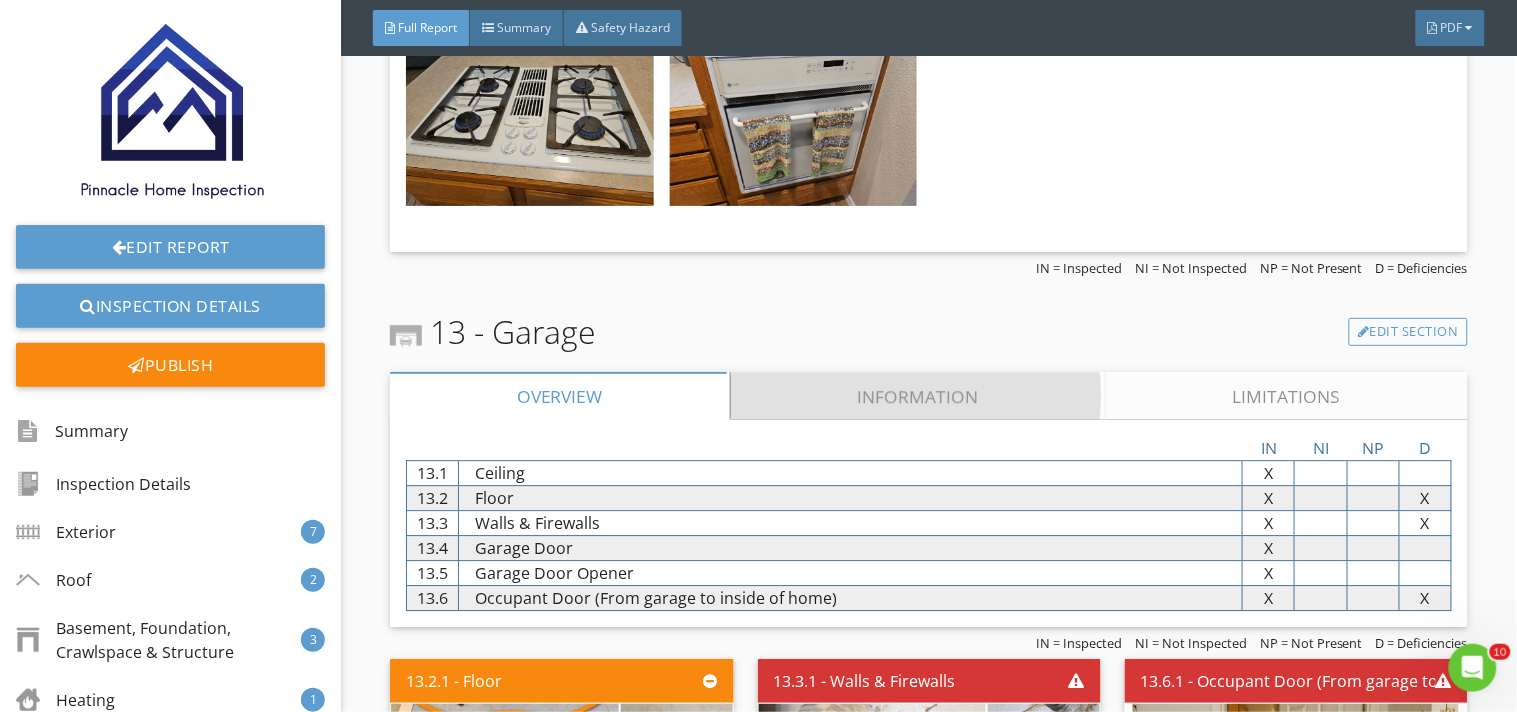 click on "Information" at bounding box center [919, 396] 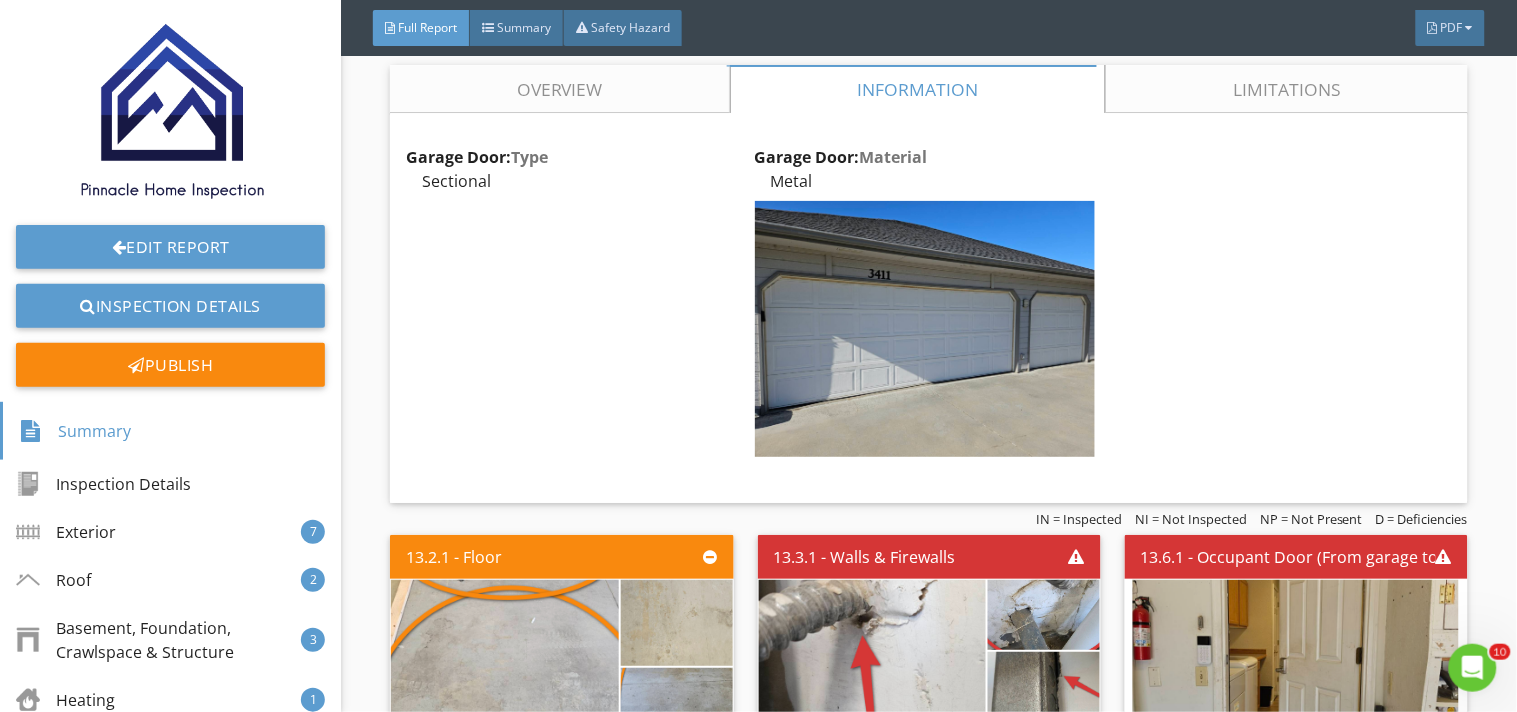 scroll, scrollTop: 23146, scrollLeft: 0, axis: vertical 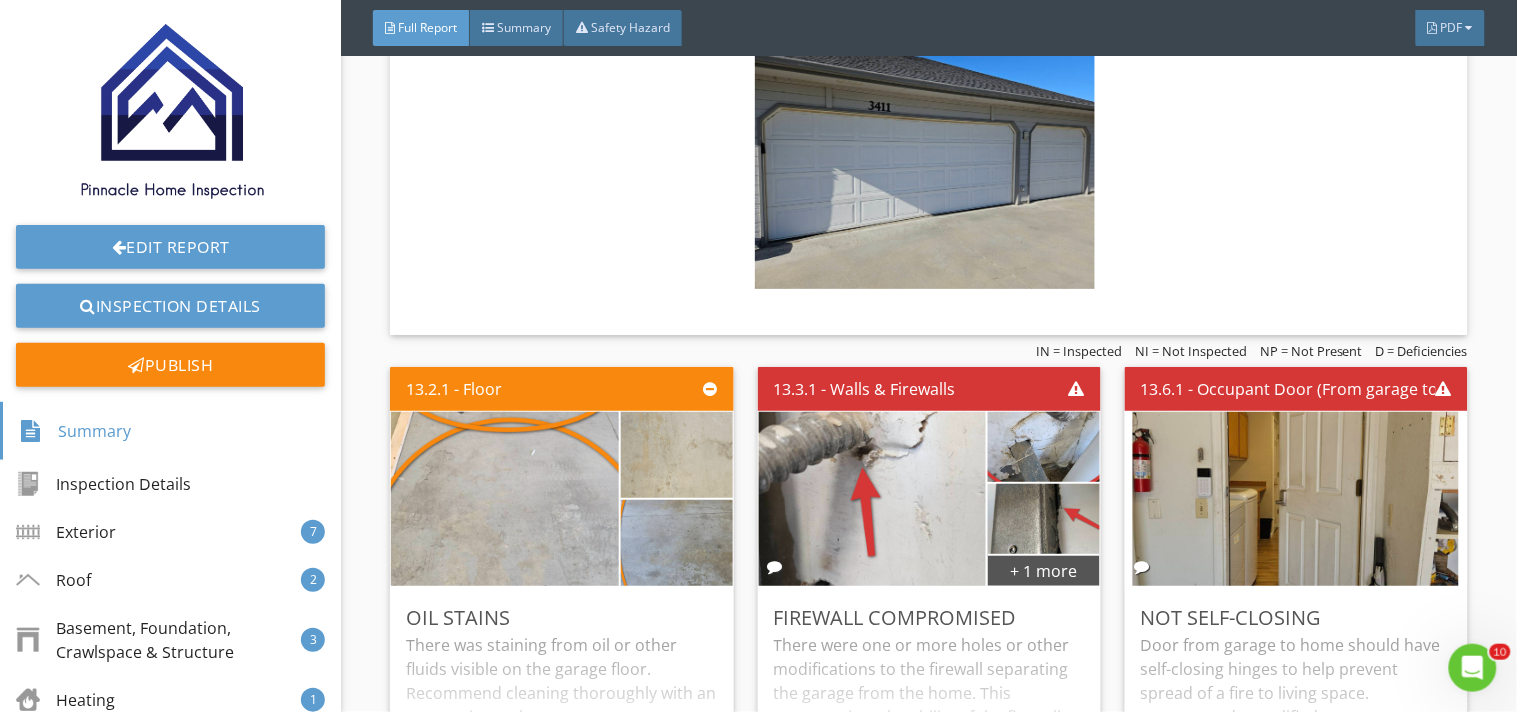 click on "13.3.1 - Walls & Firewalls
+ 1 more
Firewall compromised
There were one or more holes or other modifications to the firewall separating the garage from the home. This compromises the ability of the firewall to contain a fire within the garage for the required time period.  Recommend correction by a qualified professional.   Qualified Professional
Edit" at bounding box center (929, 607) 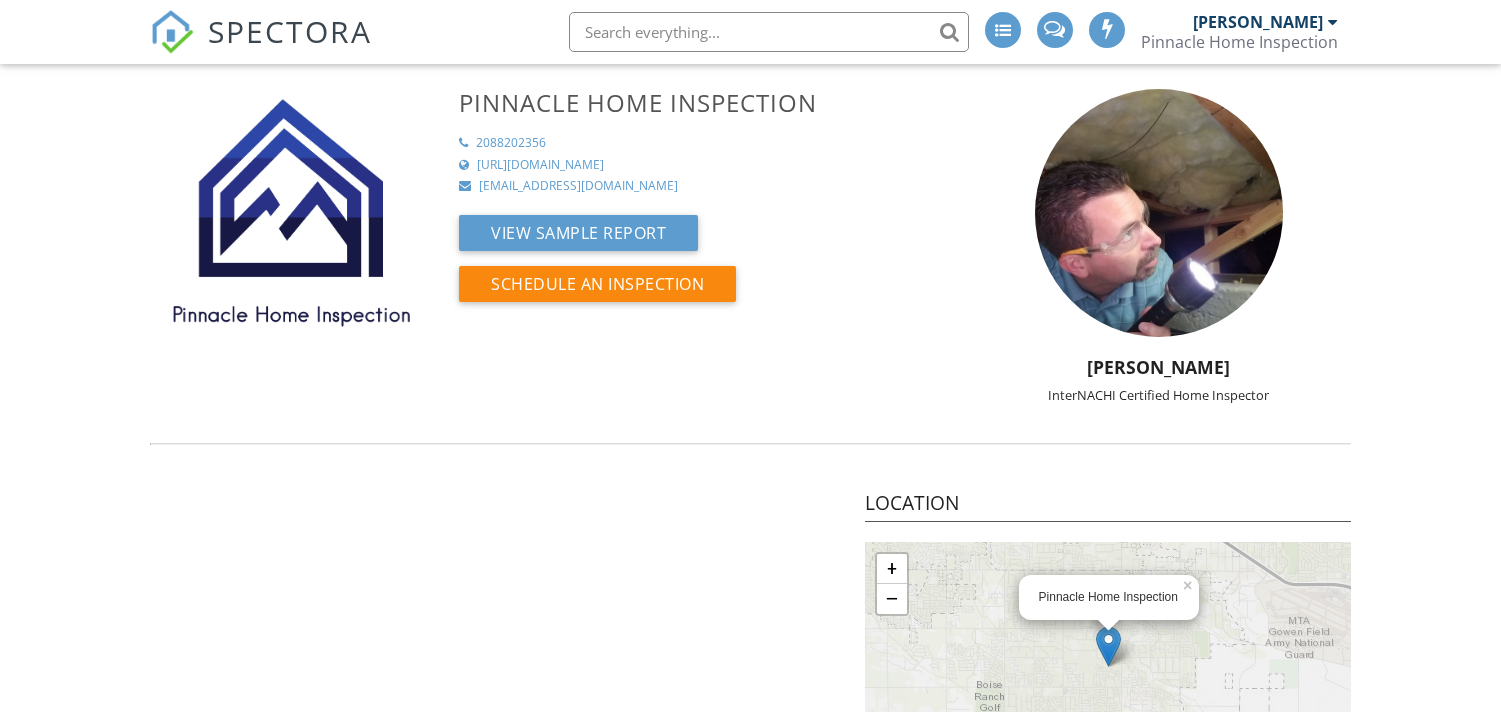 scroll, scrollTop: 0, scrollLeft: 0, axis: both 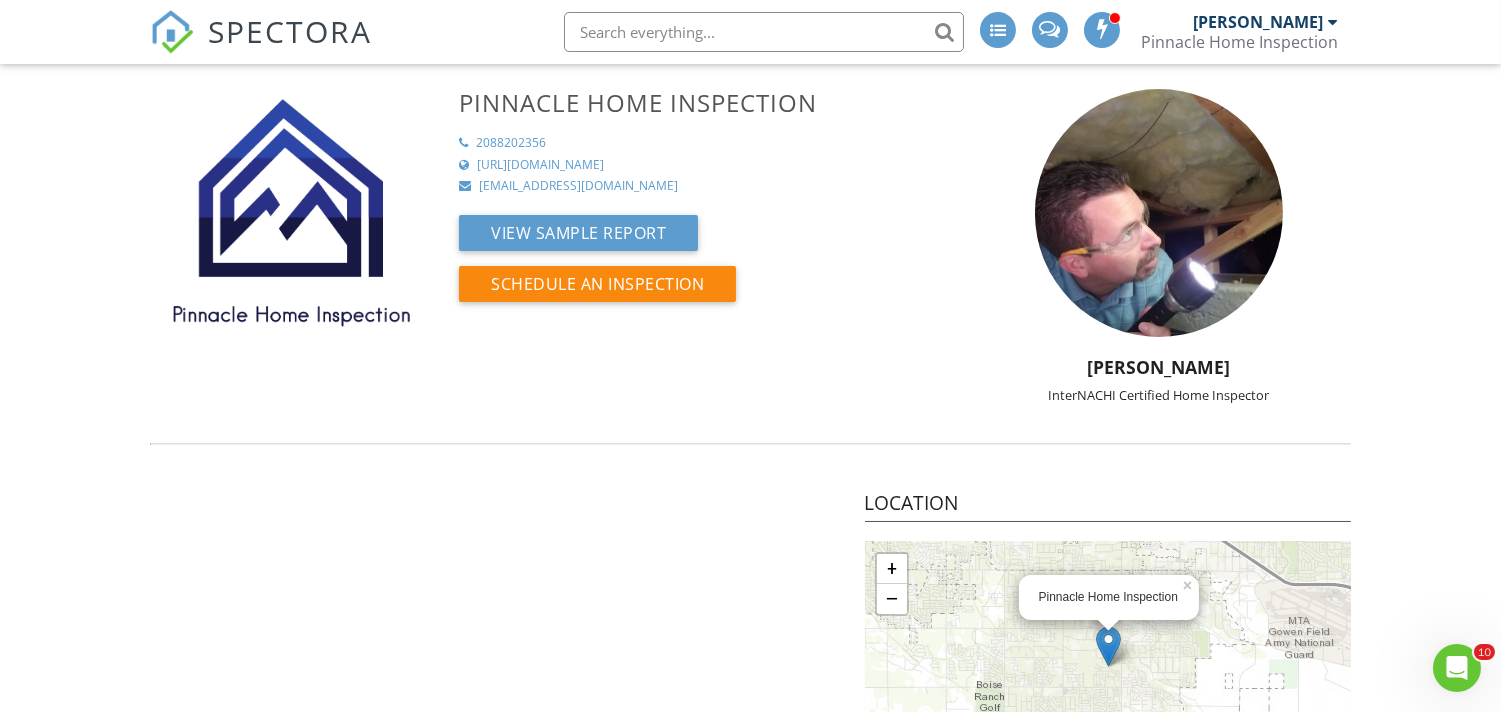 click on "SPECTORA" at bounding box center [290, 31] 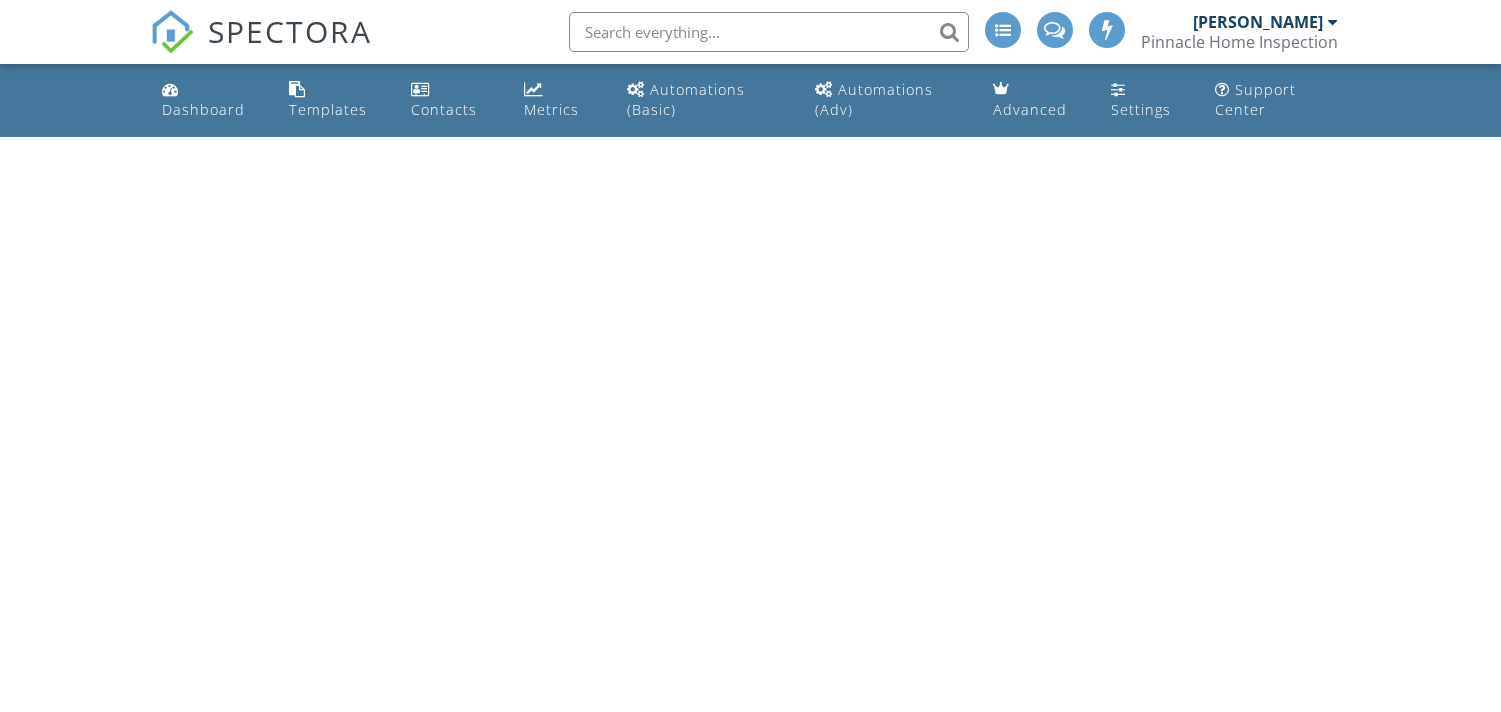 scroll, scrollTop: 0, scrollLeft: 0, axis: both 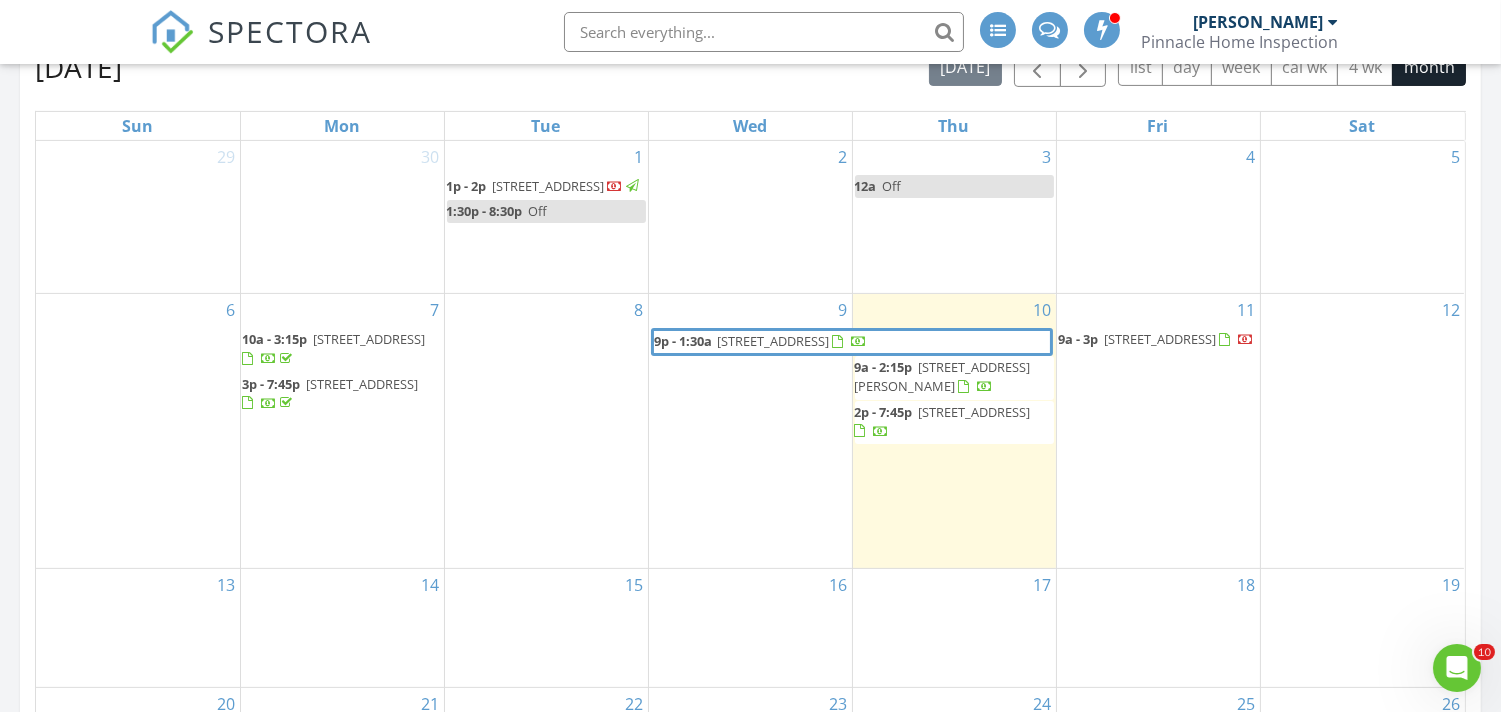 click on "[STREET_ADDRESS]" at bounding box center (363, 384) 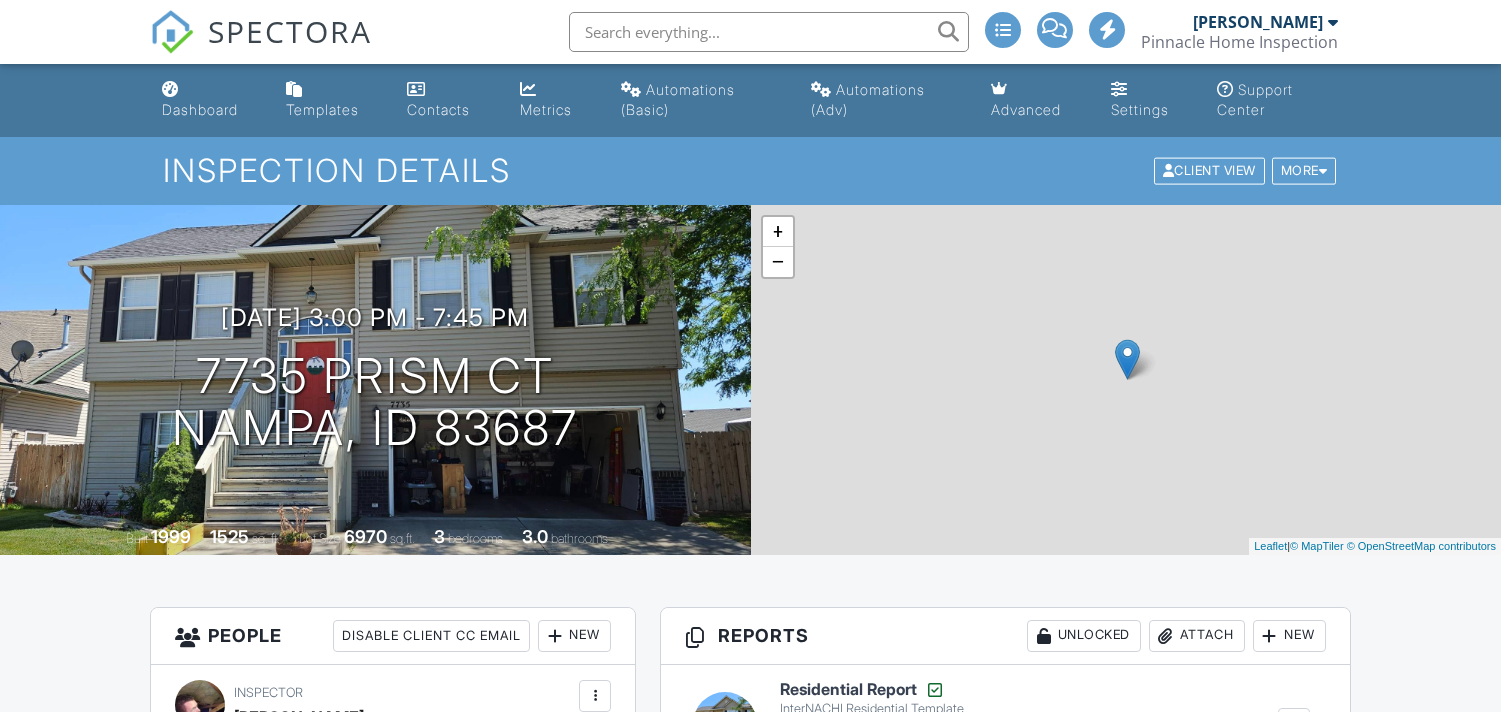 scroll, scrollTop: 0, scrollLeft: 0, axis: both 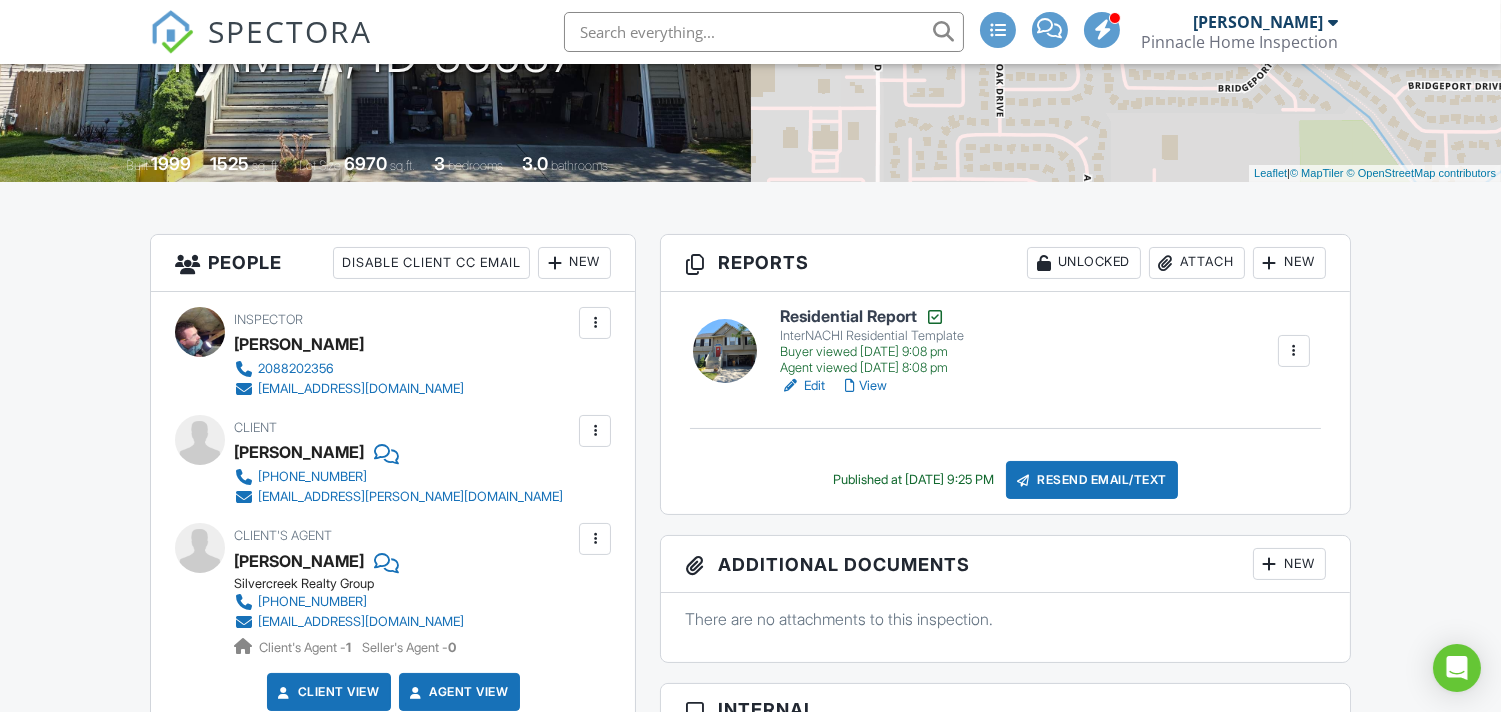 click on "SPECTORA
Dan Bennetts
Pinnacle Home Inspection
Role:
Inspector
Change Role
Dashboard
New Inspection
Inspections
Calendar
Template Editor
Contacts
Automations (Basic)
Automations (Adv)
Team
Metrics
Payments
Data Exports
Time Tracking
Billing
Conversations
Tasks
Reporting
Advanced
Equipment
Settings
What's New
Sign Out
Change Active Role
Your account has more than one possible role. Please choose how you'd like to view the site:
Company/Agency
City
Role
Dashboard
Templates
Contacts
Metrics
Automations (Basic)
Automations (Adv)
Advanced
Settings
Support Center" at bounding box center (750, 1488) 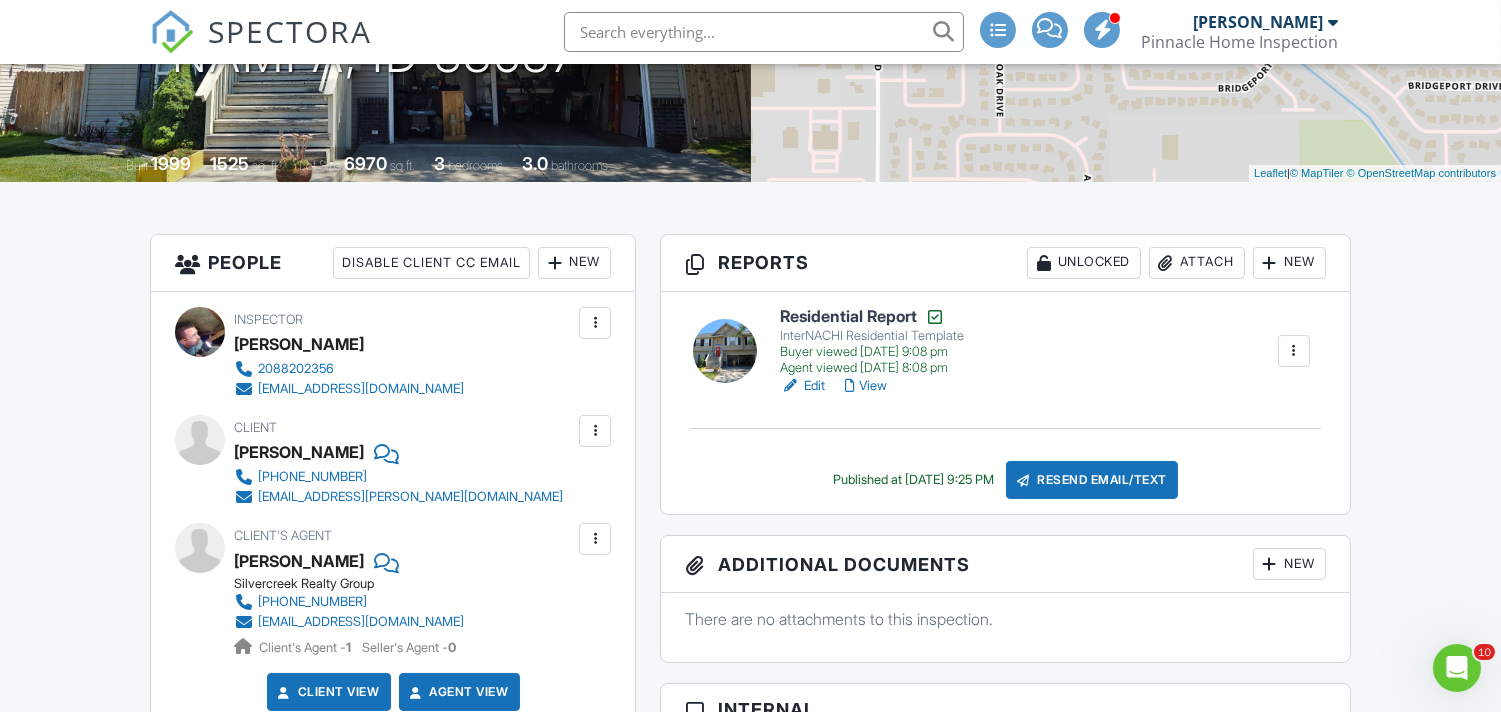 scroll, scrollTop: 0, scrollLeft: 0, axis: both 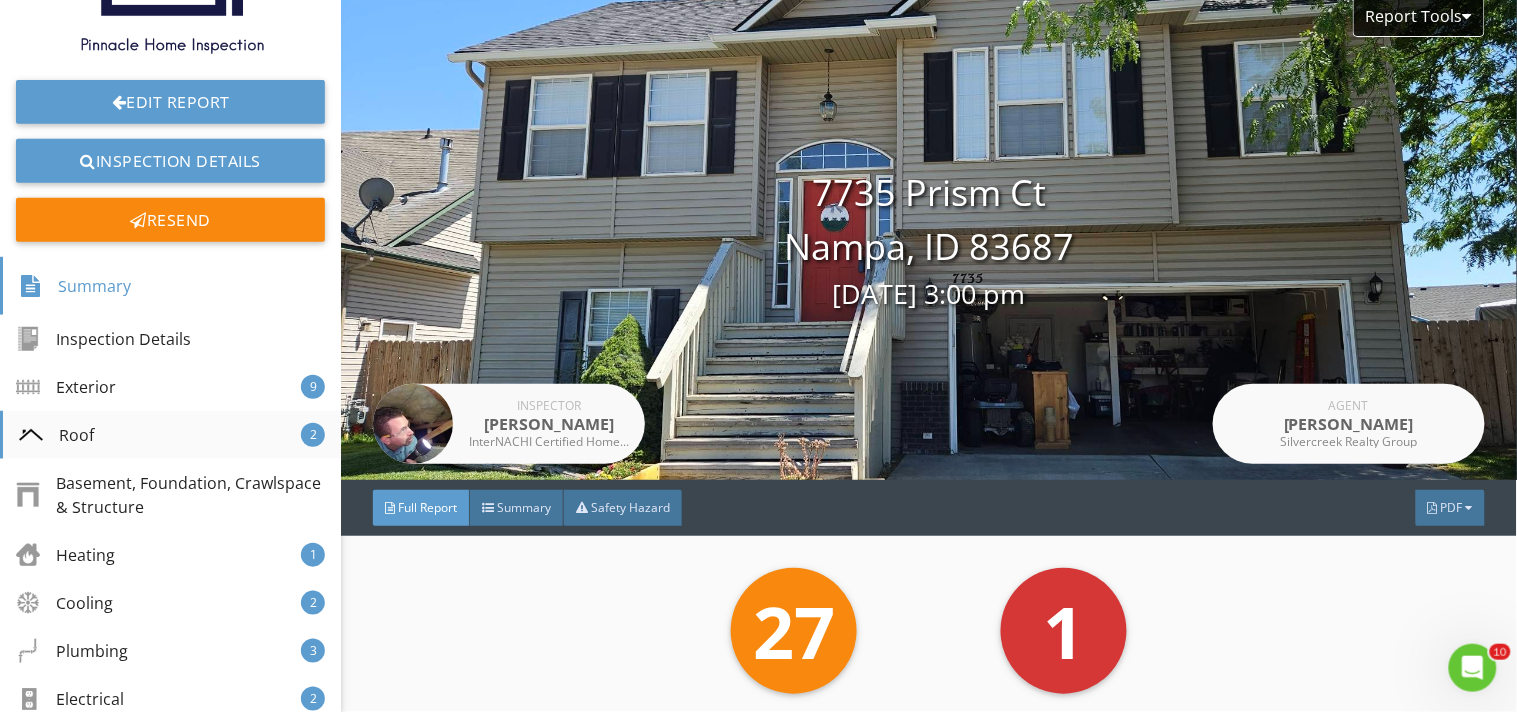 click on "Roof" at bounding box center (56, 435) 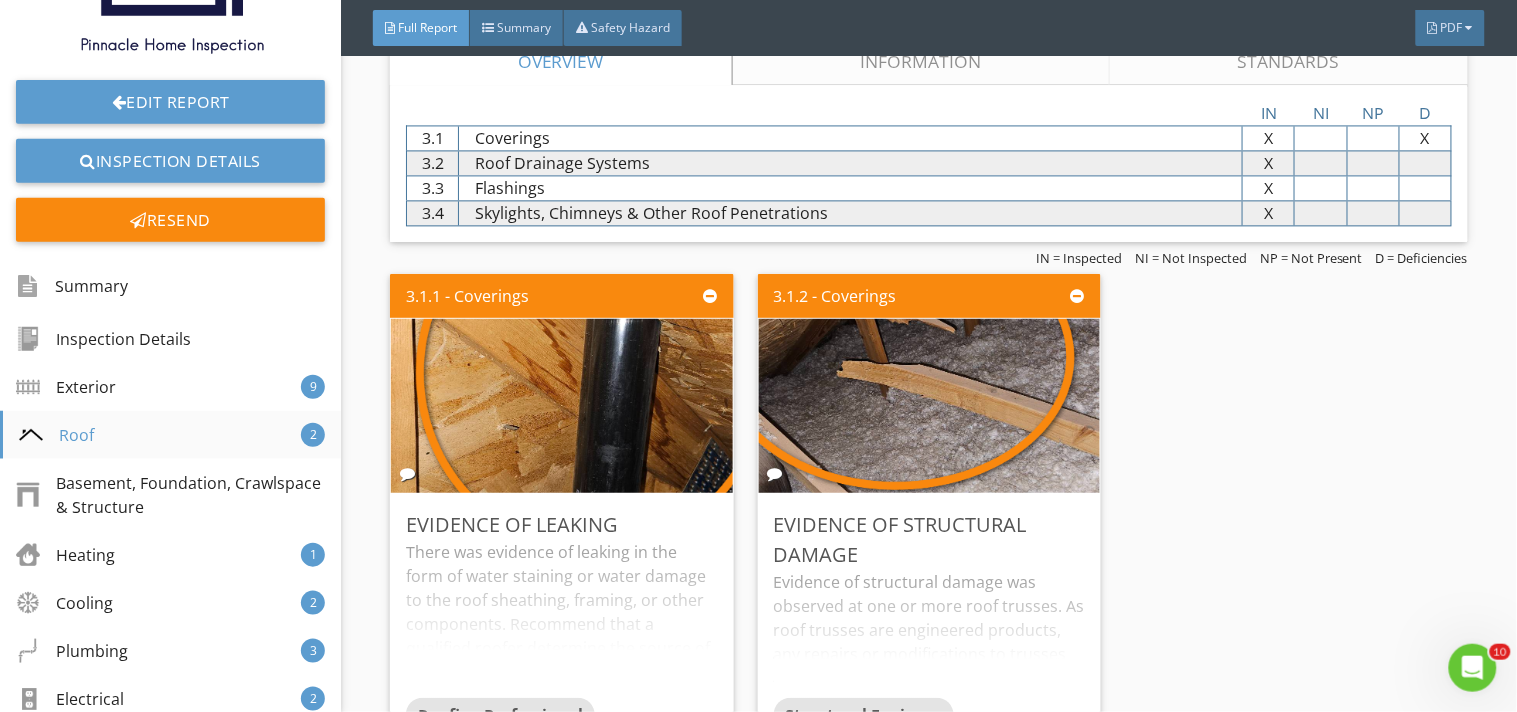 scroll, scrollTop: 2990, scrollLeft: 0, axis: vertical 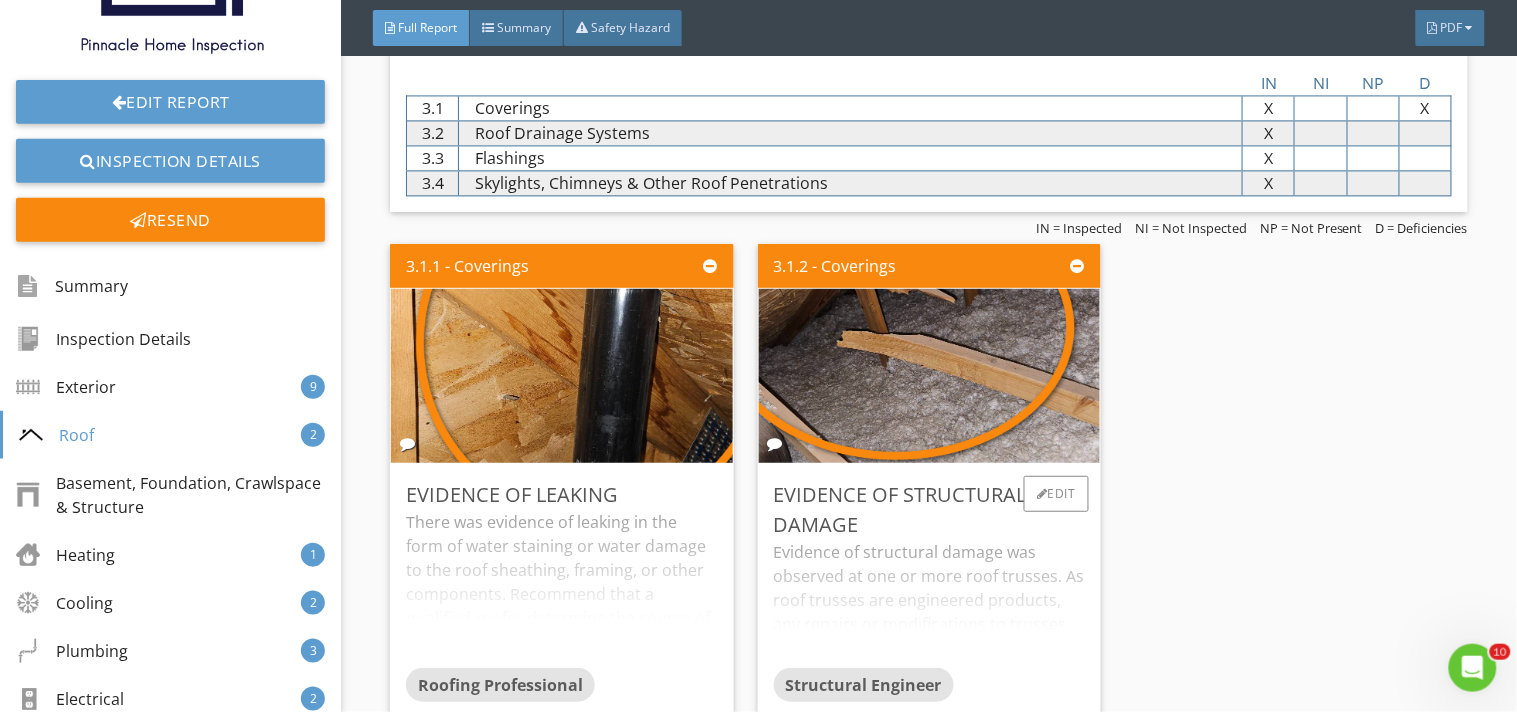 click on "Evidence of structural damage was observed at one or more roof trusses. As roof trusses are engineered products, any repairs or modifications to trusses are to be designed or approved by an engineer. The engineering documentation should be stapled or otherwise affixed to the truss in the area of the repair." at bounding box center (929, 604) 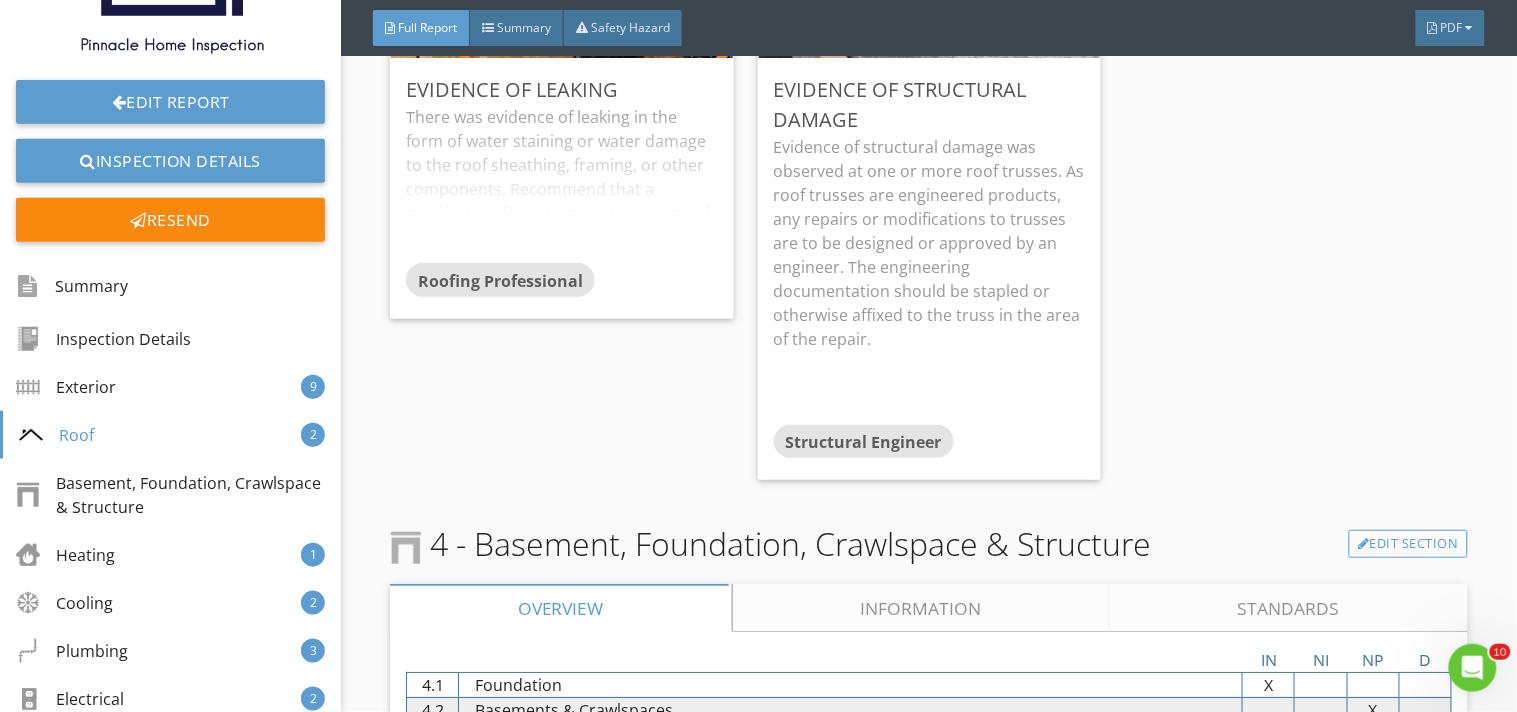 scroll, scrollTop: 3414, scrollLeft: 0, axis: vertical 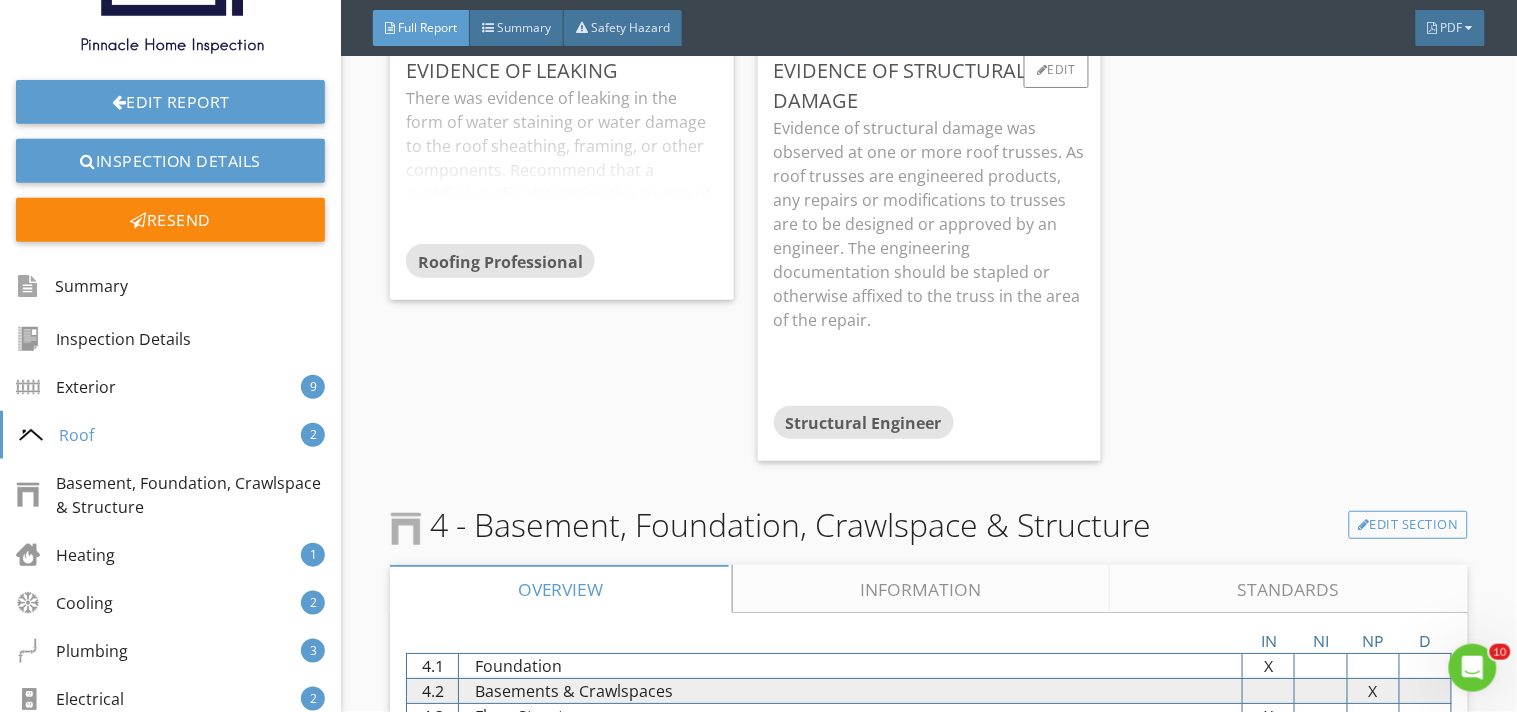 click on "Evidence of structural damage was observed at one or more roof trusses. As roof trusses are engineered products, any repairs or modifications to trusses are to be designed or approved by an engineer. The engineering documentation should be stapled or otherwise affixed to the truss in the area of the repair." at bounding box center (929, 224) 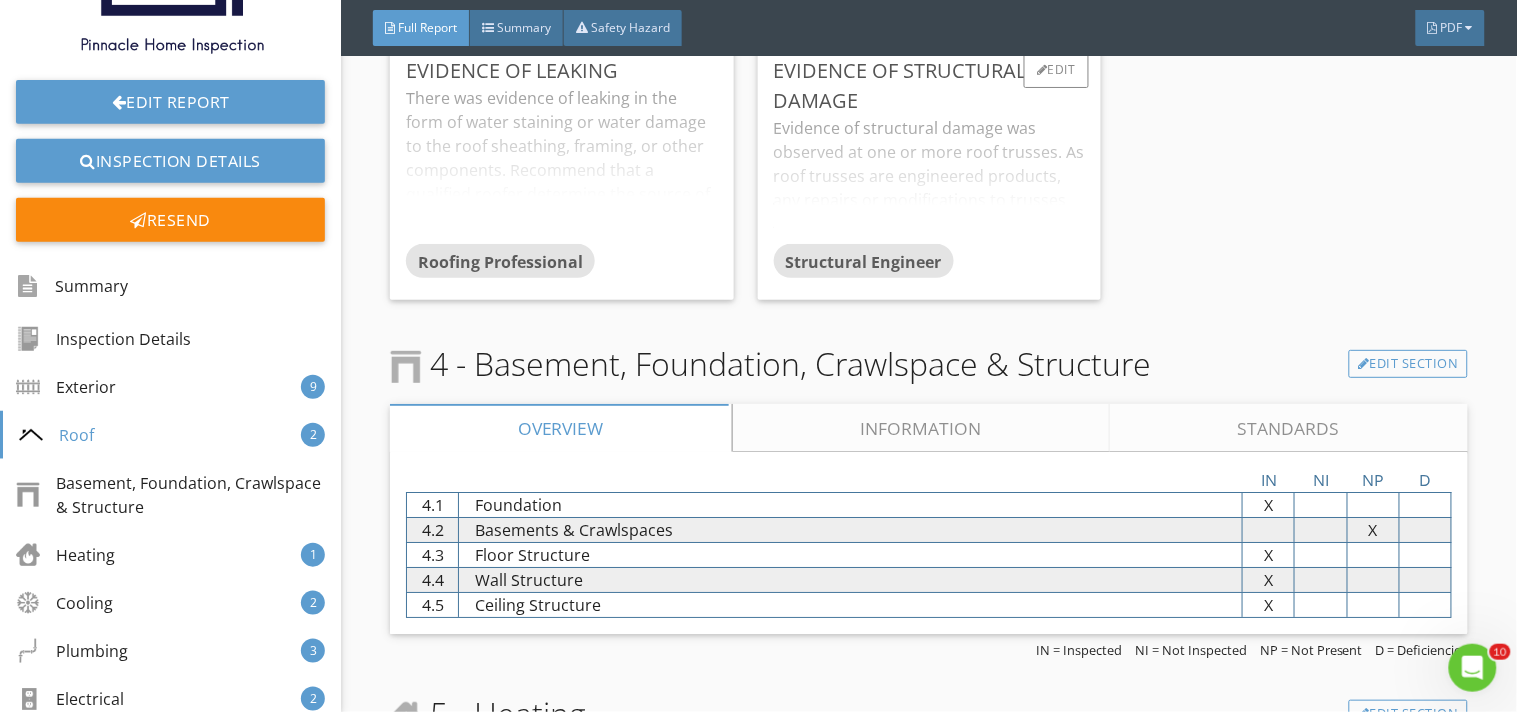 click on "Evidence of structural damage was observed at one or more roof trusses. As roof trusses are engineered products, any repairs or modifications to trusses are to be designed or approved by an engineer. The engineering documentation should be stapled or otherwise affixed to the truss in the area of the repair." at bounding box center [929, 180] 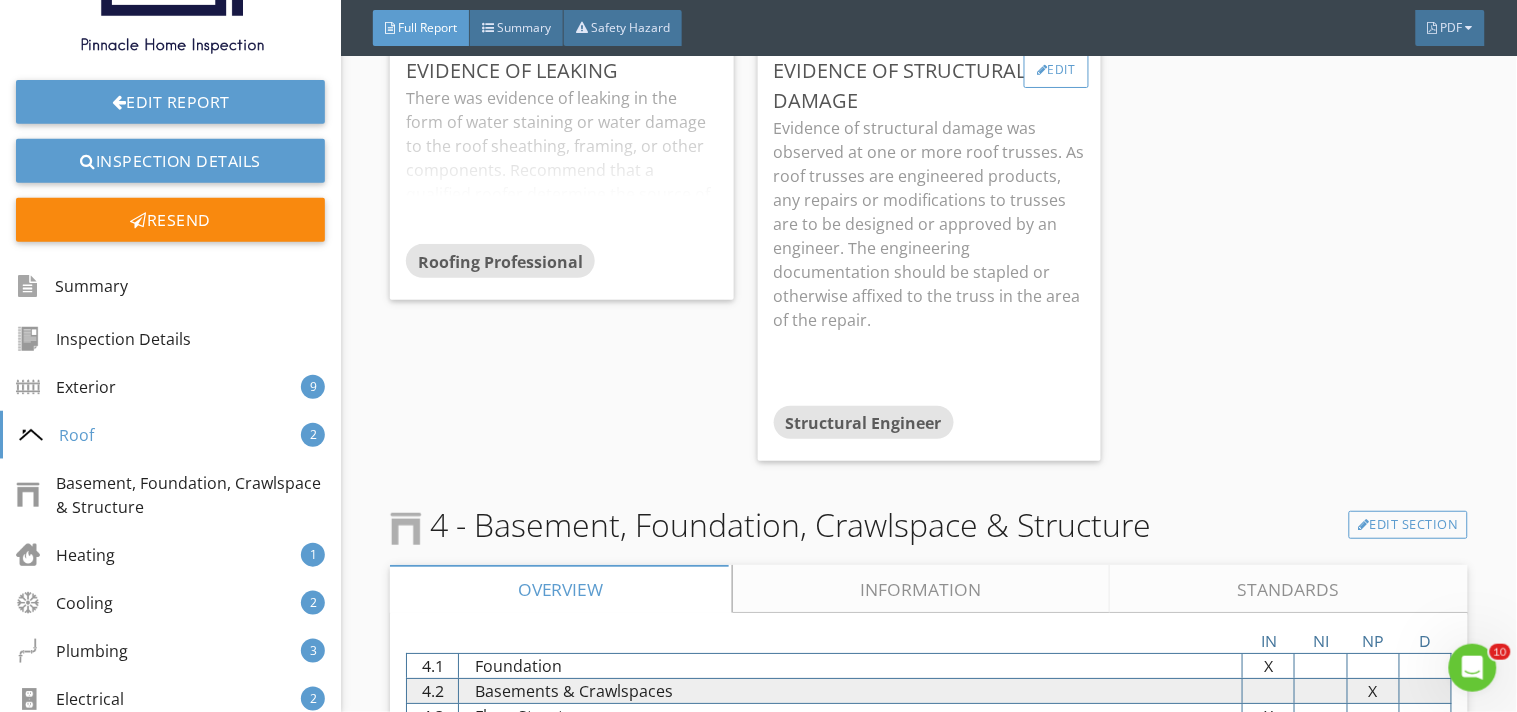 click on "Edit" at bounding box center [1056, 70] 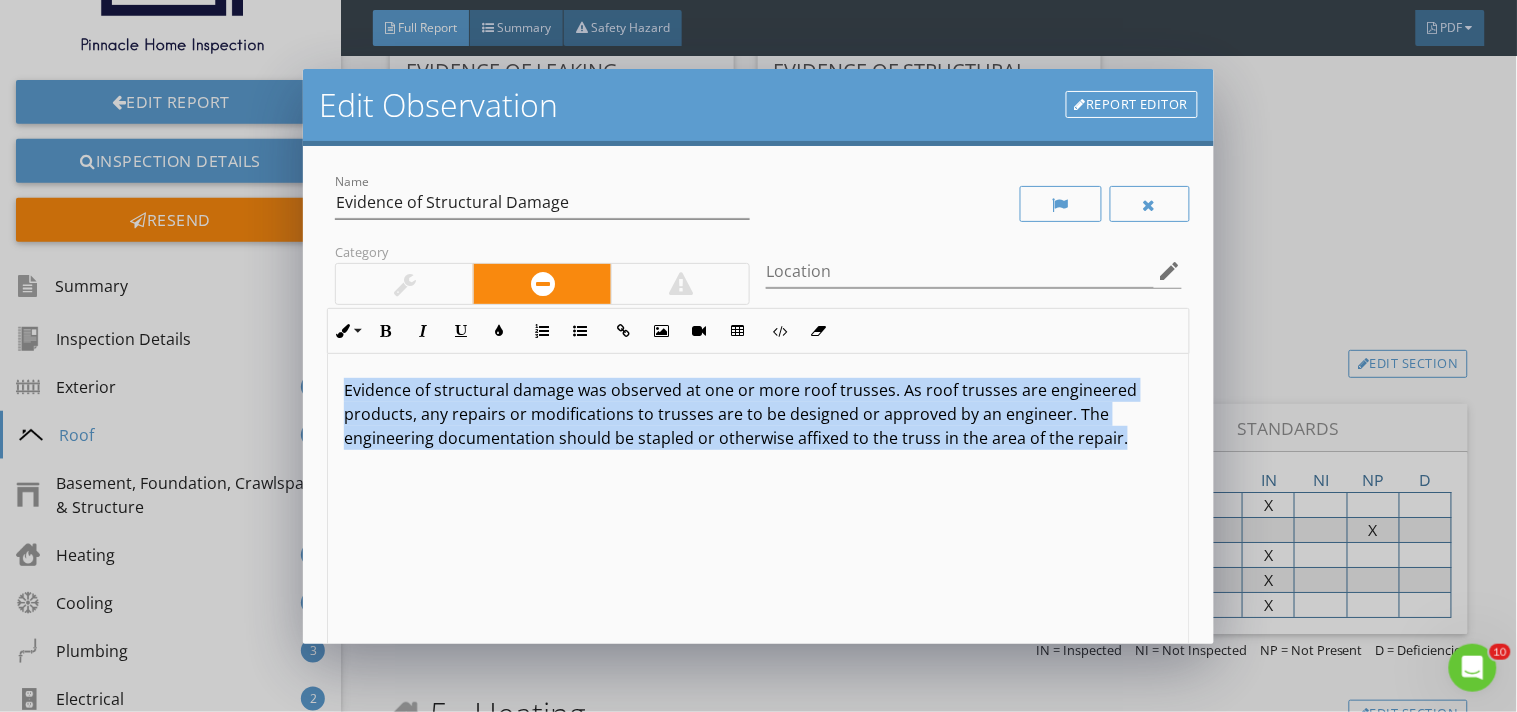 drag, startPoint x: 1133, startPoint y: 432, endPoint x: 342, endPoint y: 386, distance: 792.3364 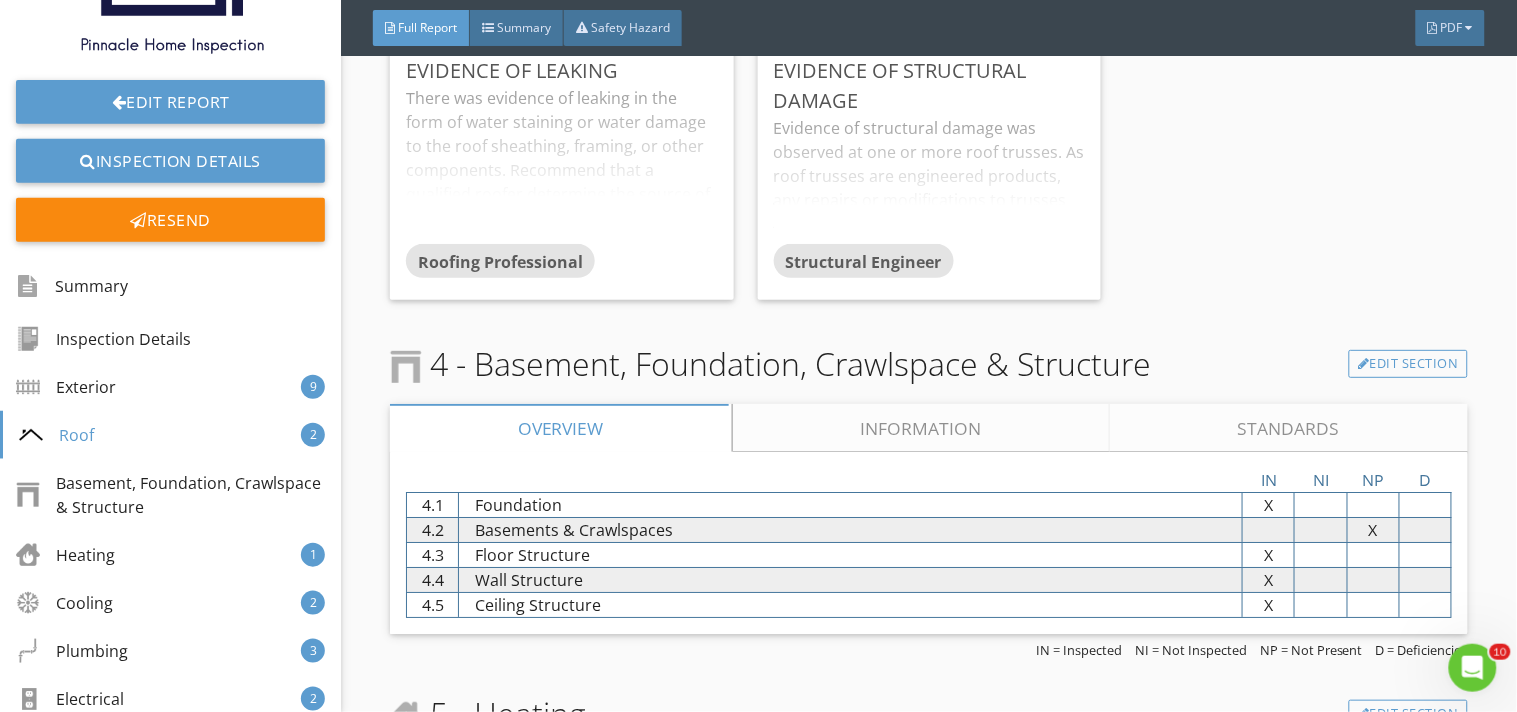 click at bounding box center [758, 356] 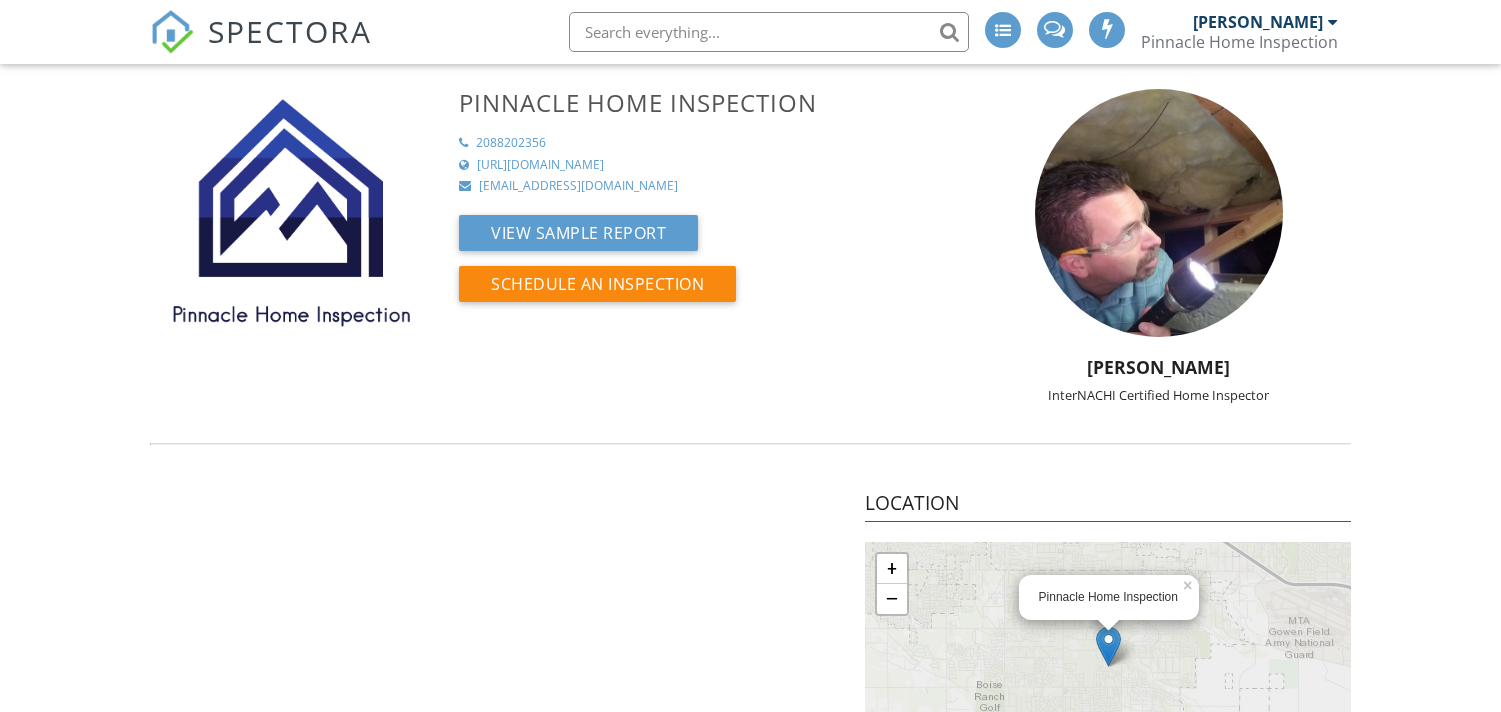 scroll, scrollTop: 0, scrollLeft: 0, axis: both 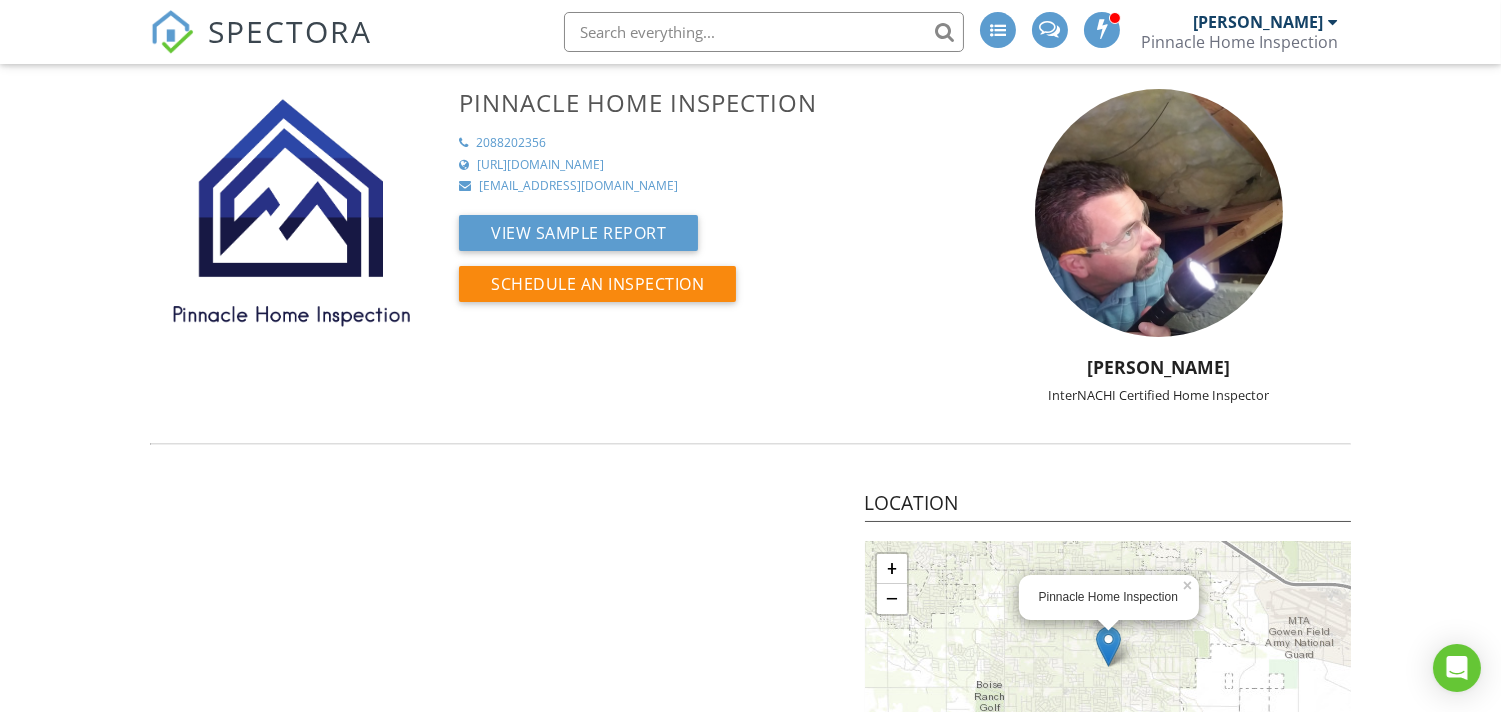 click on "SPECTORA" at bounding box center (261, 48) 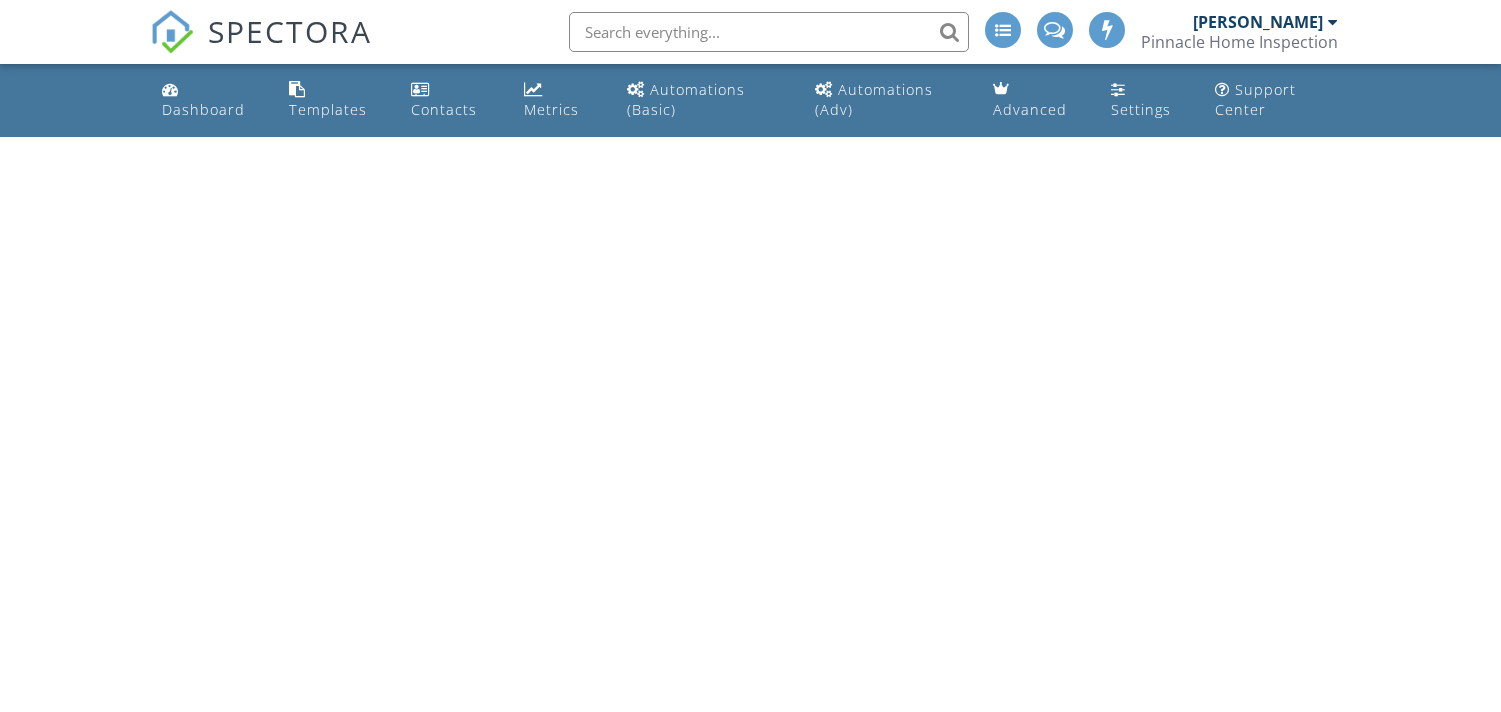 scroll, scrollTop: 0, scrollLeft: 0, axis: both 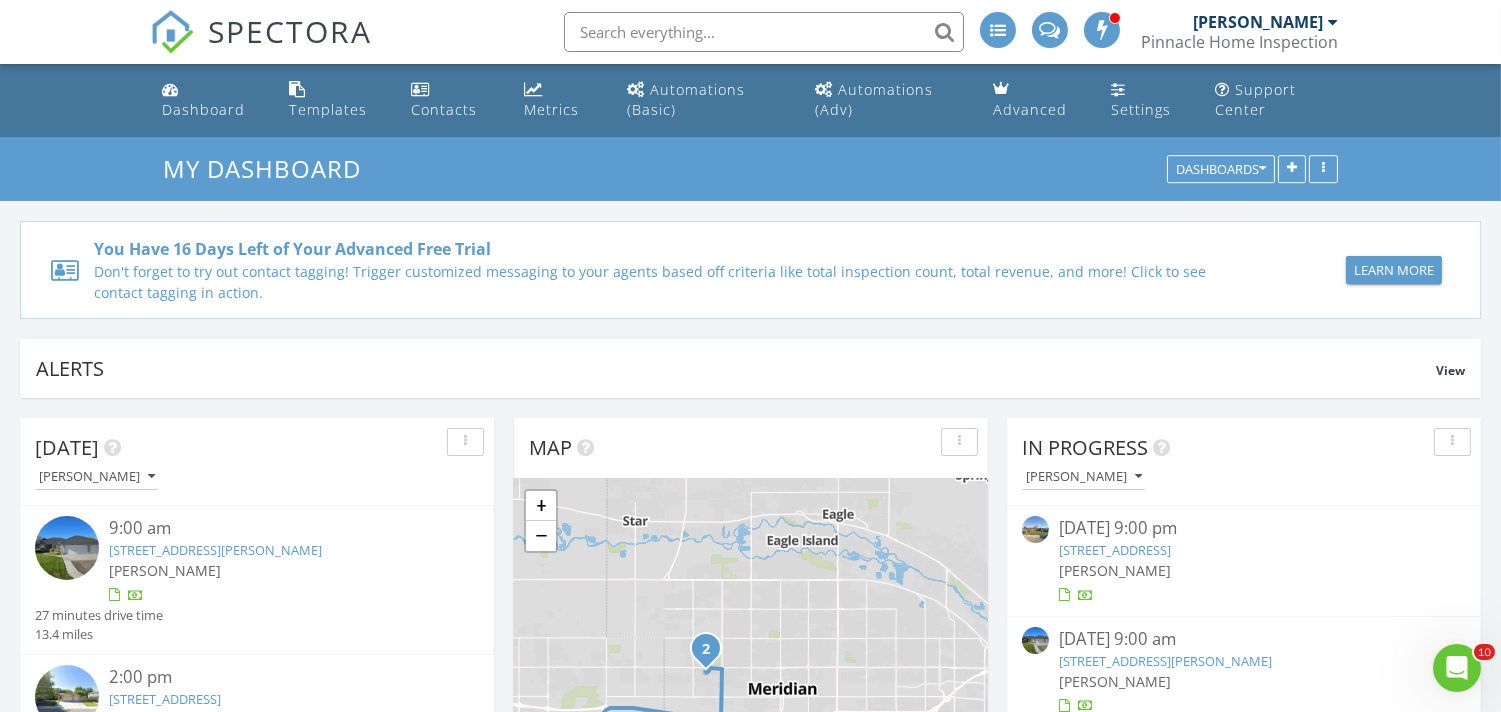 click on "[STREET_ADDRESS][PERSON_NAME]" at bounding box center [215, 550] 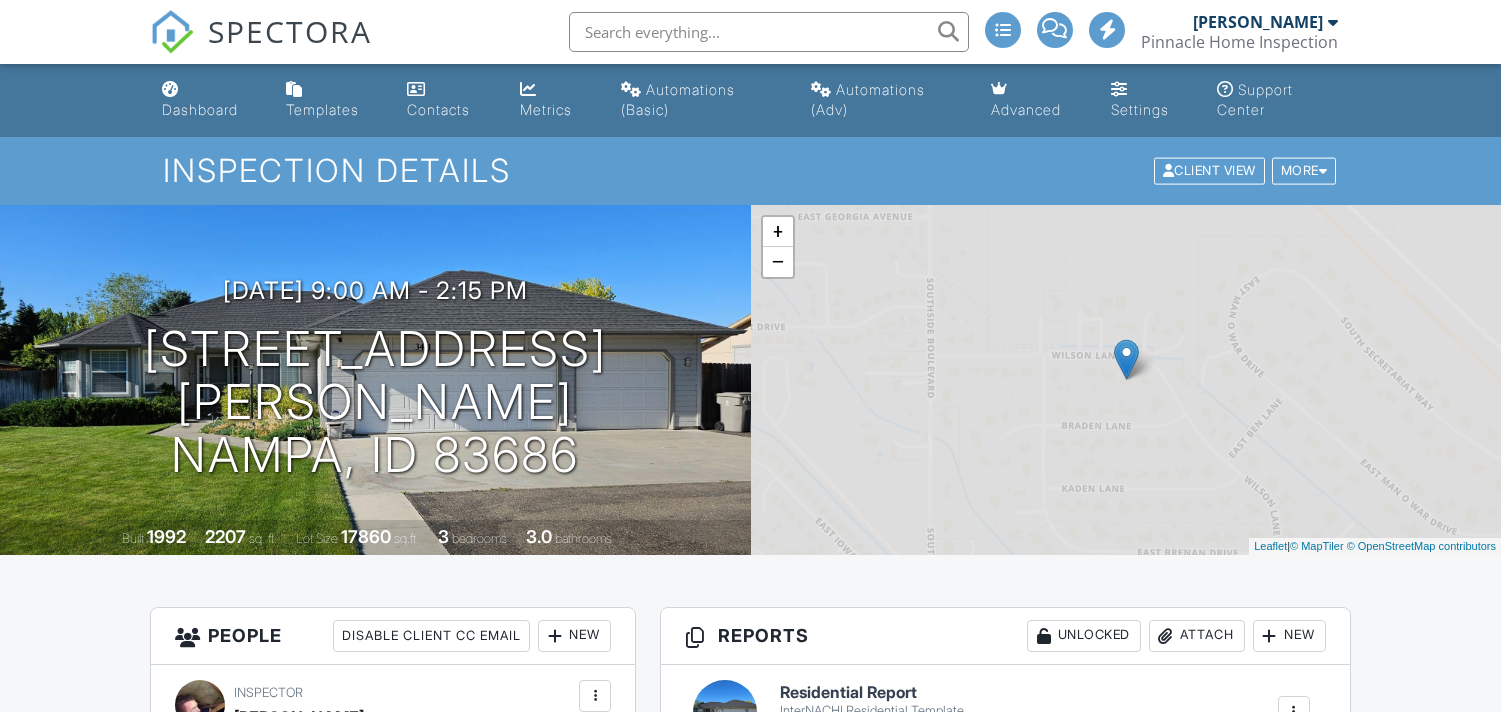 scroll, scrollTop: 0, scrollLeft: 0, axis: both 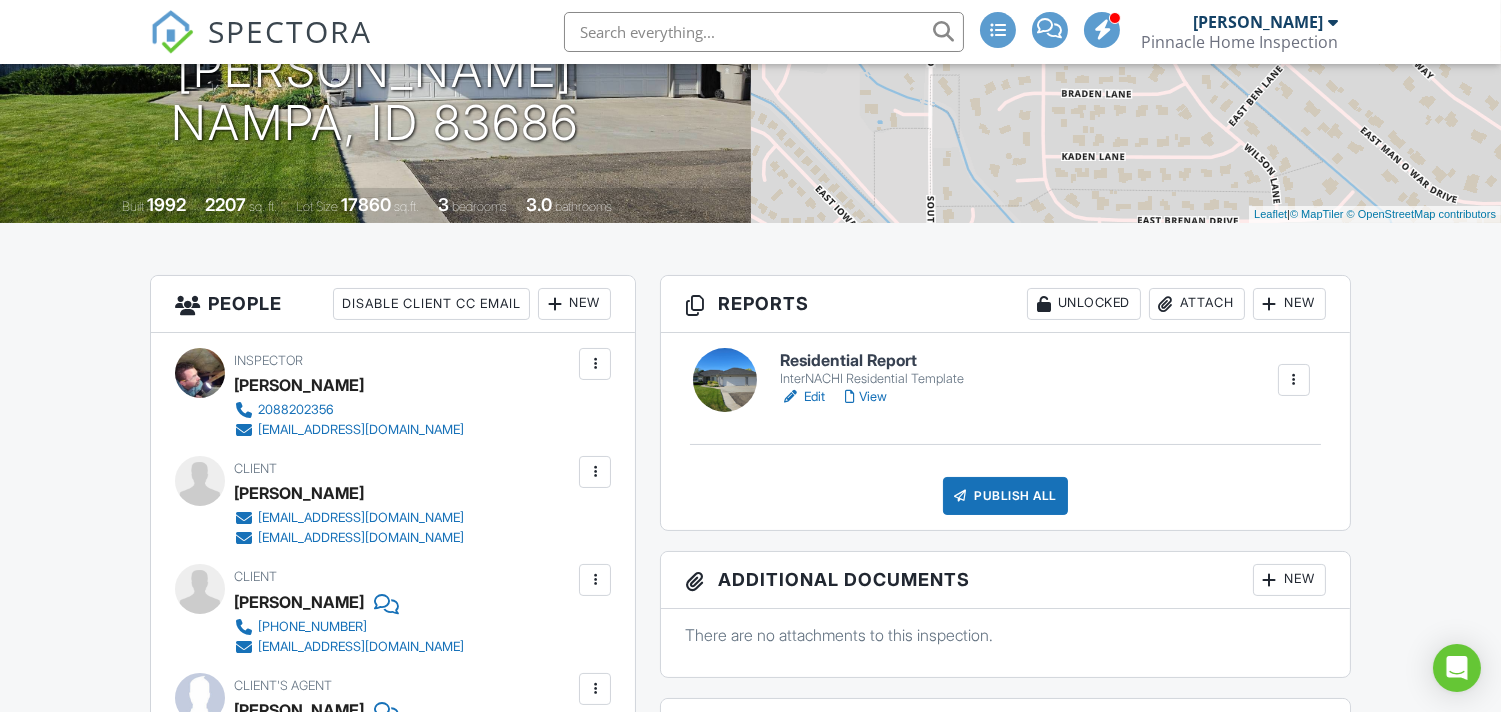click on "Publish All" at bounding box center (1005, 496) 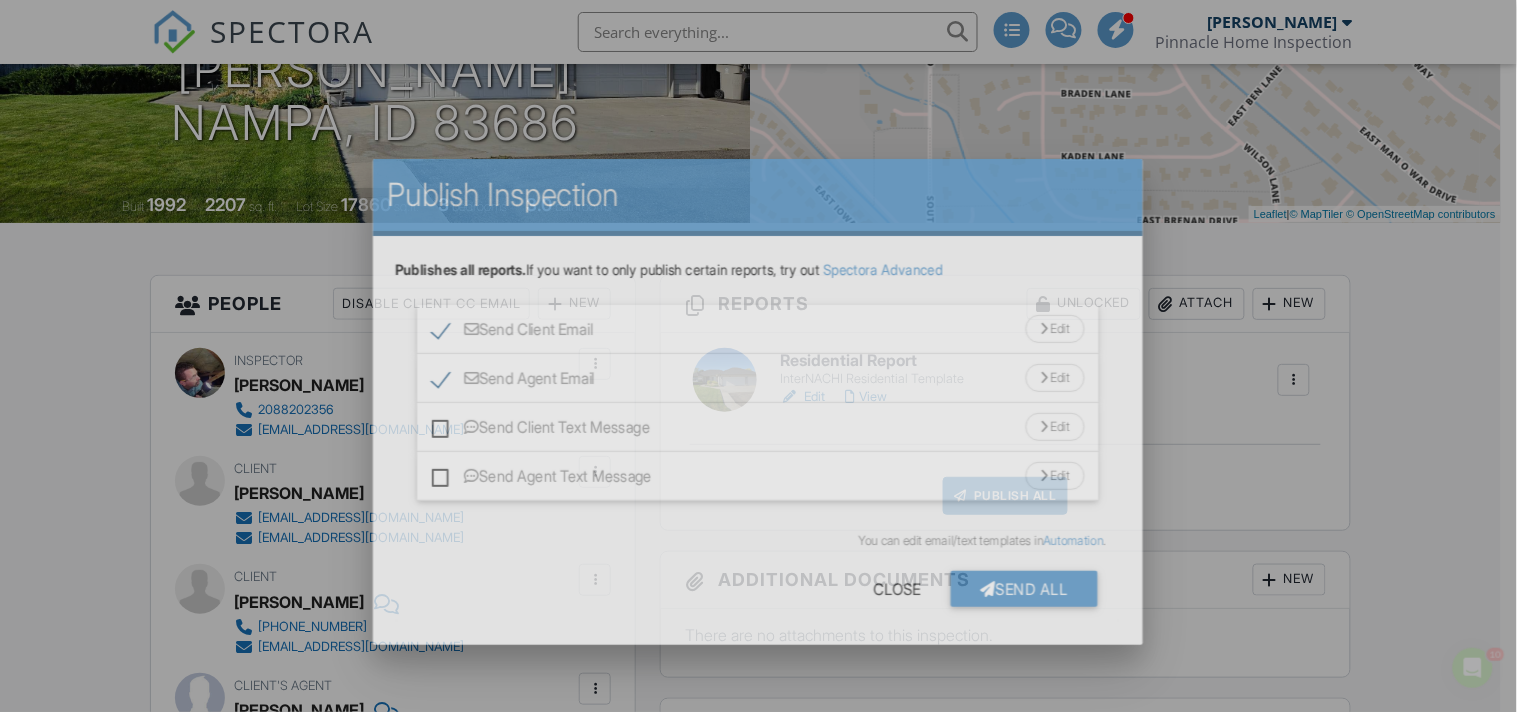 scroll, scrollTop: 0, scrollLeft: 0, axis: both 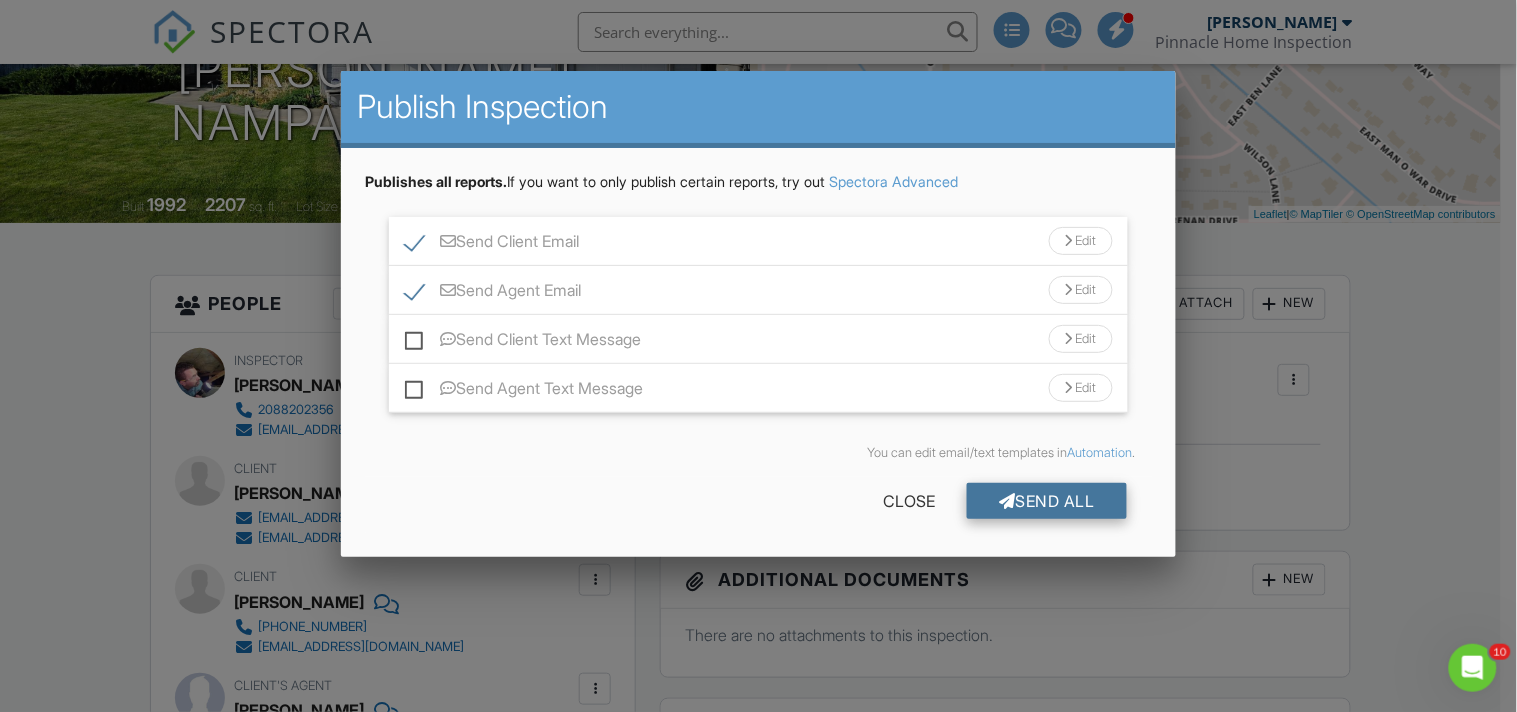 click on "Send All" at bounding box center (1047, 501) 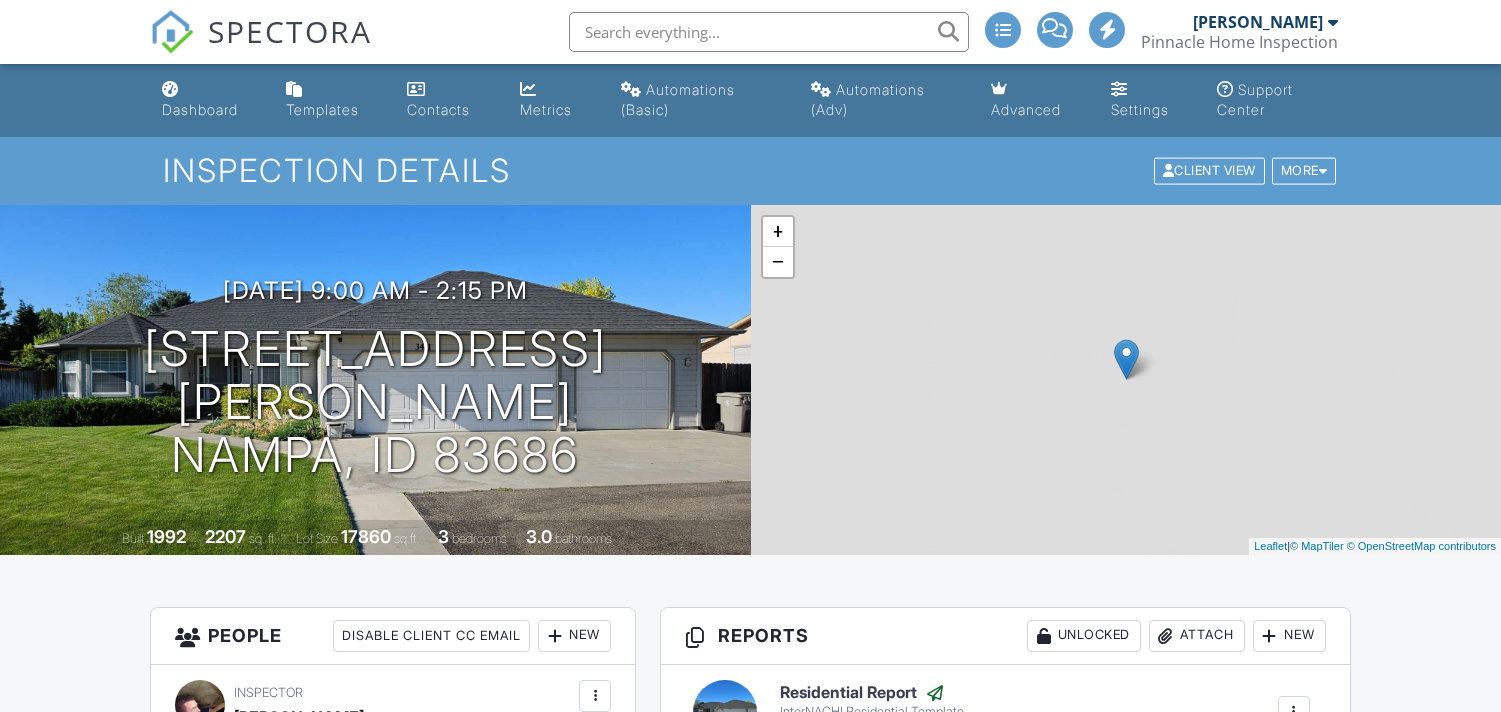 scroll, scrollTop: 332, scrollLeft: 0, axis: vertical 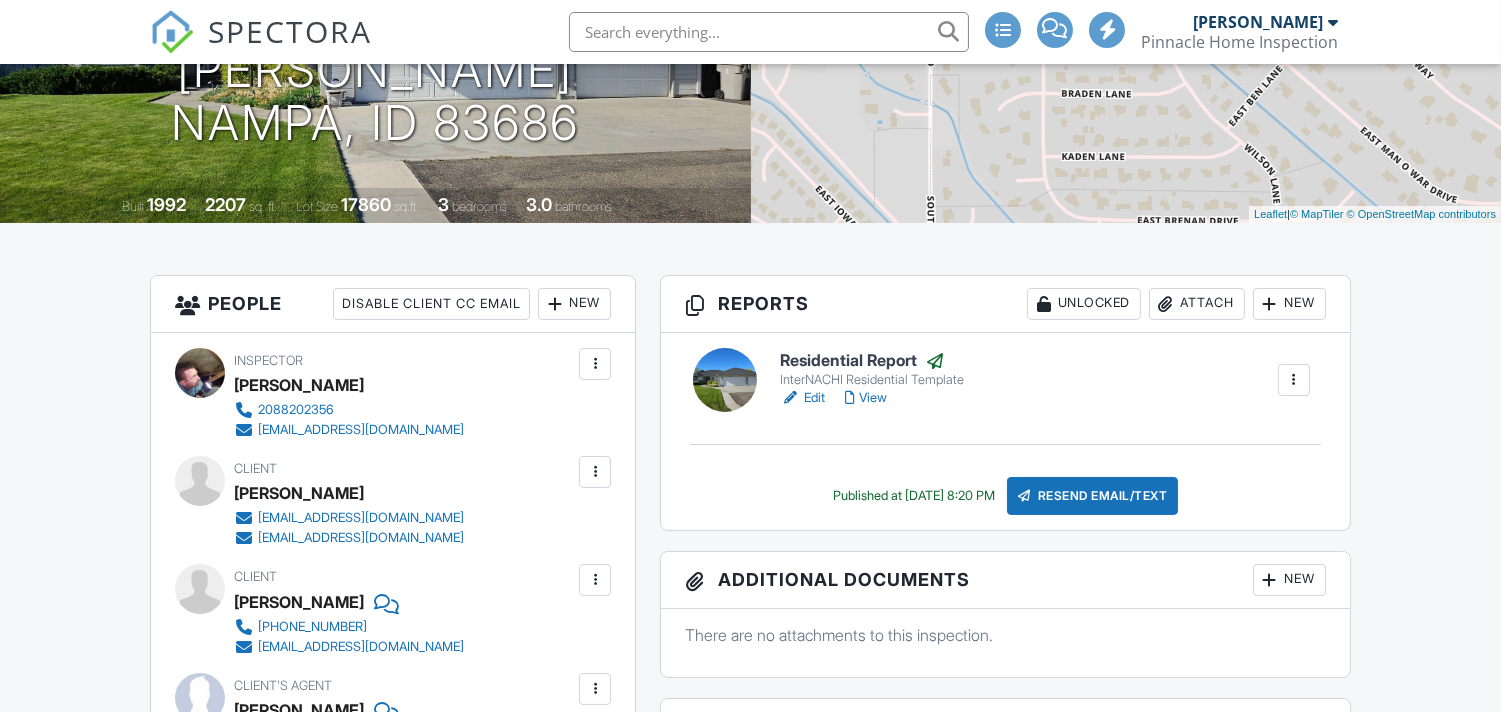 click on "SPECTORA" at bounding box center [290, 31] 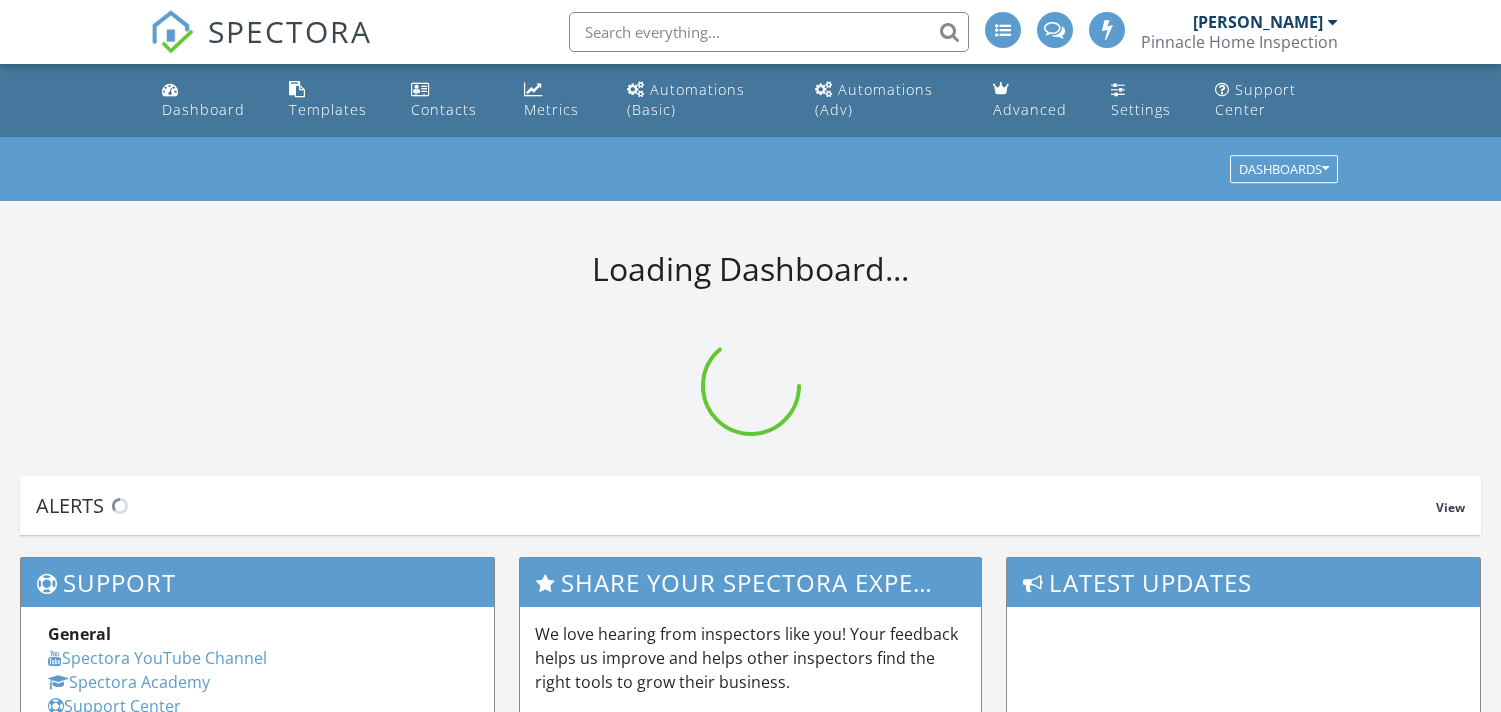scroll, scrollTop: 0, scrollLeft: 0, axis: both 